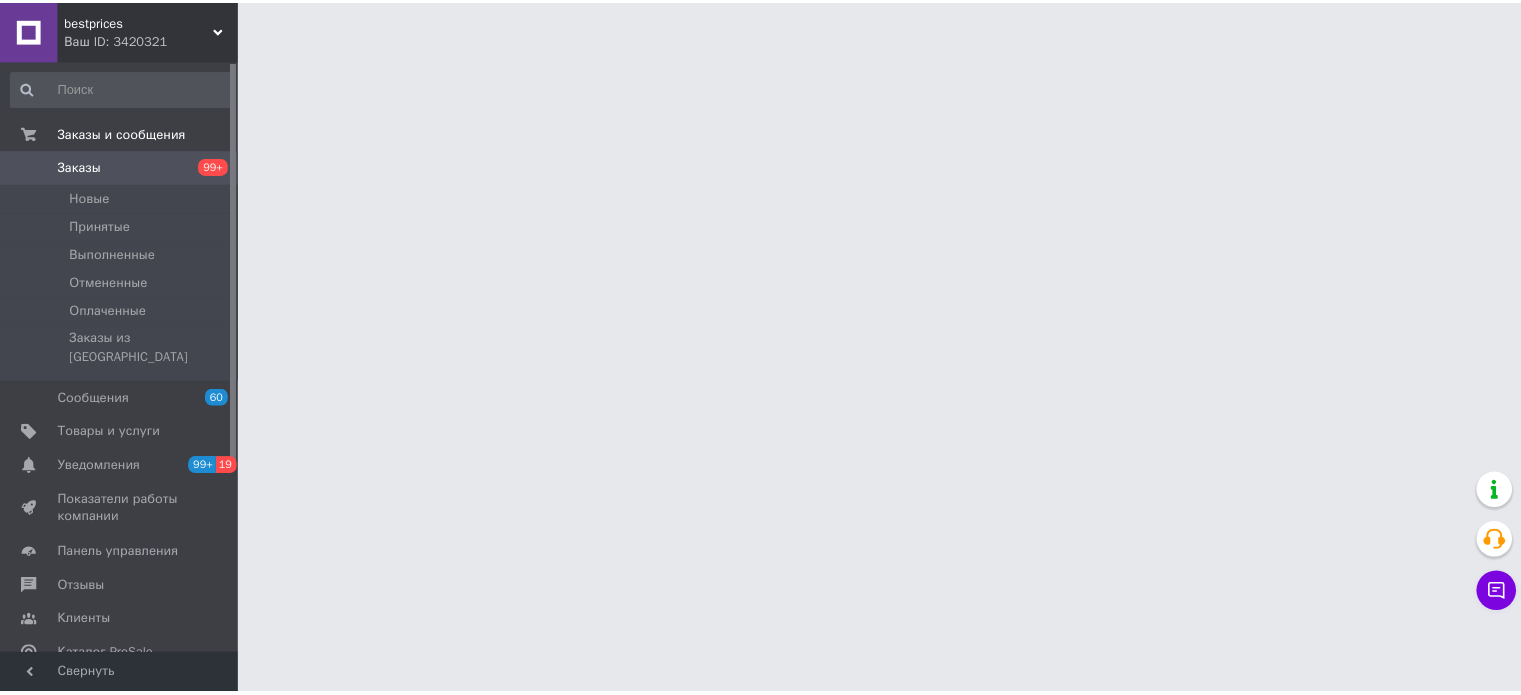 scroll, scrollTop: 0, scrollLeft: 0, axis: both 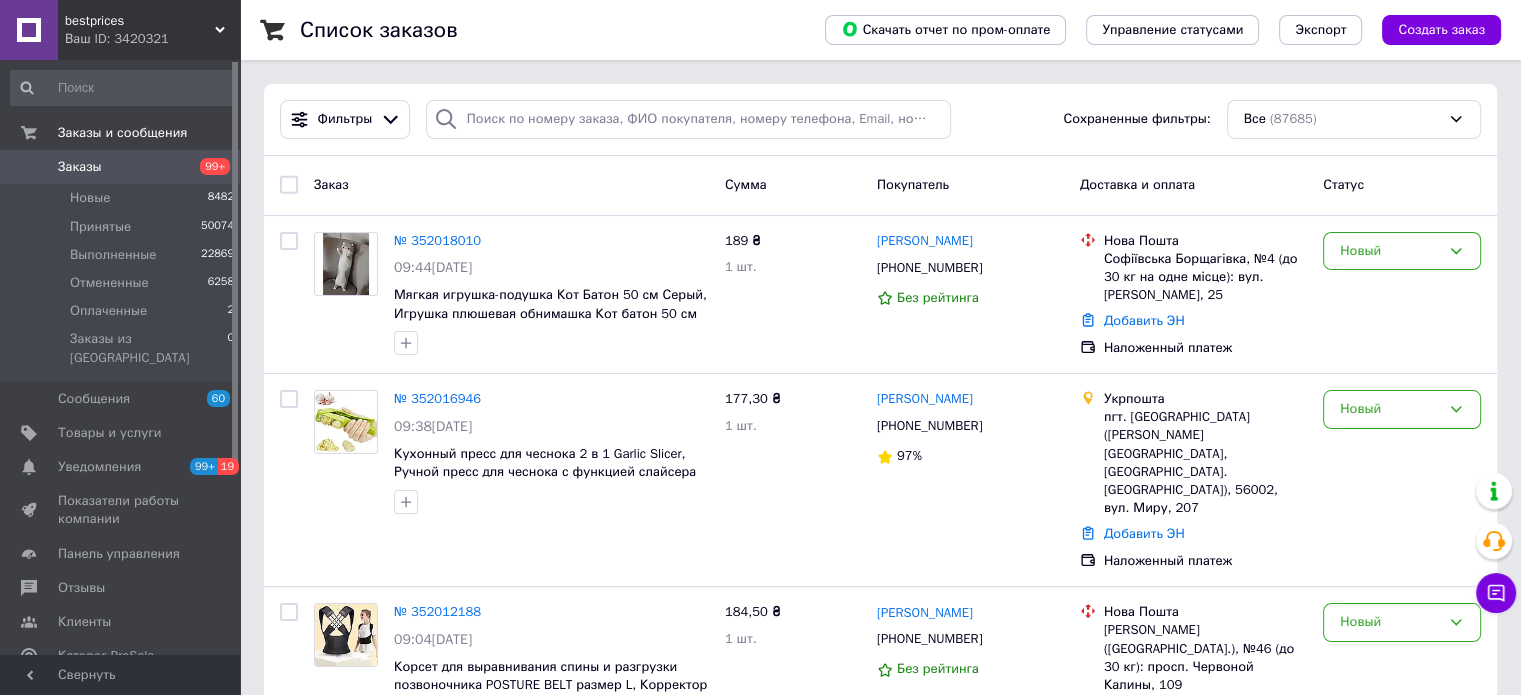 click on "Клиенты" at bounding box center (84, 622) 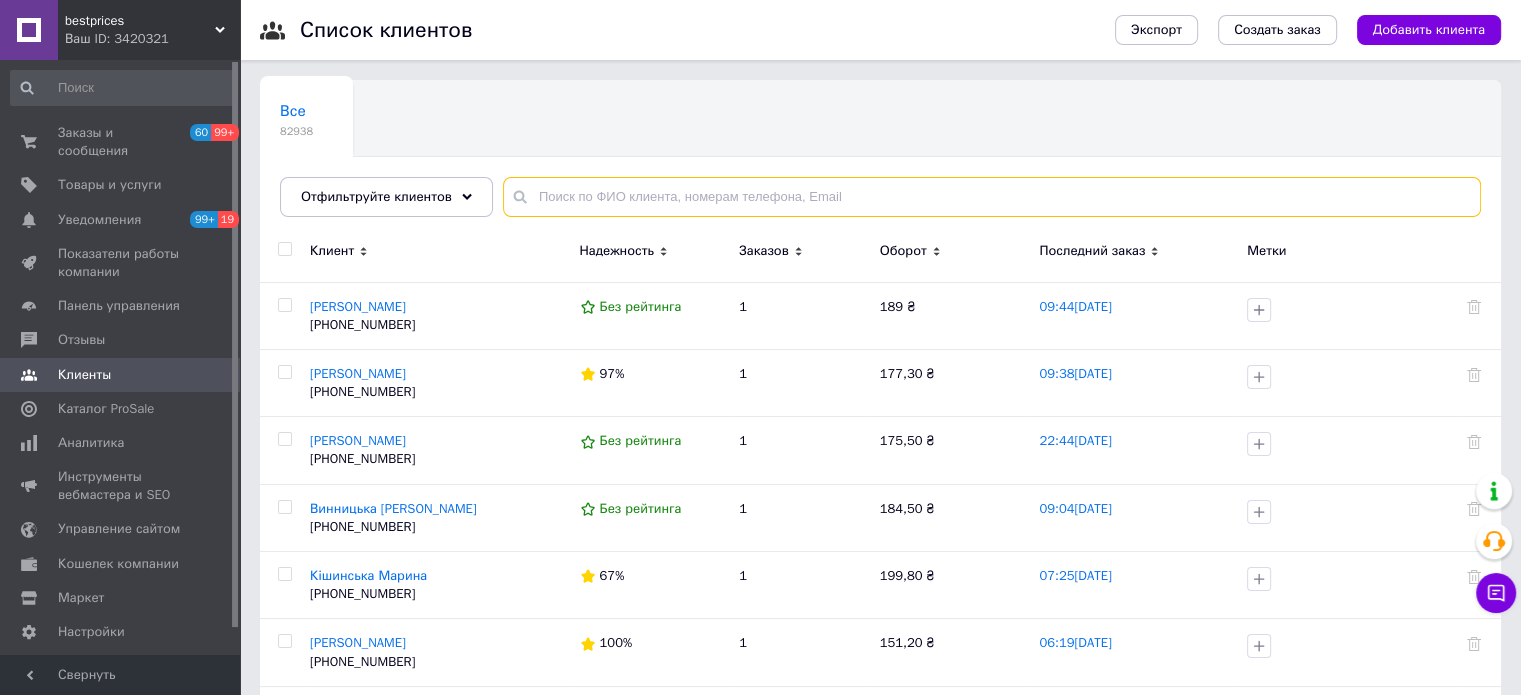 click at bounding box center (992, 197) 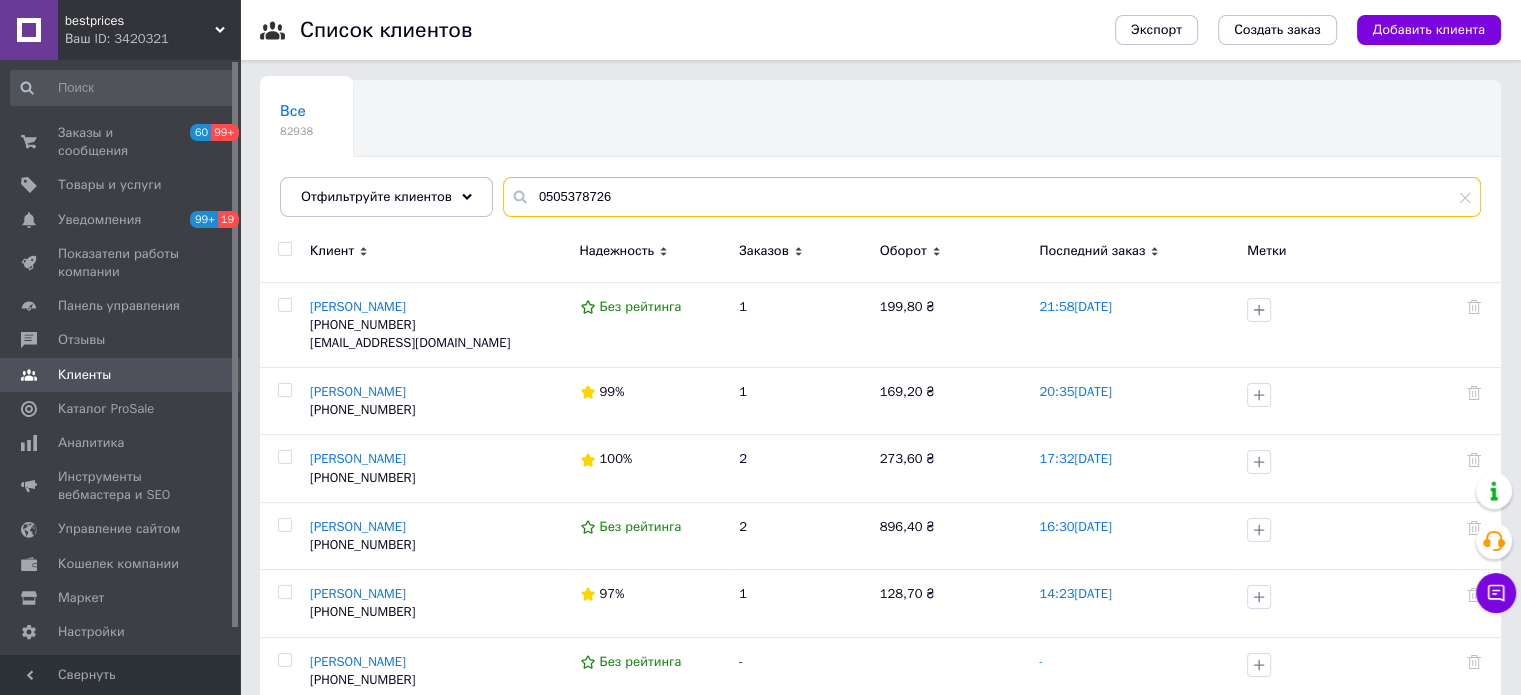 type on "0505378726" 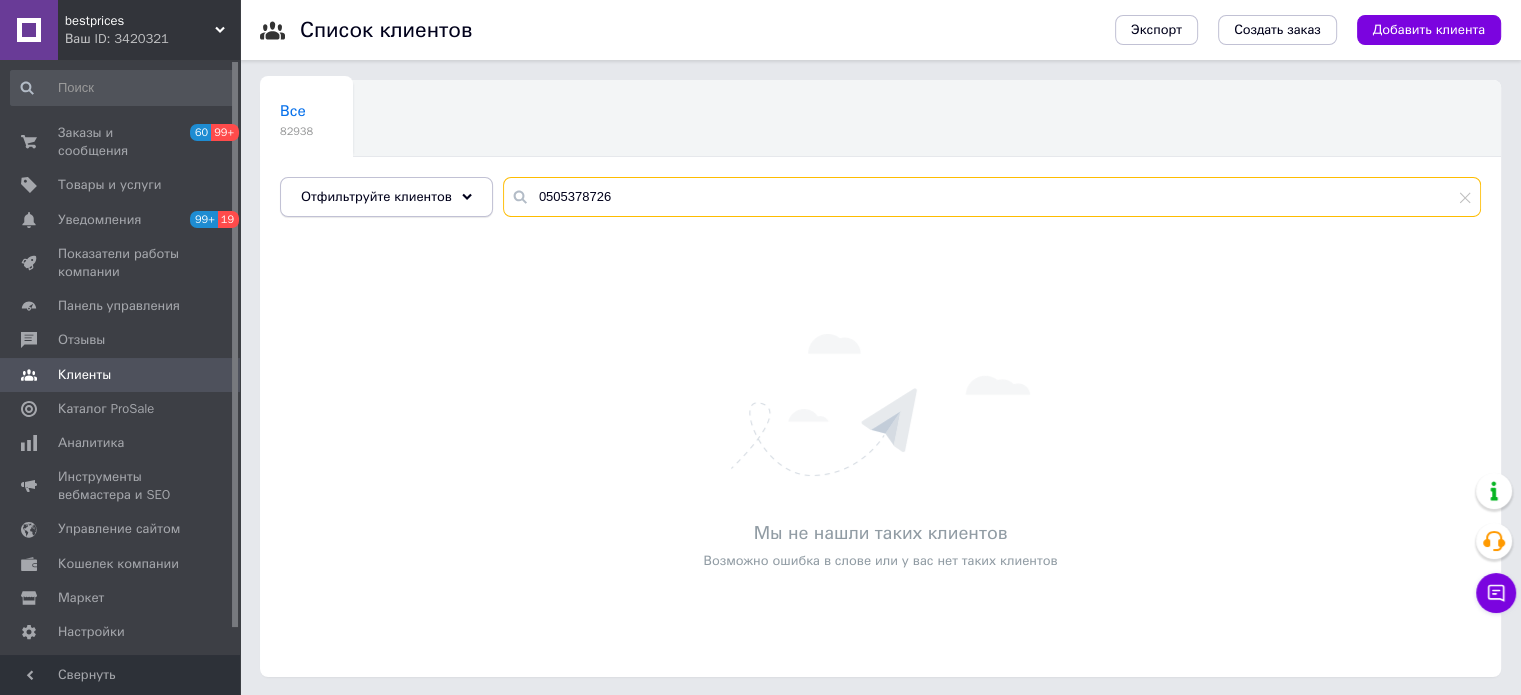 drag, startPoint x: 379, startPoint y: 214, endPoint x: 348, endPoint y: 214, distance: 31 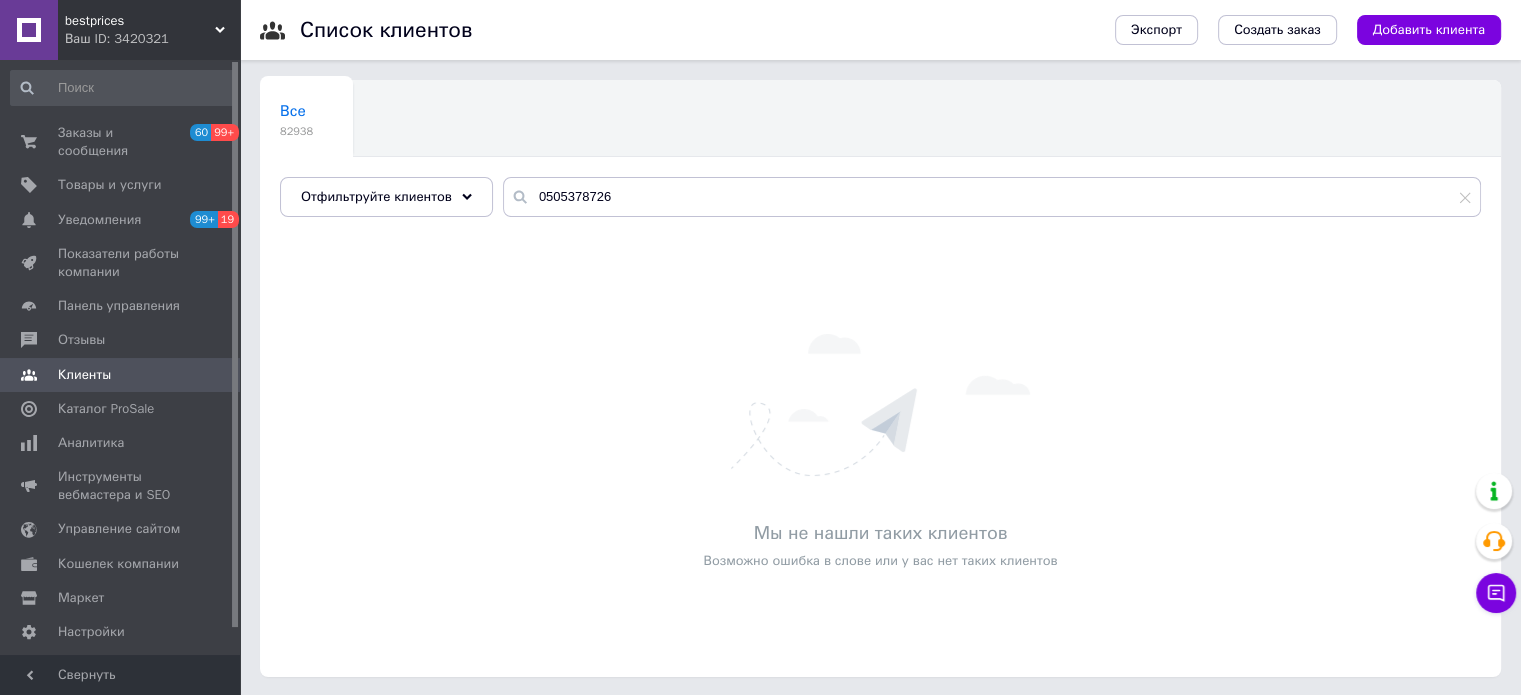 drag, startPoint x: 109, startPoint y: 127, endPoint x: 312, endPoint y: 257, distance: 241.05809 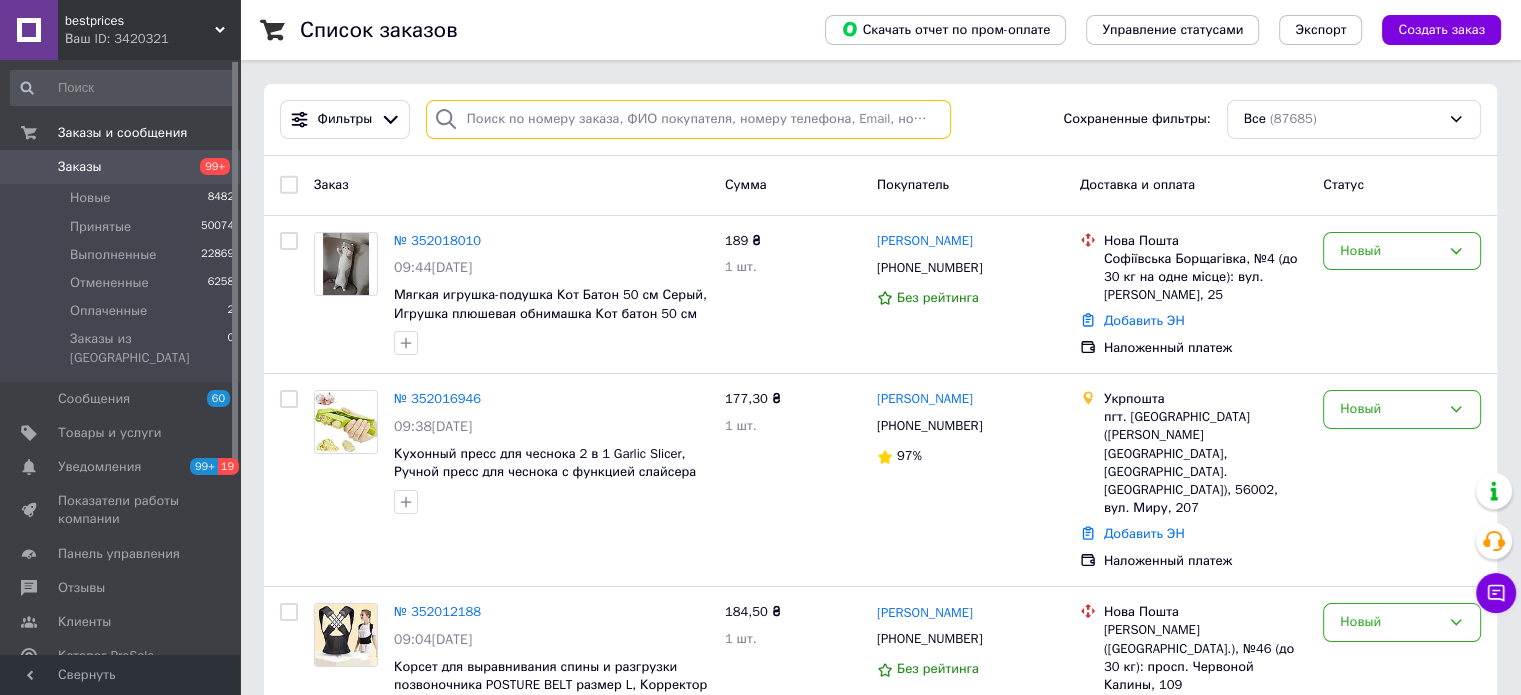 click at bounding box center [688, 119] 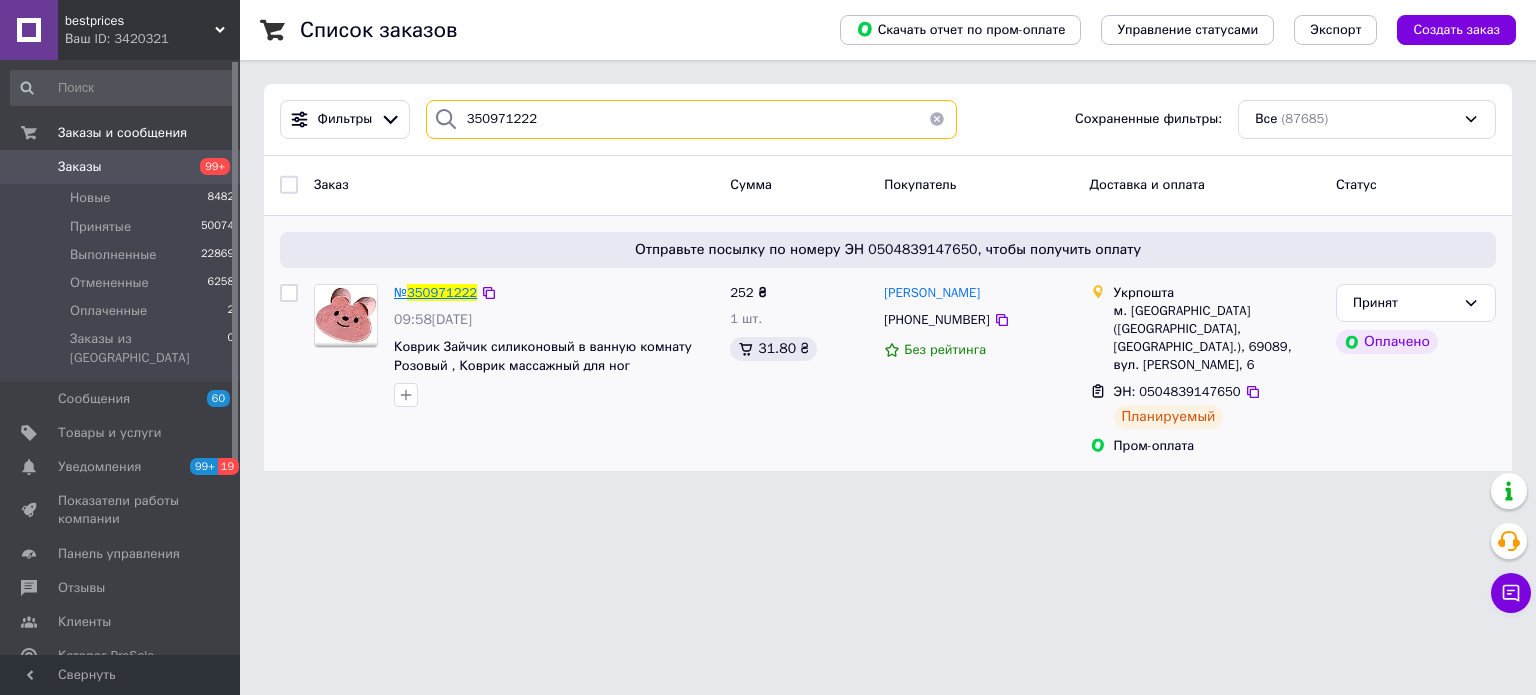 type on "350971222" 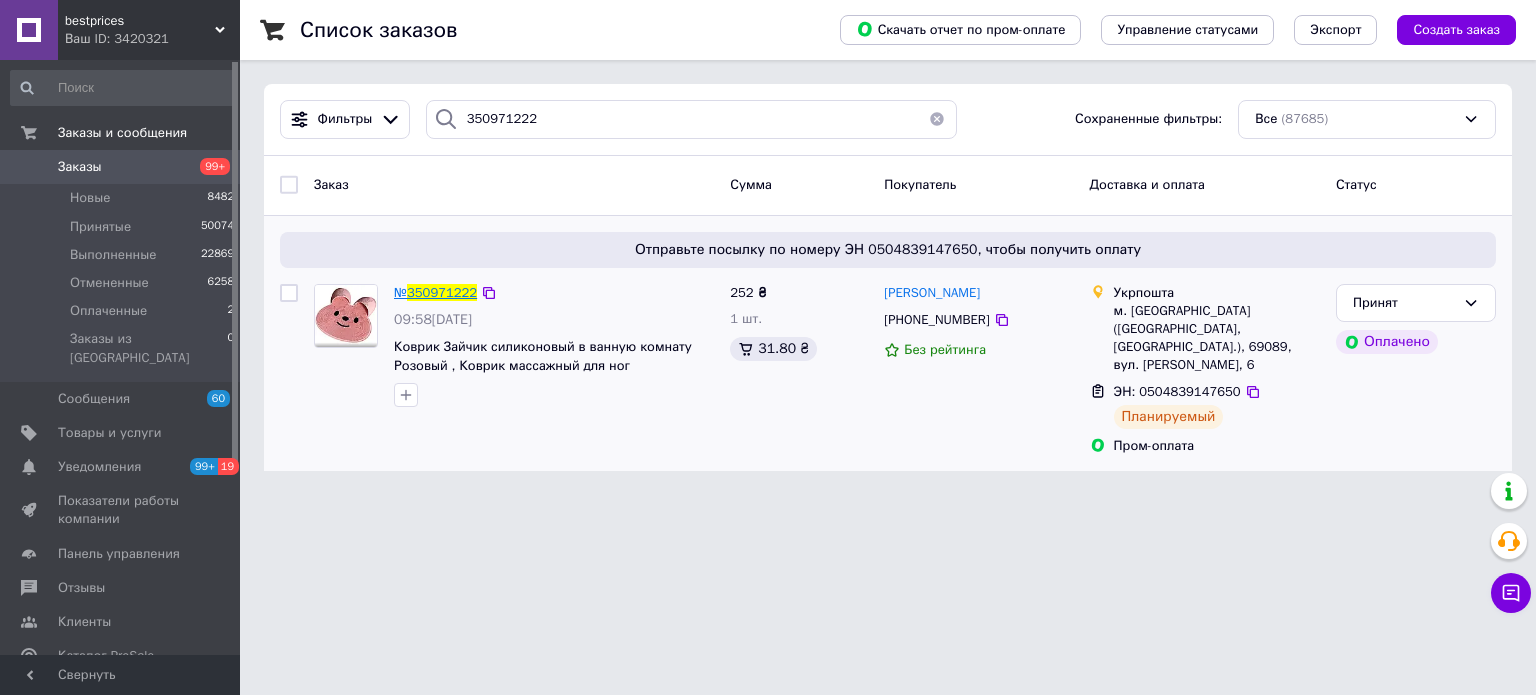 click on "350971222" at bounding box center [442, 292] 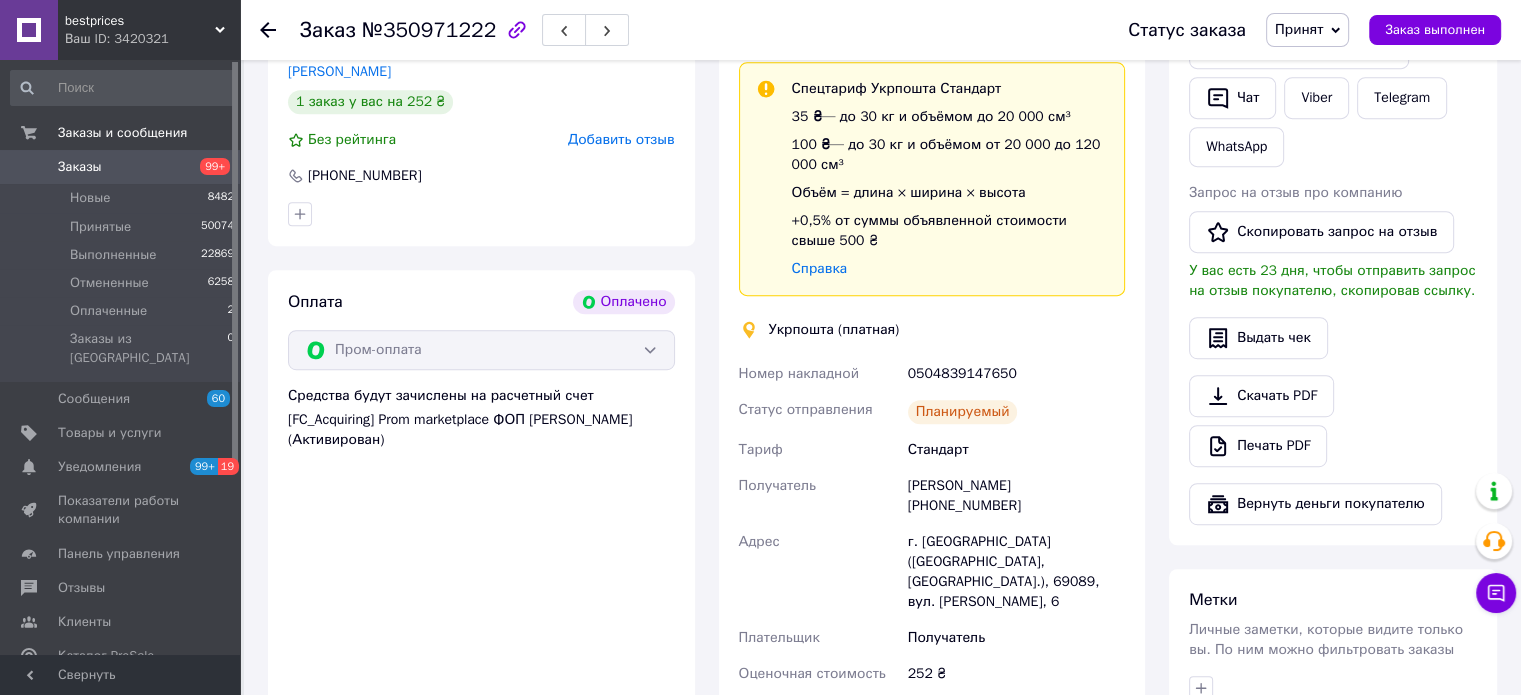 scroll, scrollTop: 1000, scrollLeft: 0, axis: vertical 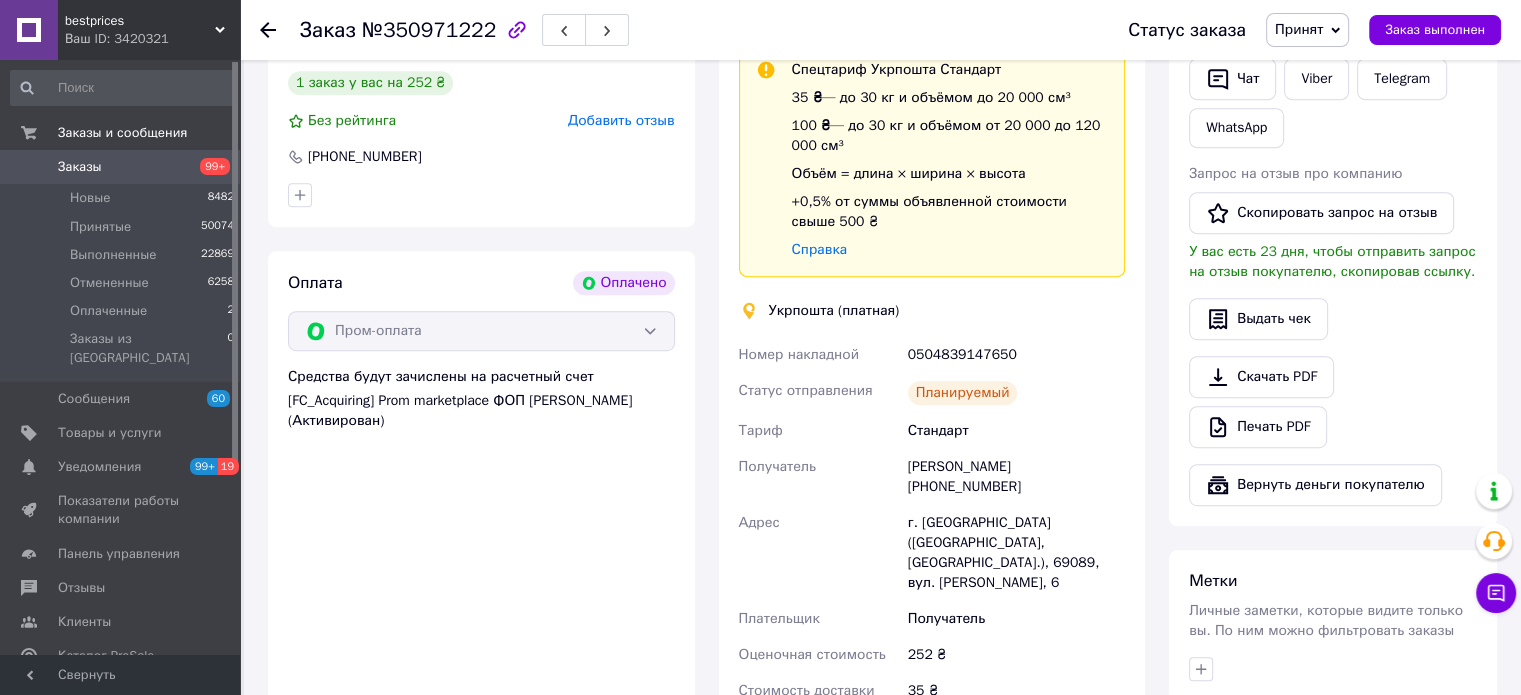 click on "Доставка Редактировать Спецтариф Укрпошта Стандарт 35 ₴  — до 30 кг и объёмом до 20 000 см³ 100 ₴  — до 30 кг и объёмом от 20 000 до 120 000 см³ Объём = длина × ширина × высота +0,5% от суммы объявленной стоимости свыше 500 ₴ Справка Укрпошта (платная) Номер накладной 0504839147650 Статус отправления Планируемый Тариф Стандарт Получатель Сергій Кітаєв +380983667584 Адрес г. Запорожье (Запорожская обл., Запорожский р-н.), 69089, вул. Абрагама Коопа, 6 Плательщик Получатель Оценочная стоимость 252 ₴ Стоимость доставки 35 ₴ Распечатать ярлык" at bounding box center [932, 384] 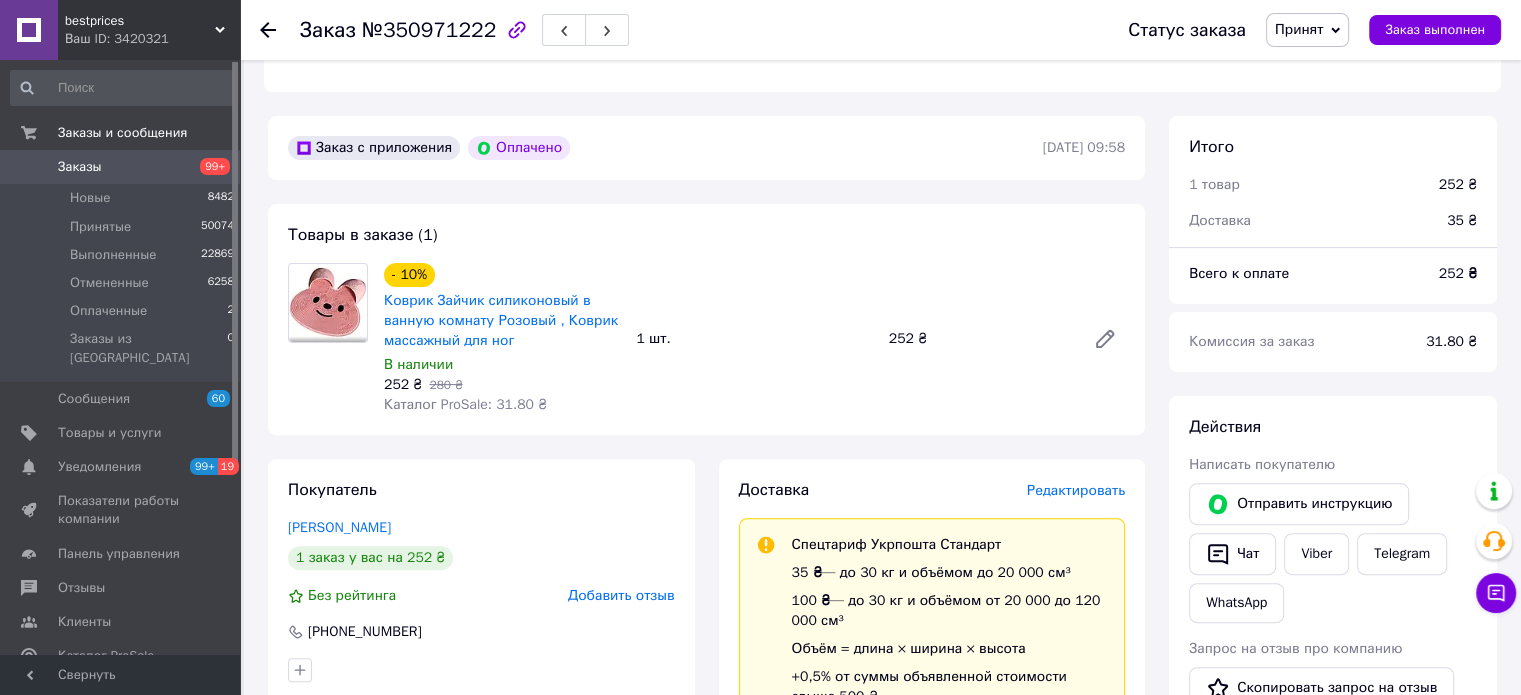 scroll, scrollTop: 300, scrollLeft: 0, axis: vertical 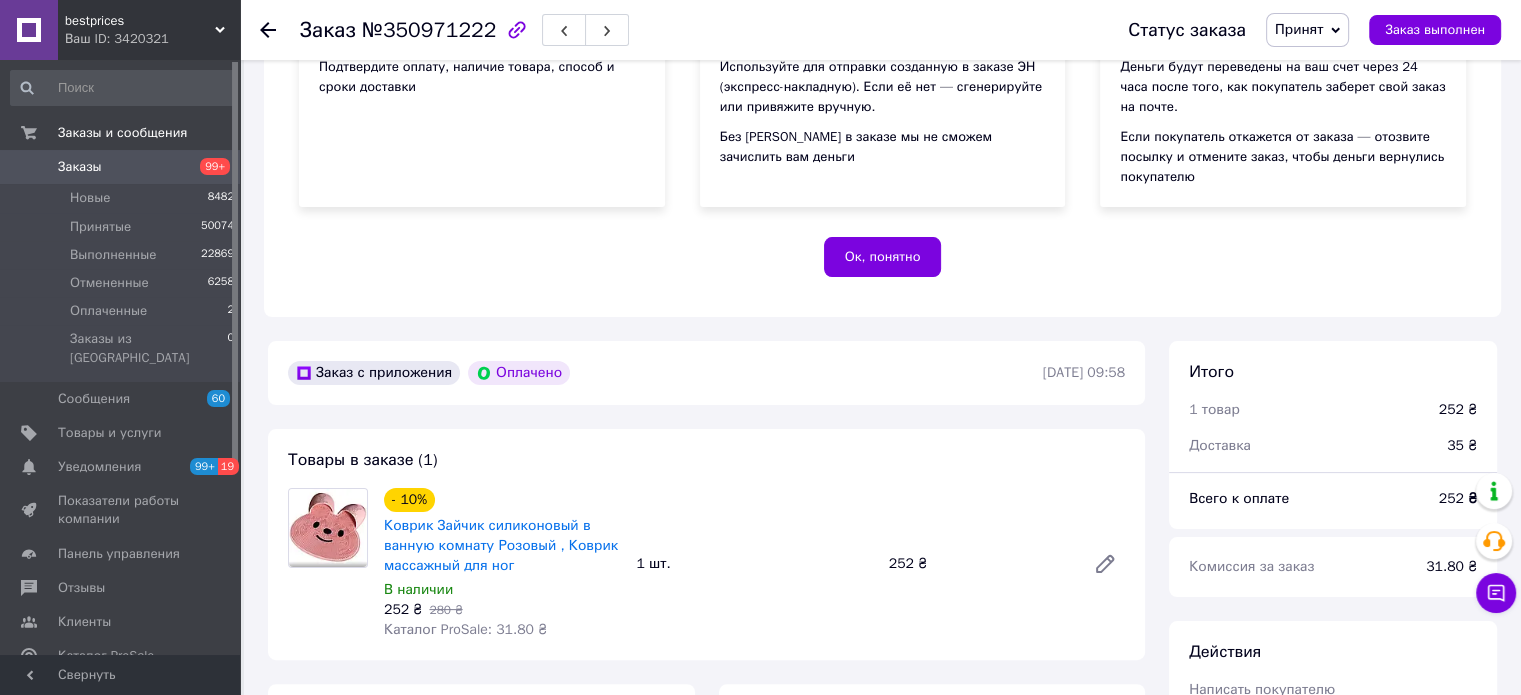 click on "Заказы" at bounding box center (80, 167) 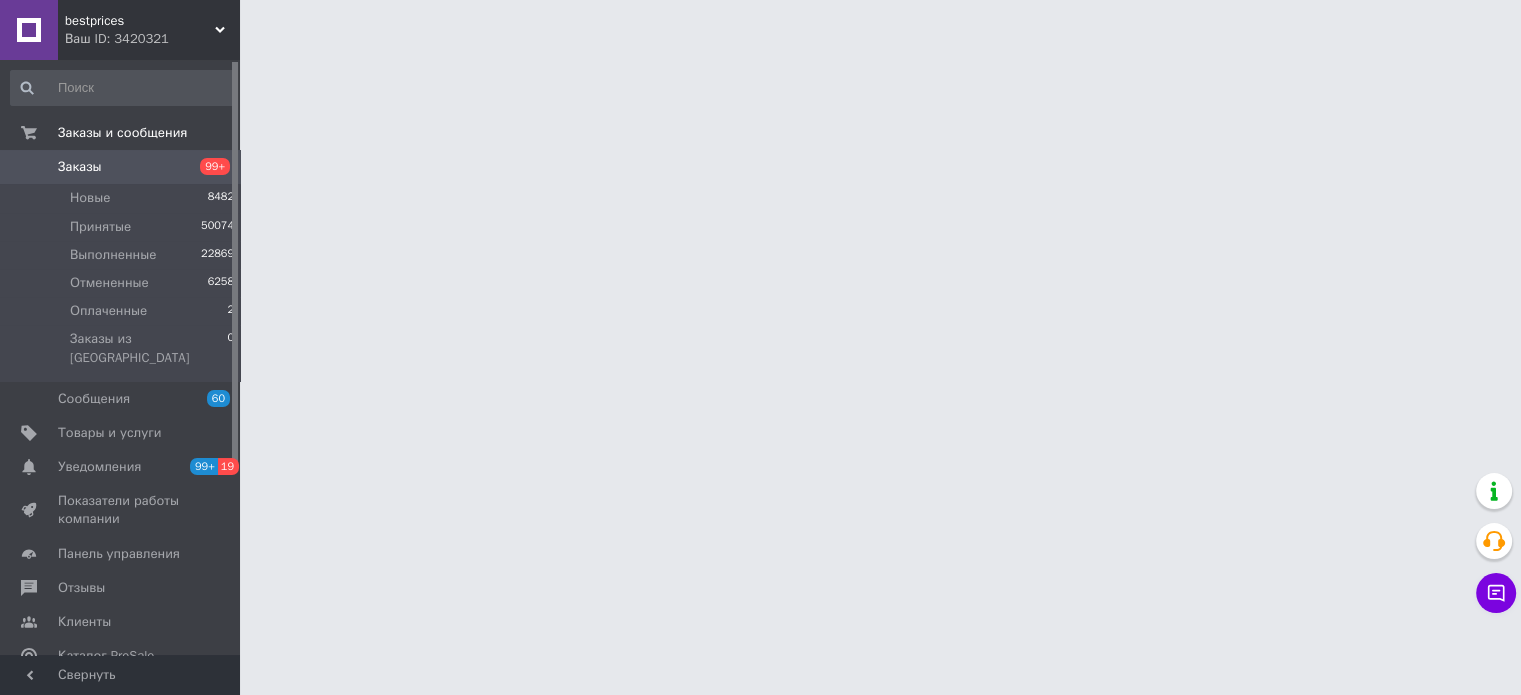 scroll, scrollTop: 0, scrollLeft: 0, axis: both 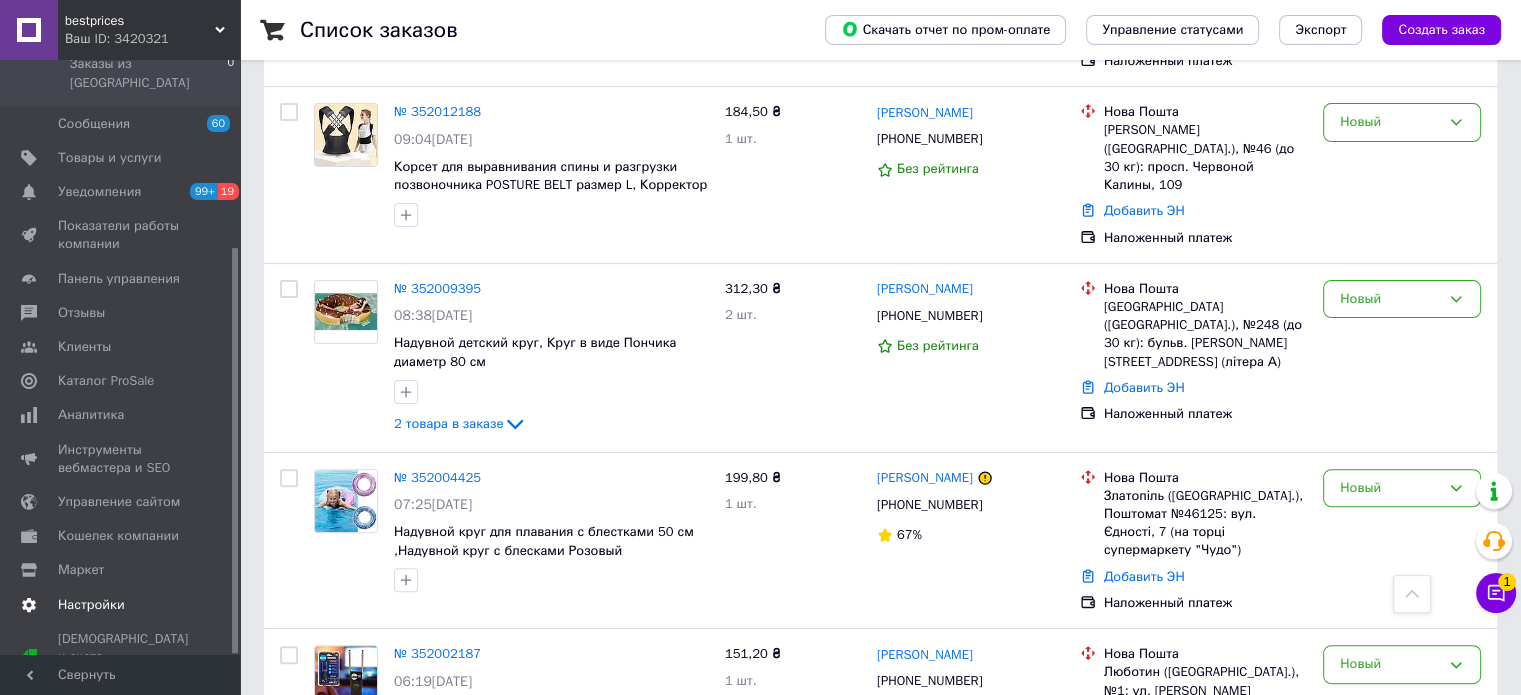 click on "Настройки" at bounding box center [123, 605] 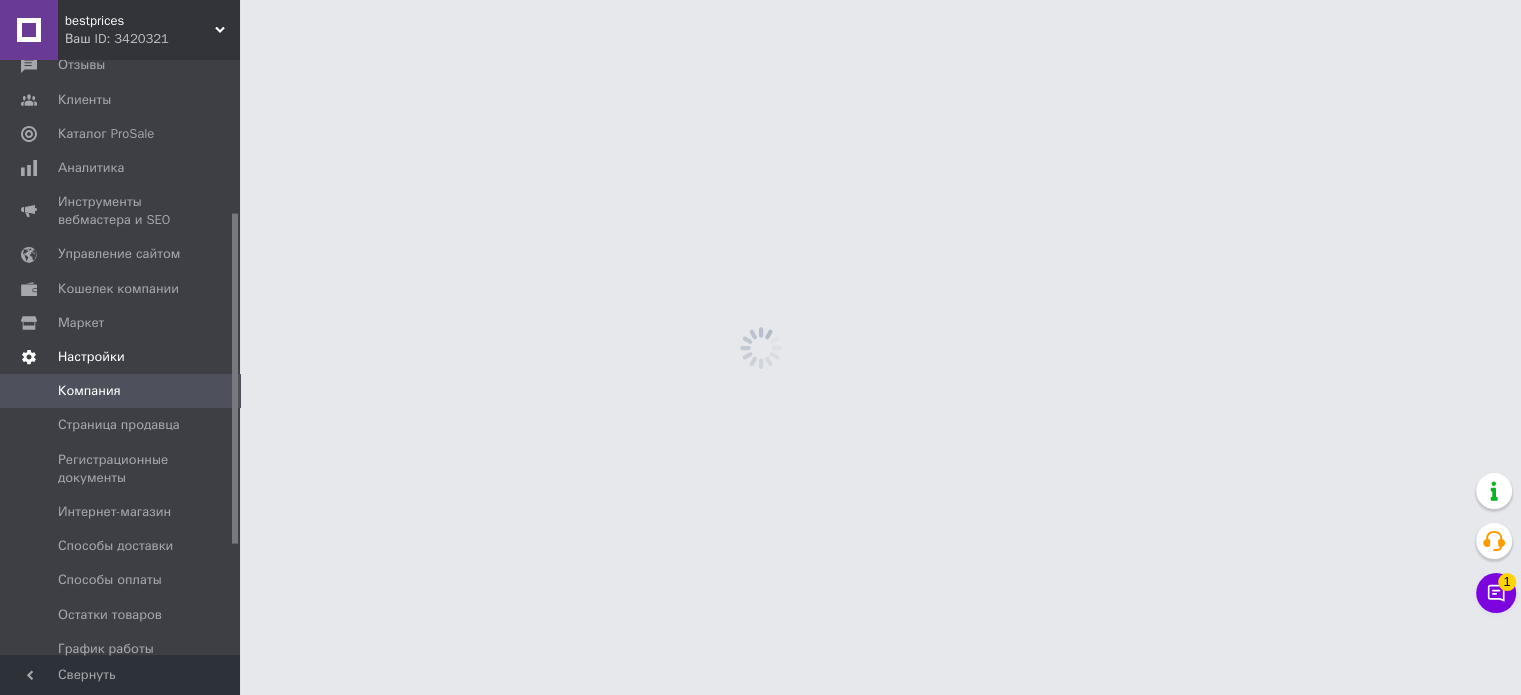 scroll, scrollTop: 0, scrollLeft: 0, axis: both 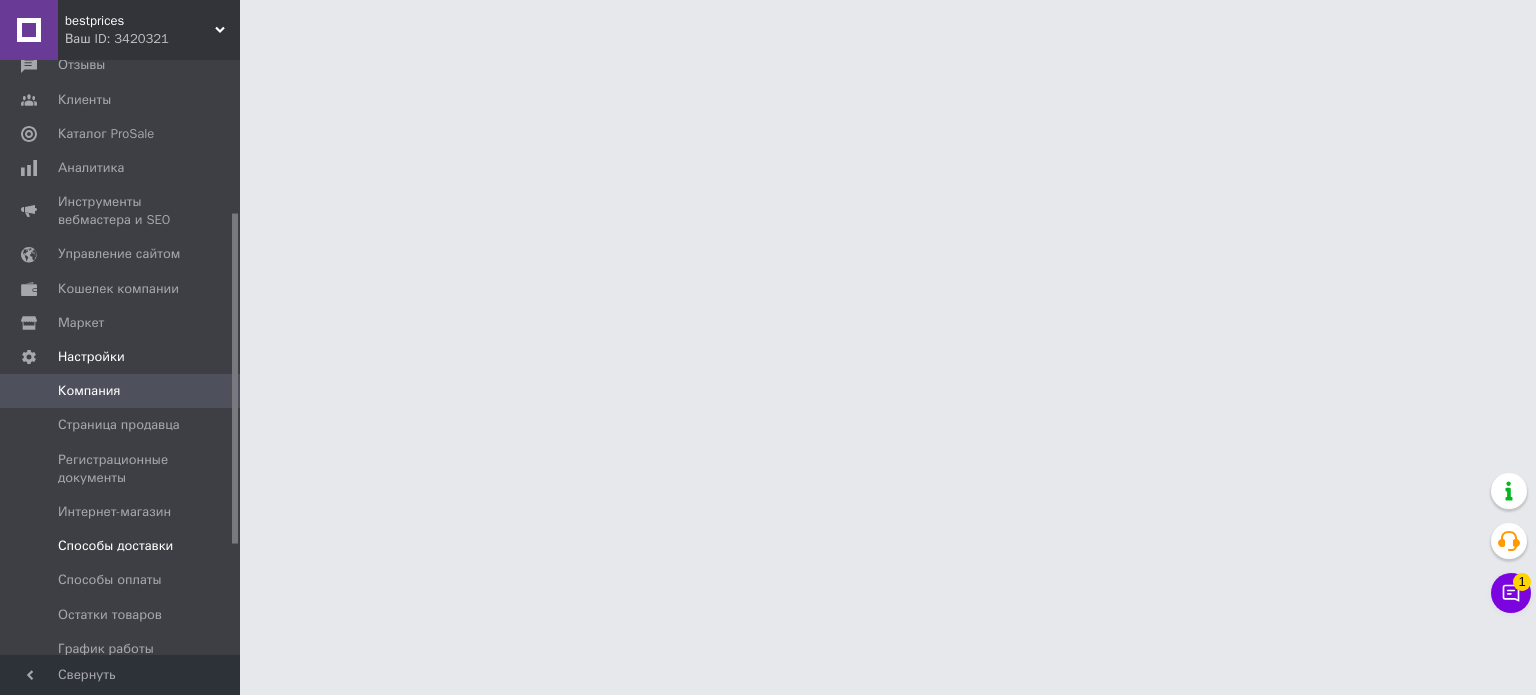 click on "Способы доставки" at bounding box center (115, 546) 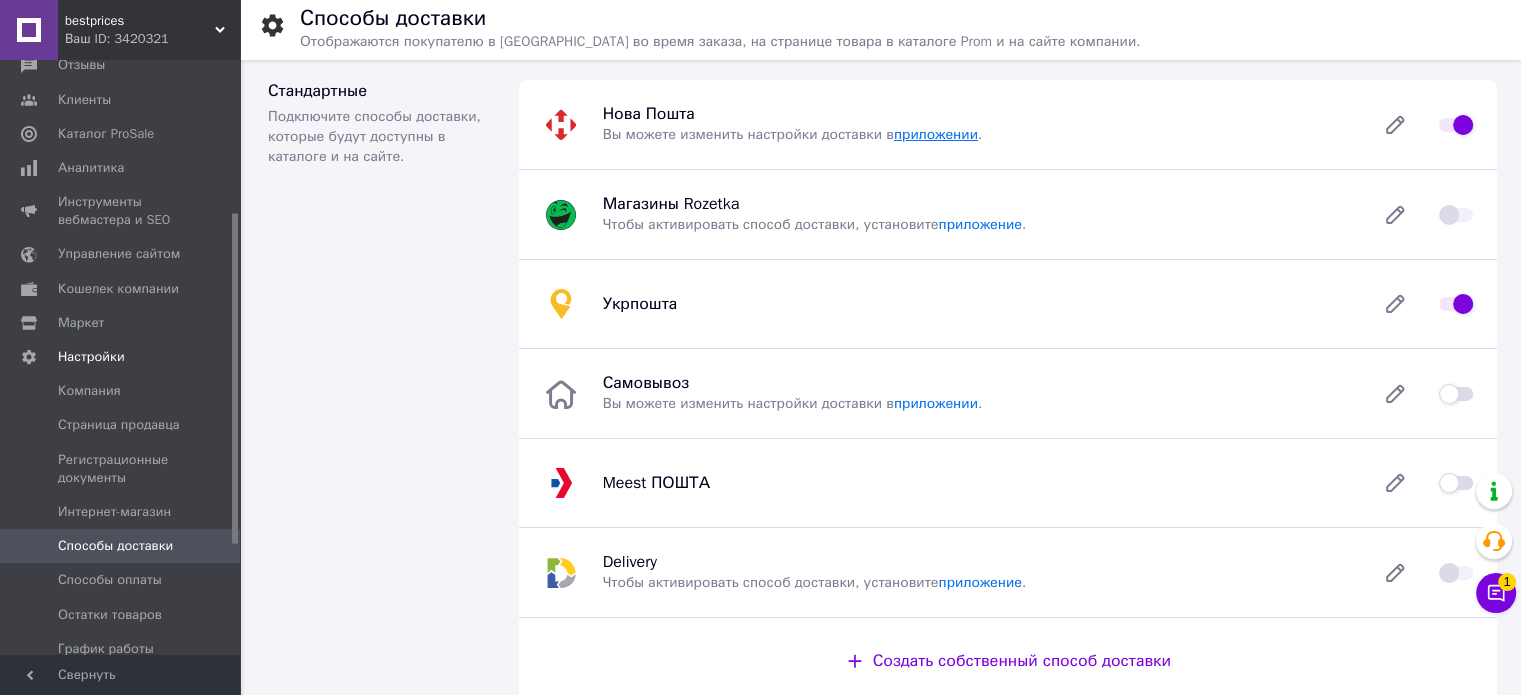 click on "приложении" at bounding box center (936, 134) 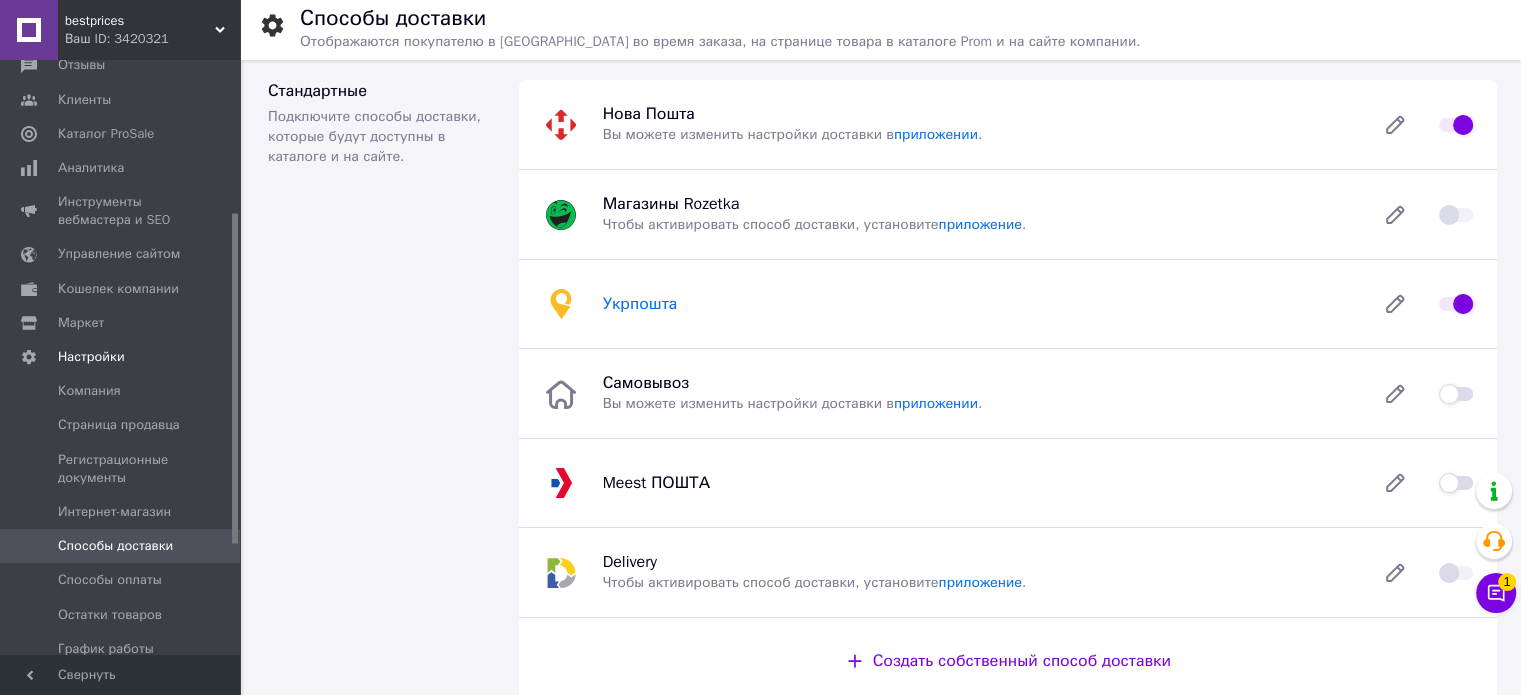 click on "Укрпошта" at bounding box center [640, 304] 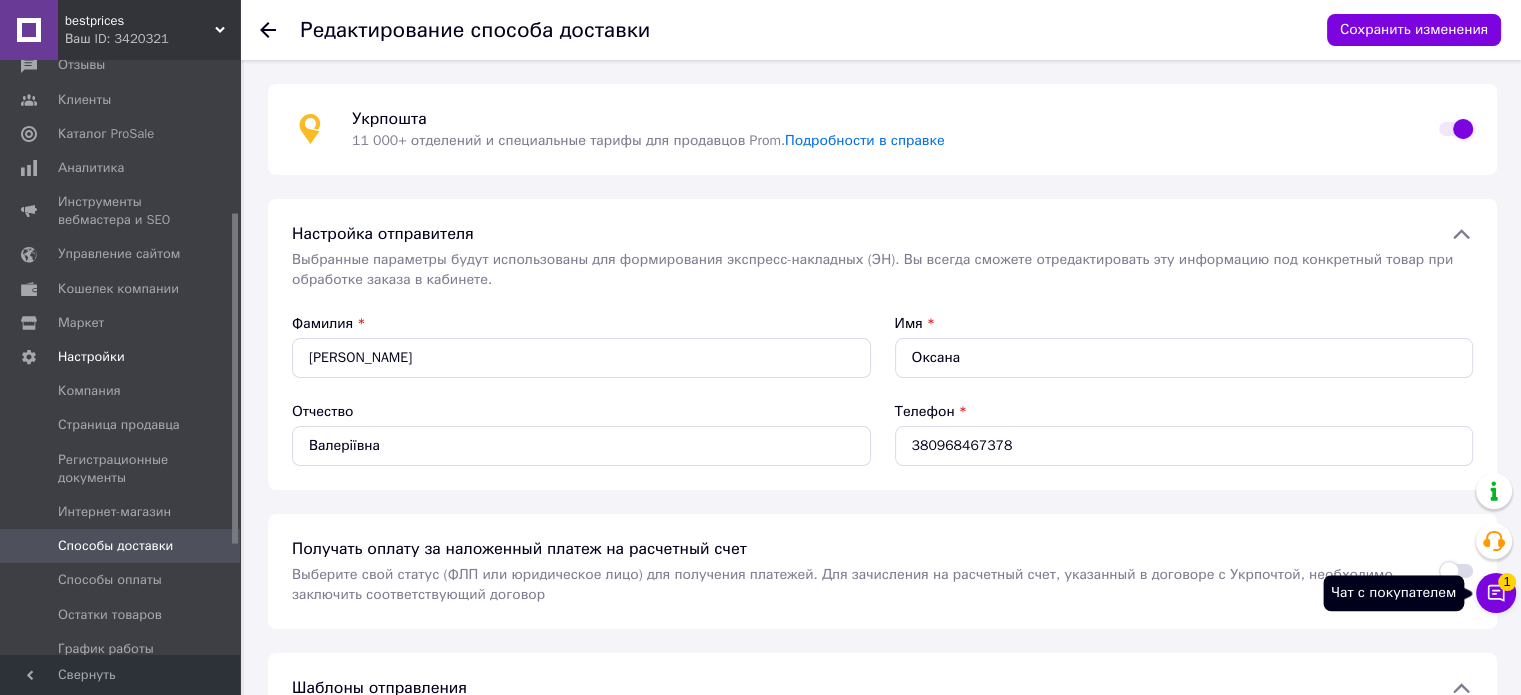click 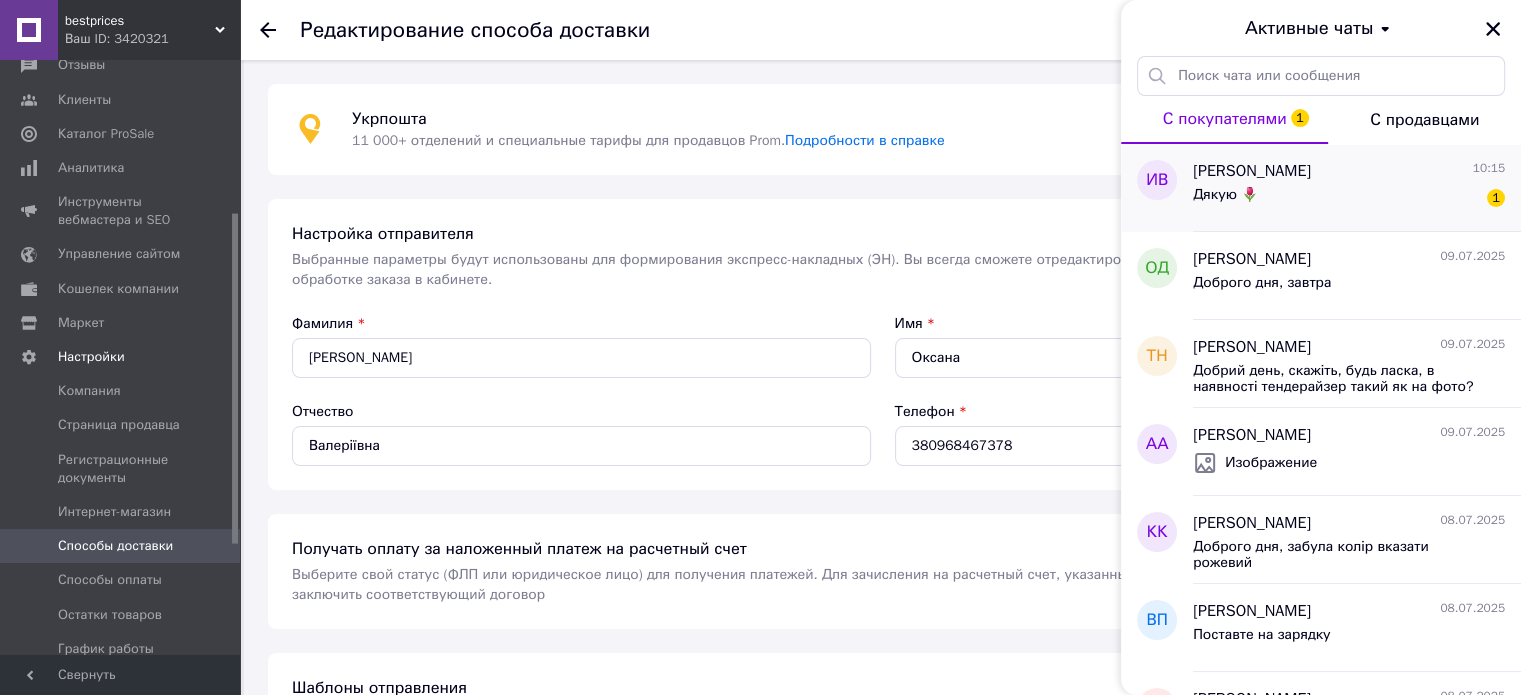 click on "Дякую 🌷 1" at bounding box center [1349, 199] 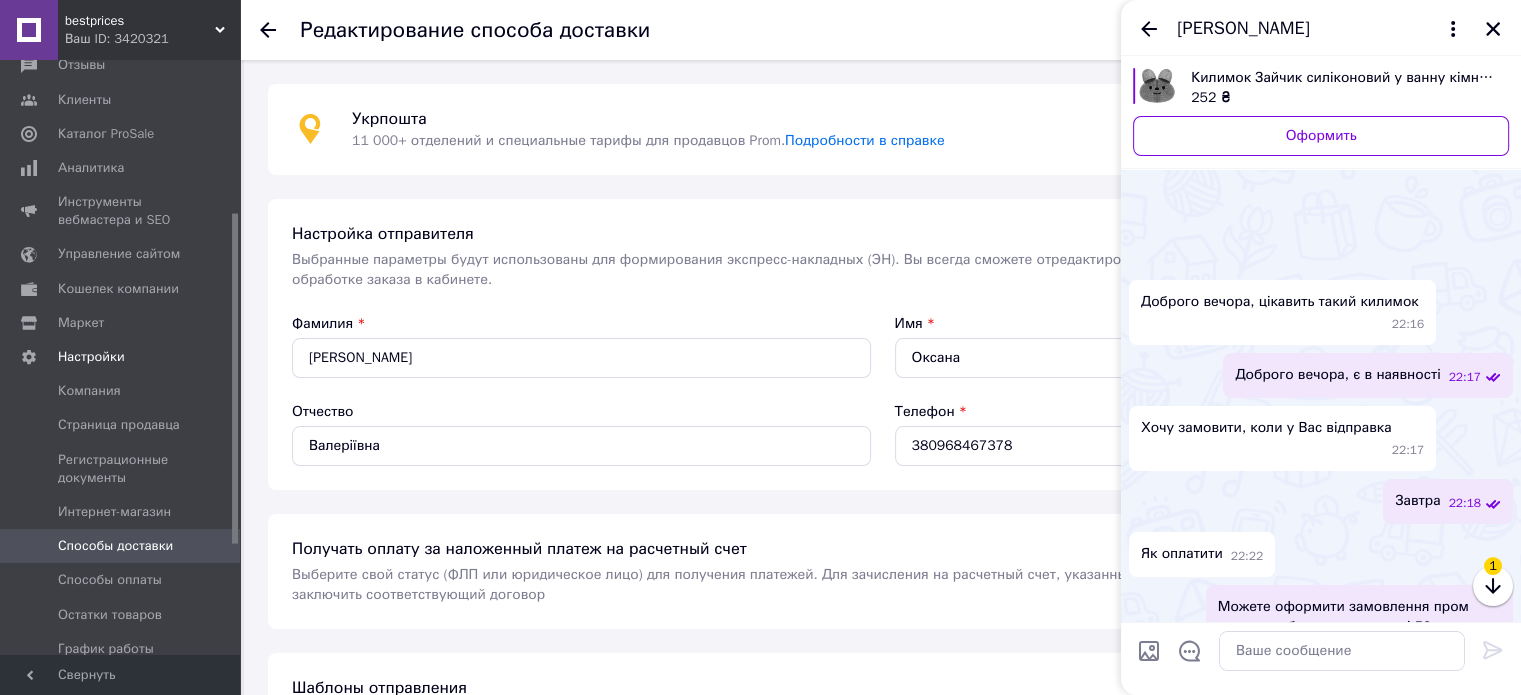 scroll, scrollTop: 1563, scrollLeft: 0, axis: vertical 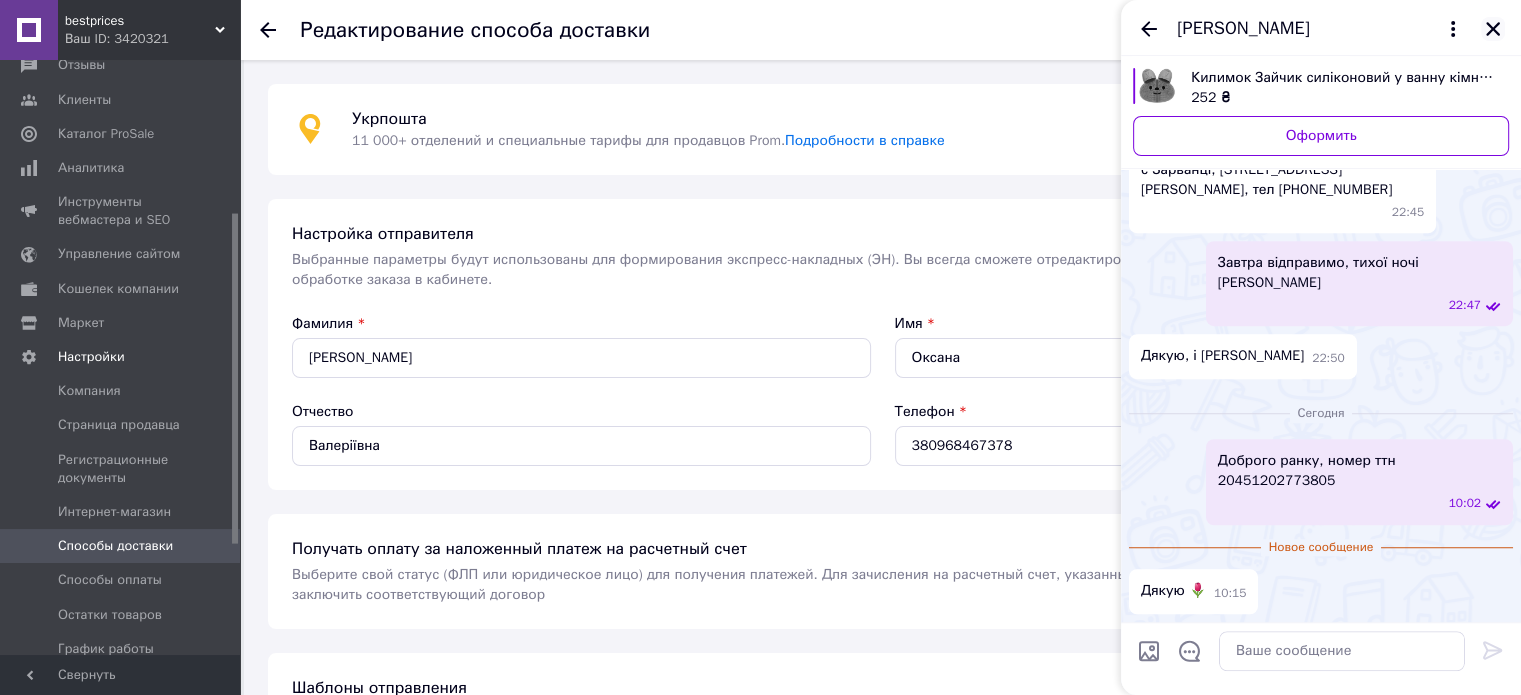 click 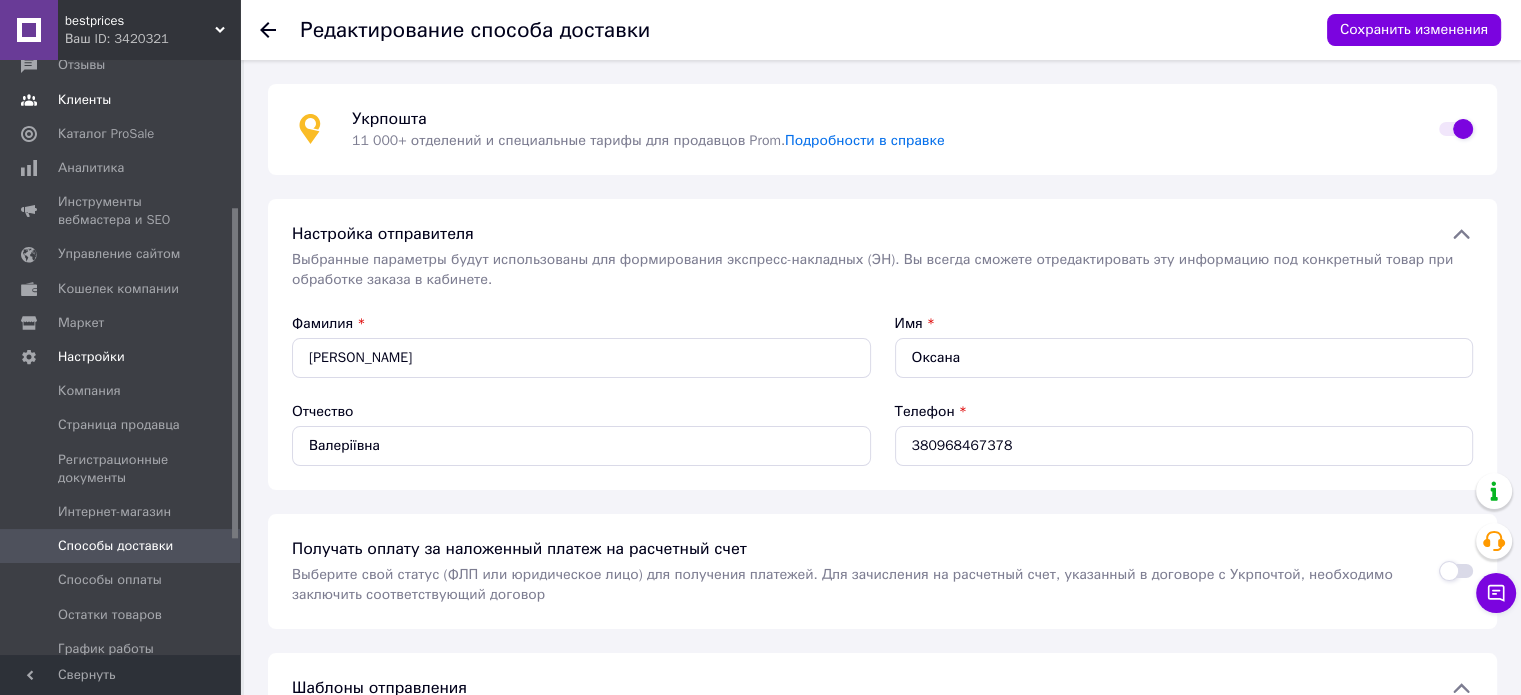 scroll, scrollTop: 0, scrollLeft: 0, axis: both 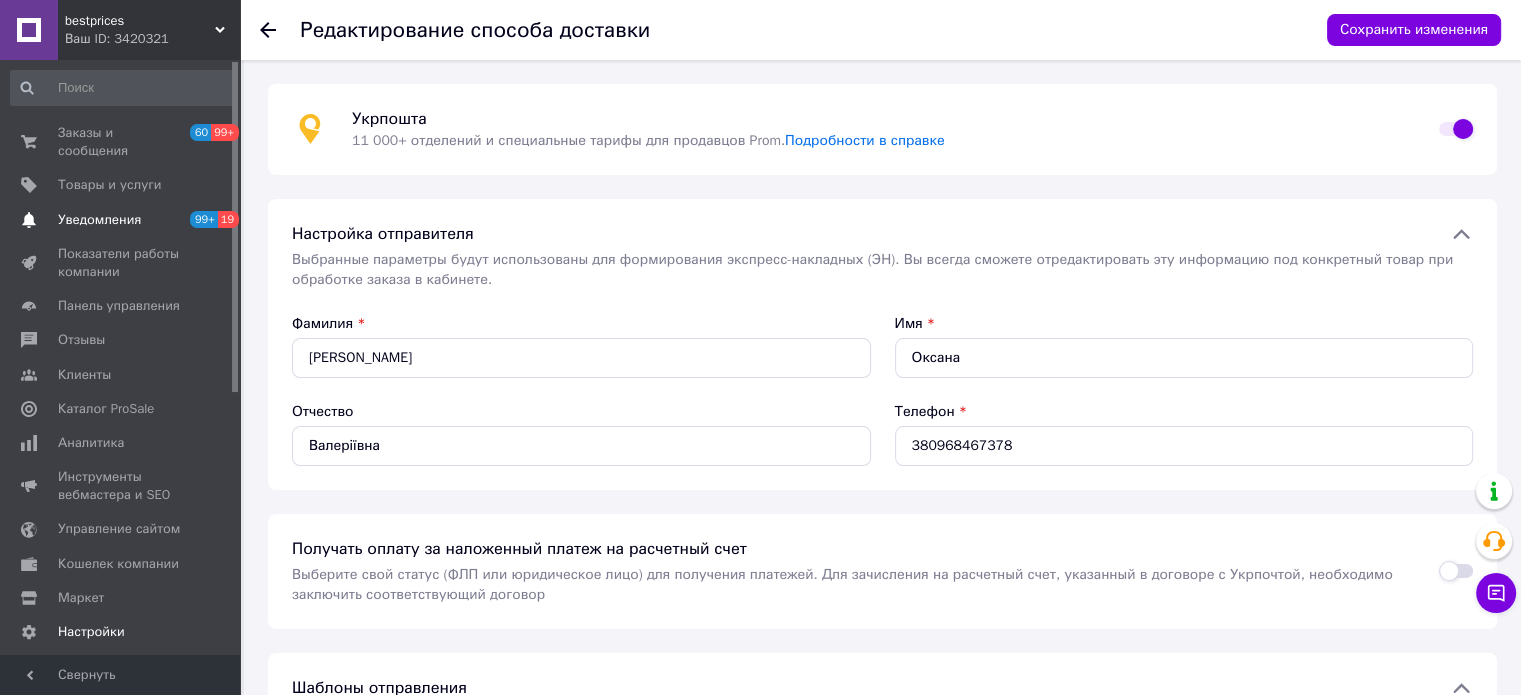 click on "Уведомления" at bounding box center [99, 220] 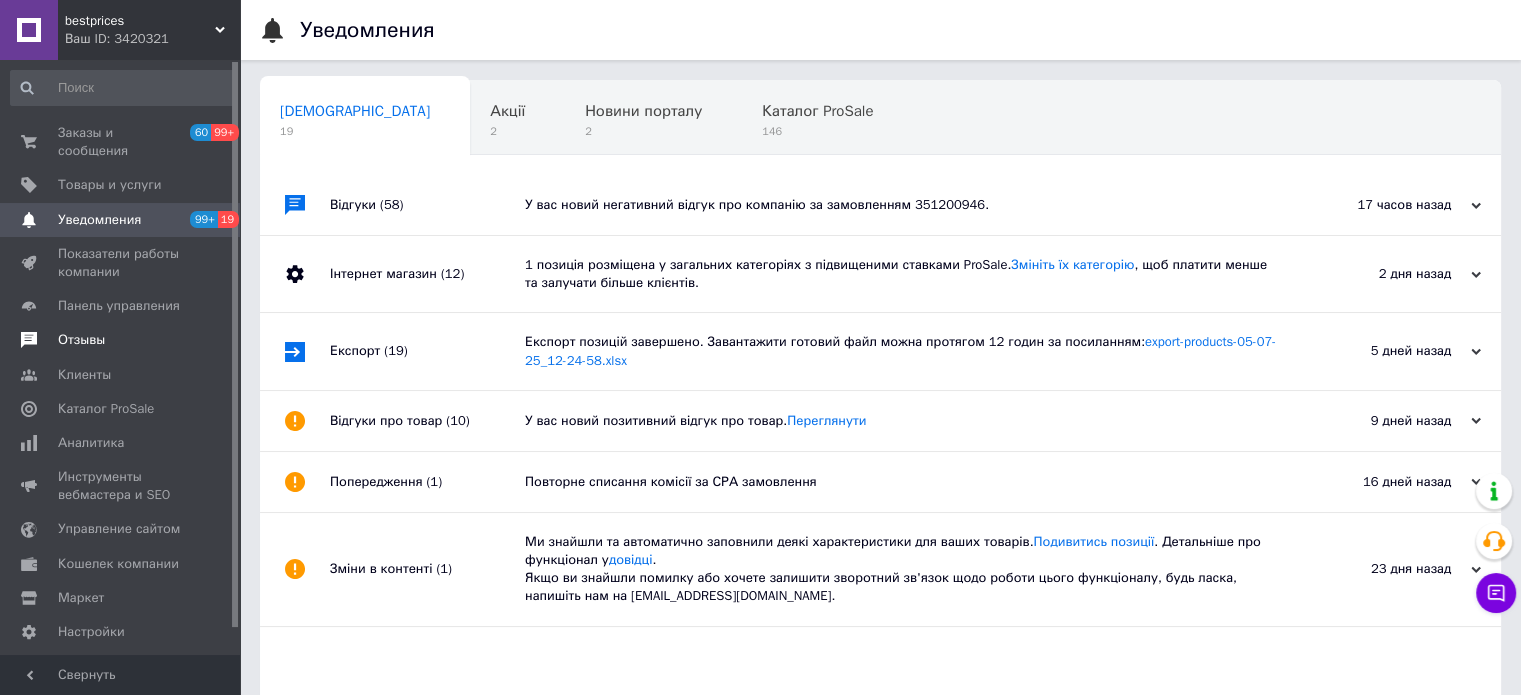 click on "Отзывы" at bounding box center [121, 340] 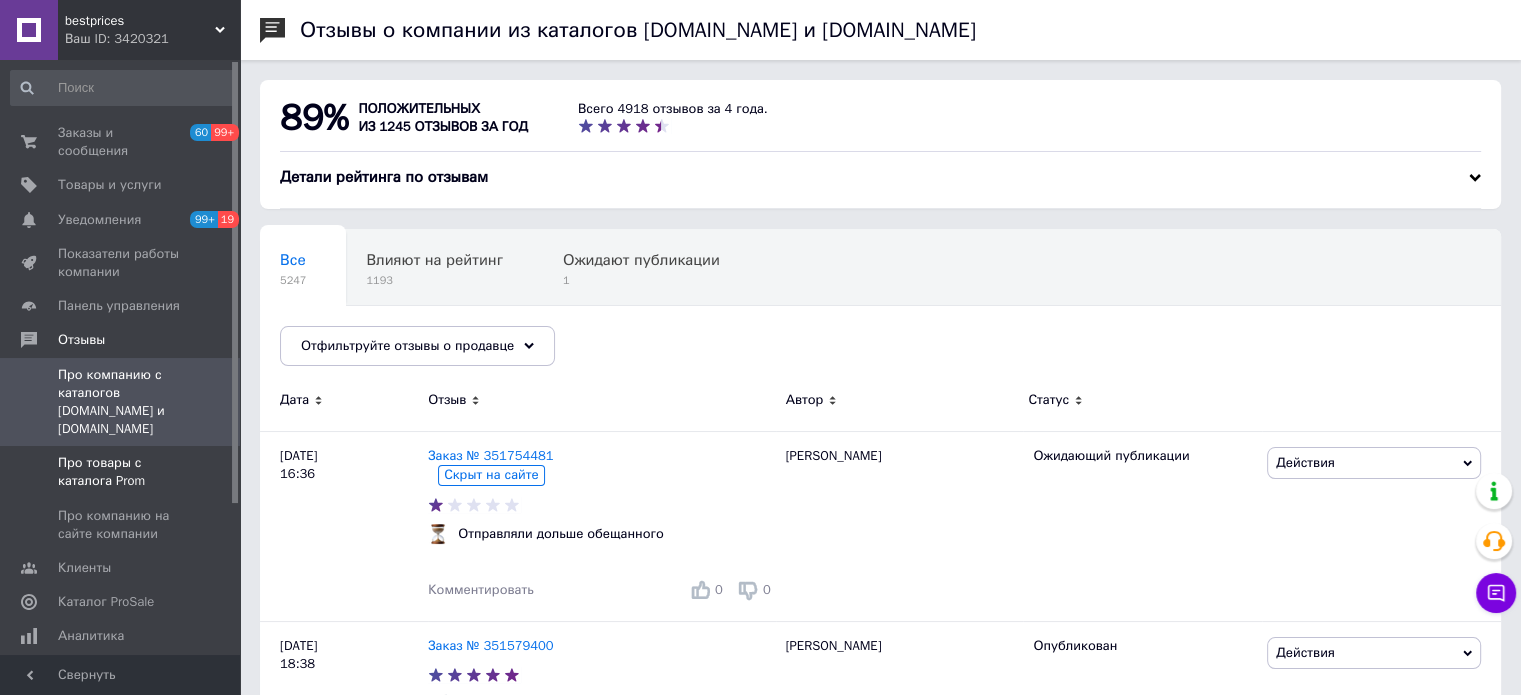 click on "Про товары с каталога Prom" at bounding box center [121, 472] 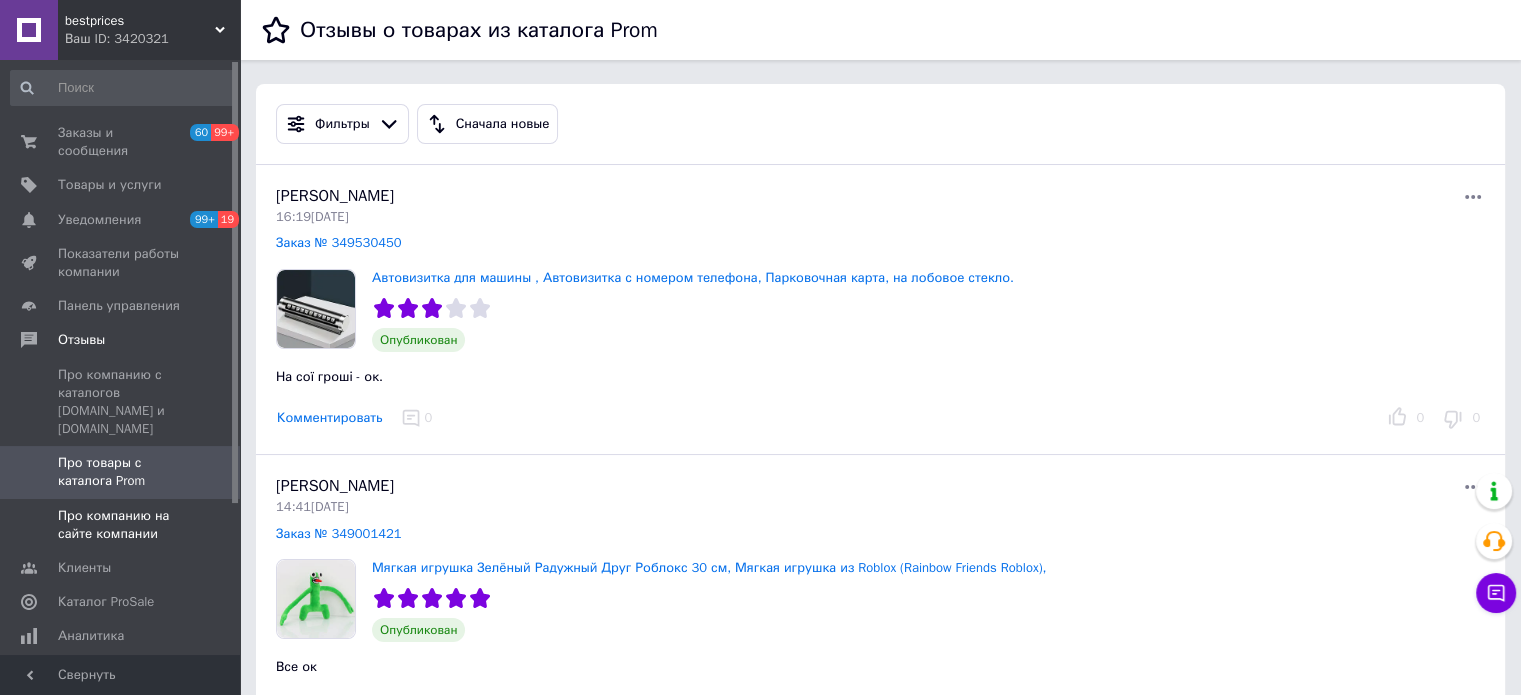 click on "Про компанию на сайте компании" at bounding box center [121, 525] 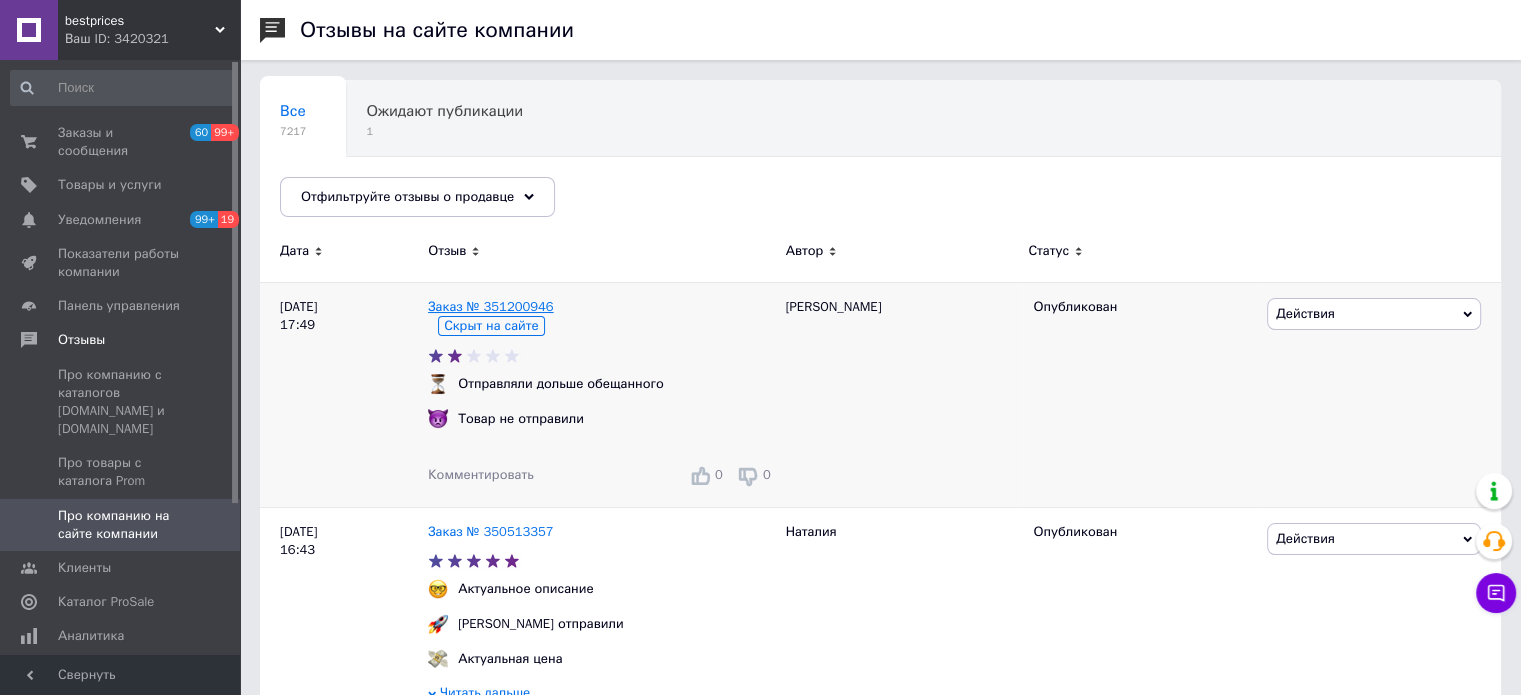 click on "Заказ № 351200946" at bounding box center [491, 306] 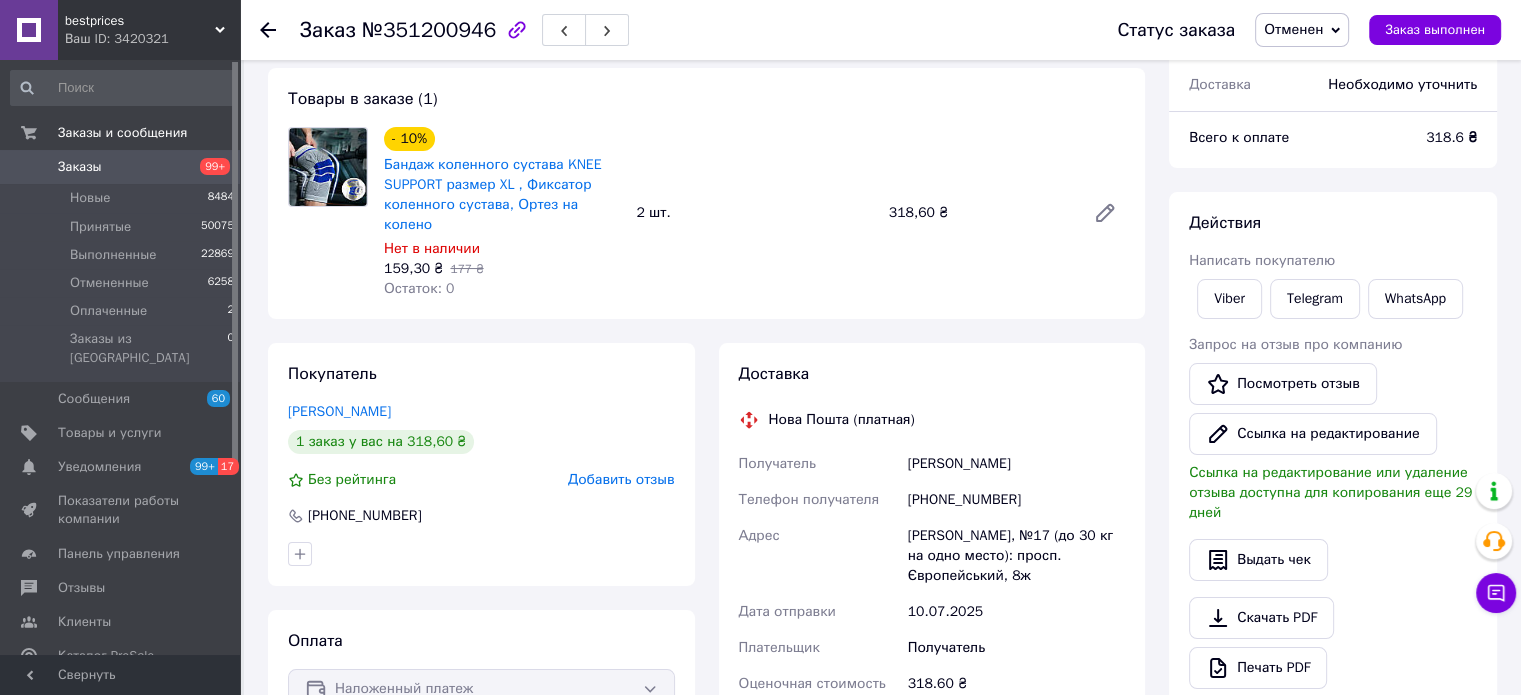 scroll, scrollTop: 100, scrollLeft: 0, axis: vertical 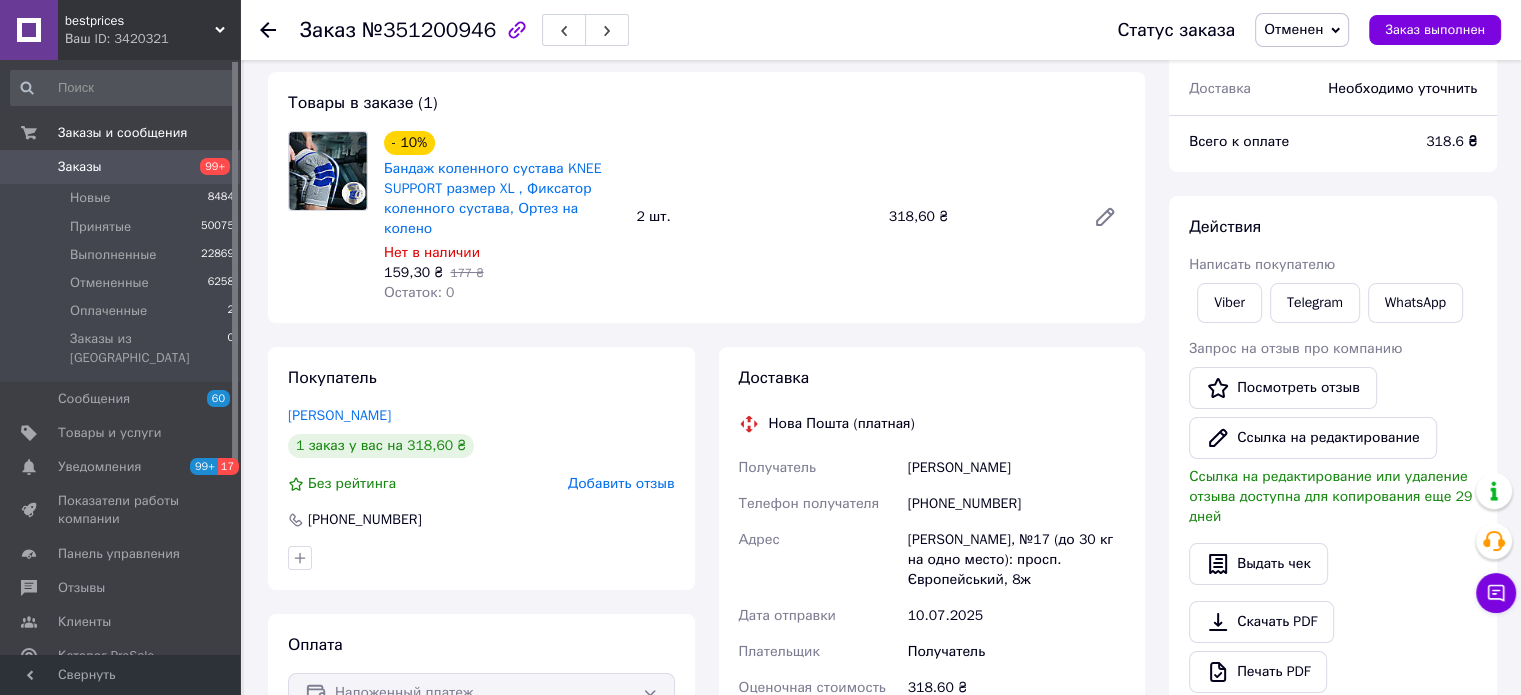 click on "Заказы" at bounding box center [121, 167] 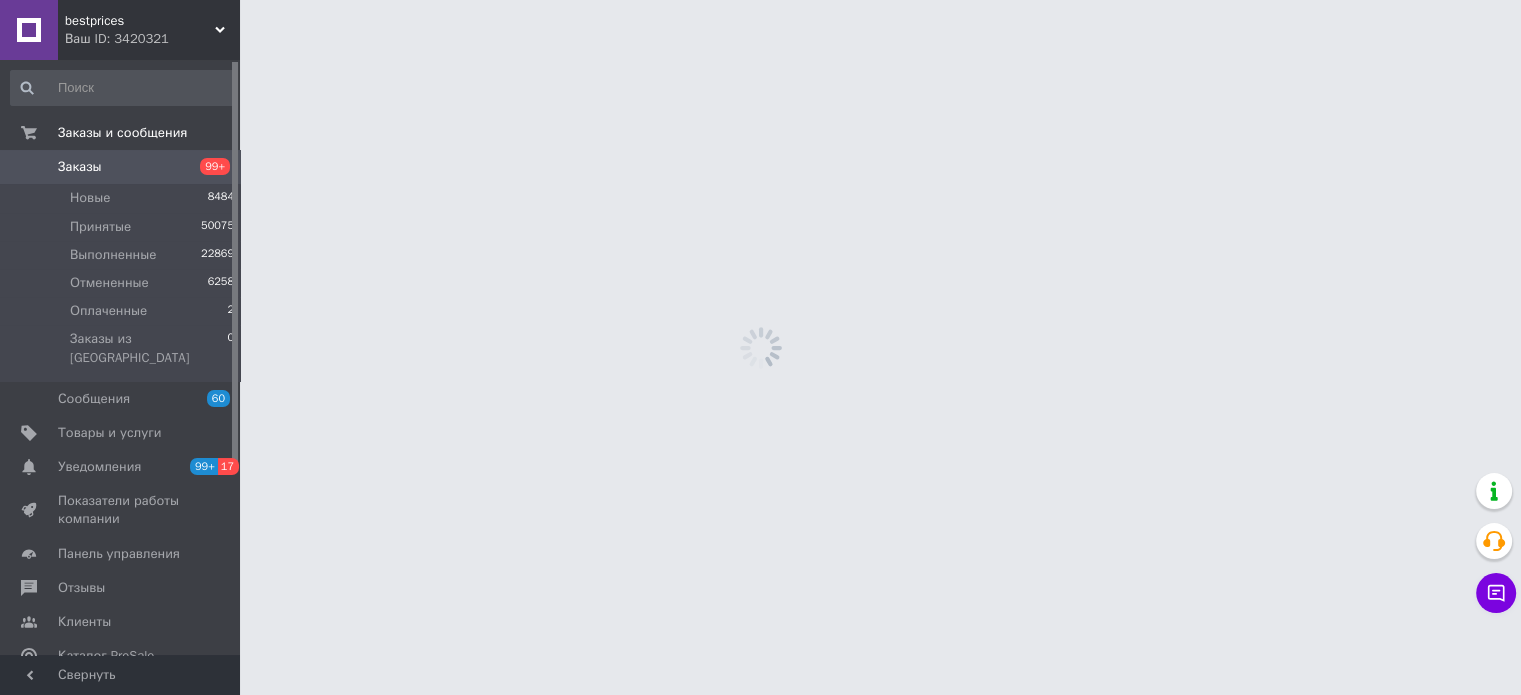 scroll, scrollTop: 0, scrollLeft: 0, axis: both 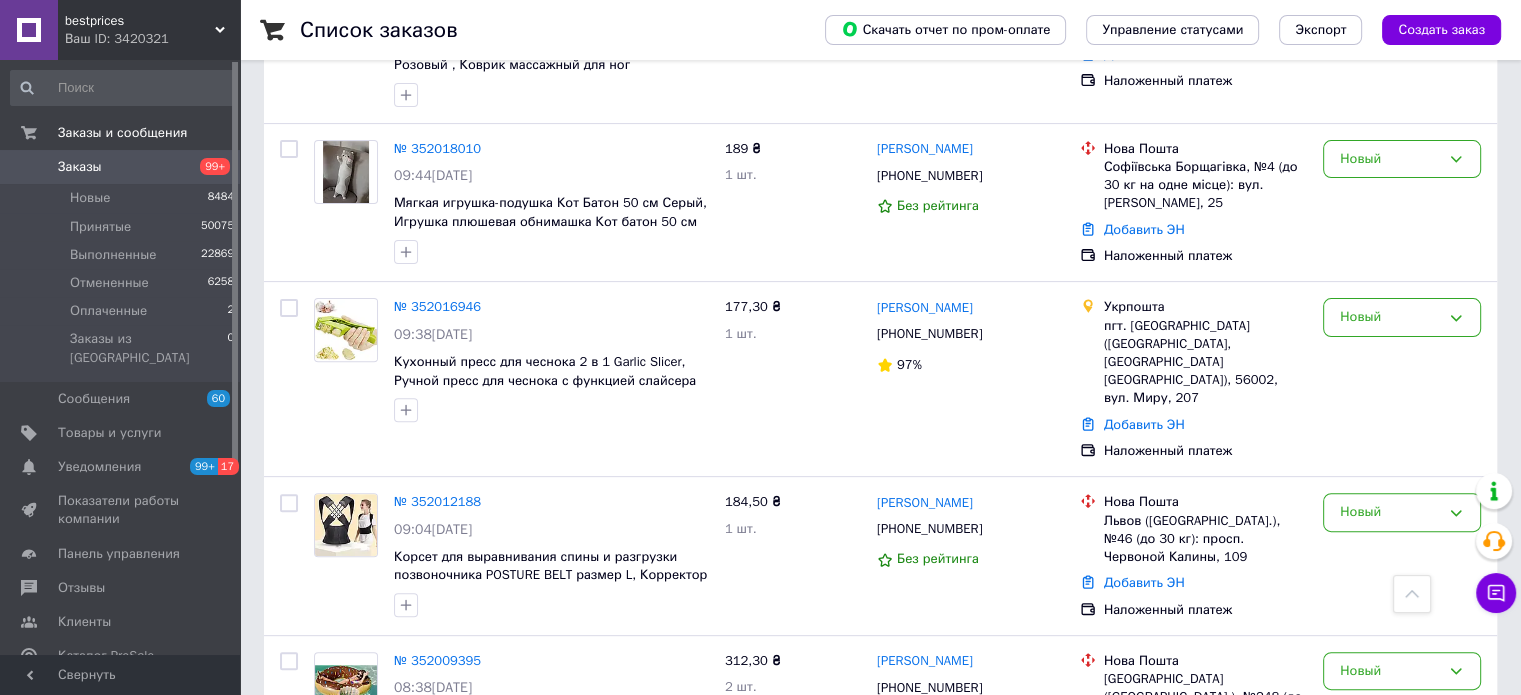 click on "Заказы" at bounding box center (121, 167) 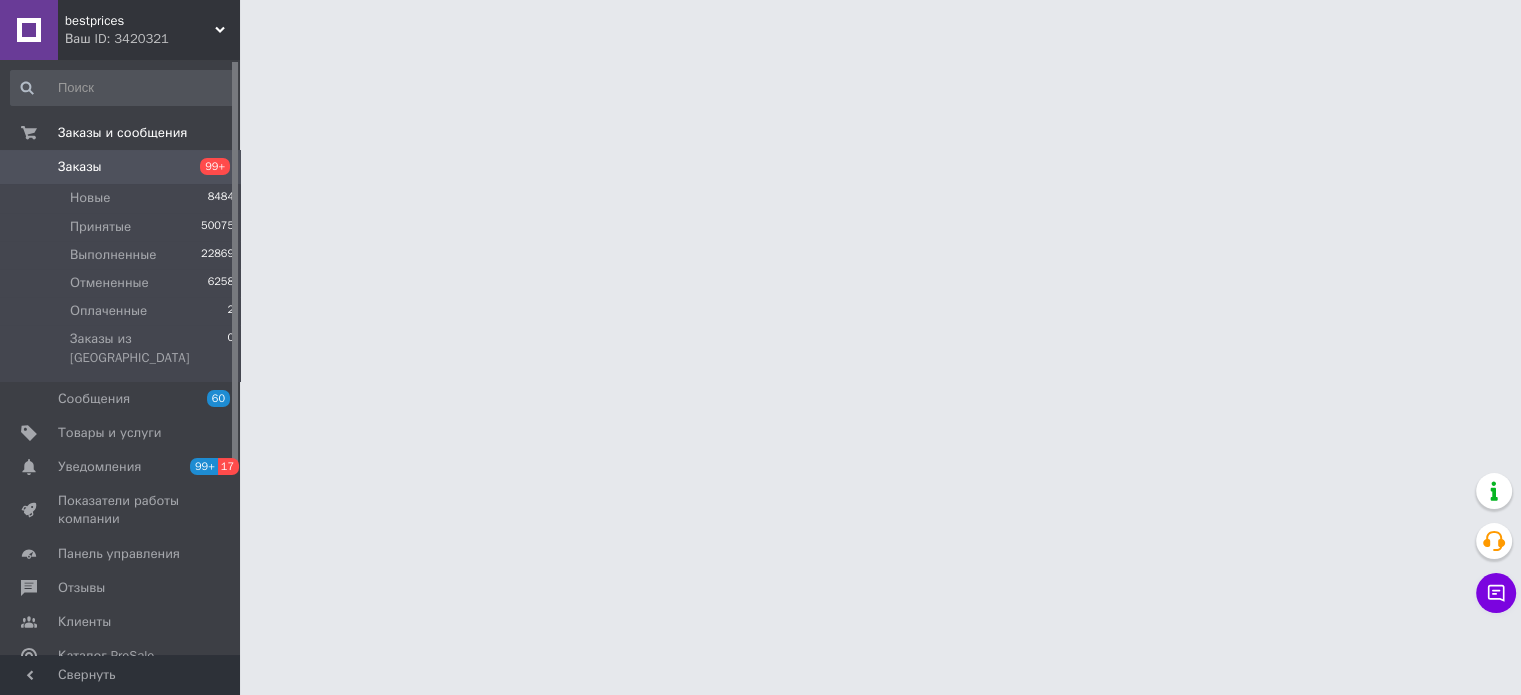 scroll, scrollTop: 0, scrollLeft: 0, axis: both 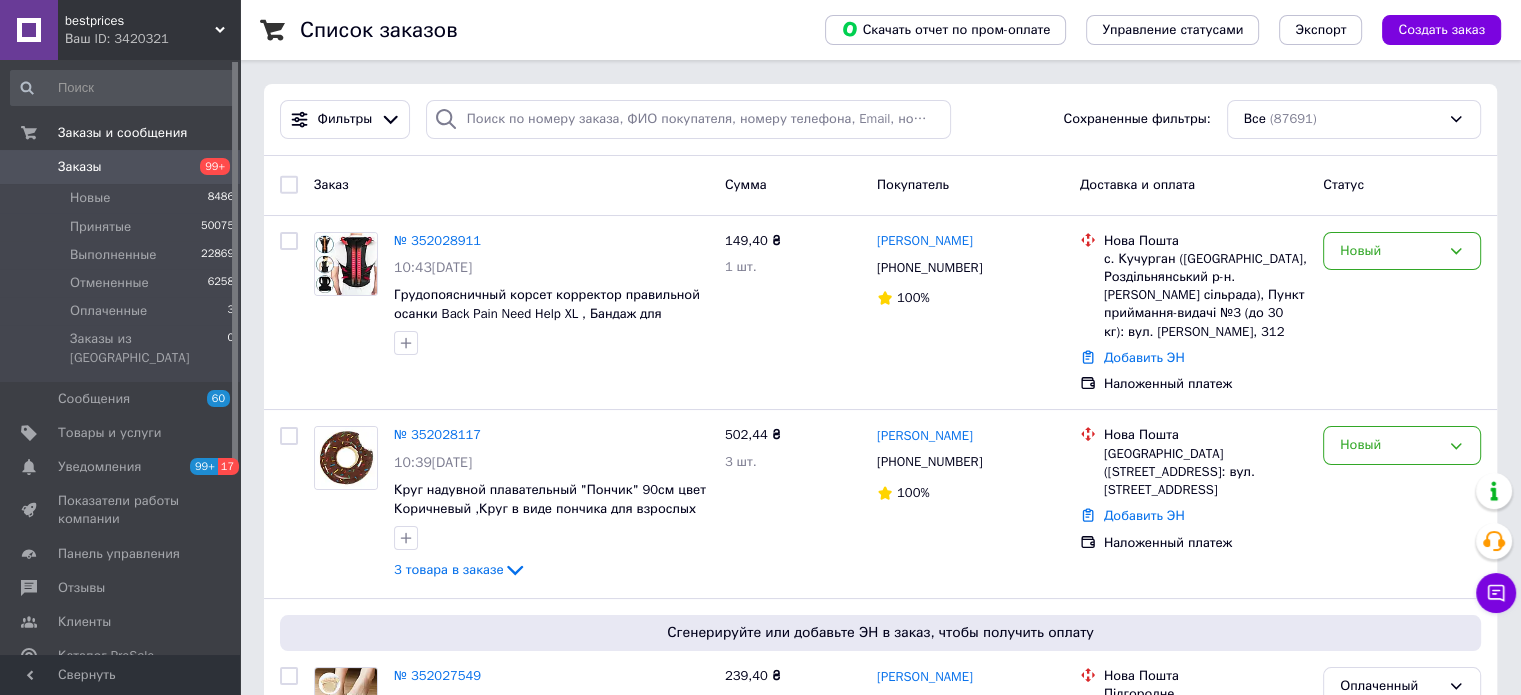 click on "Заказы" at bounding box center (121, 167) 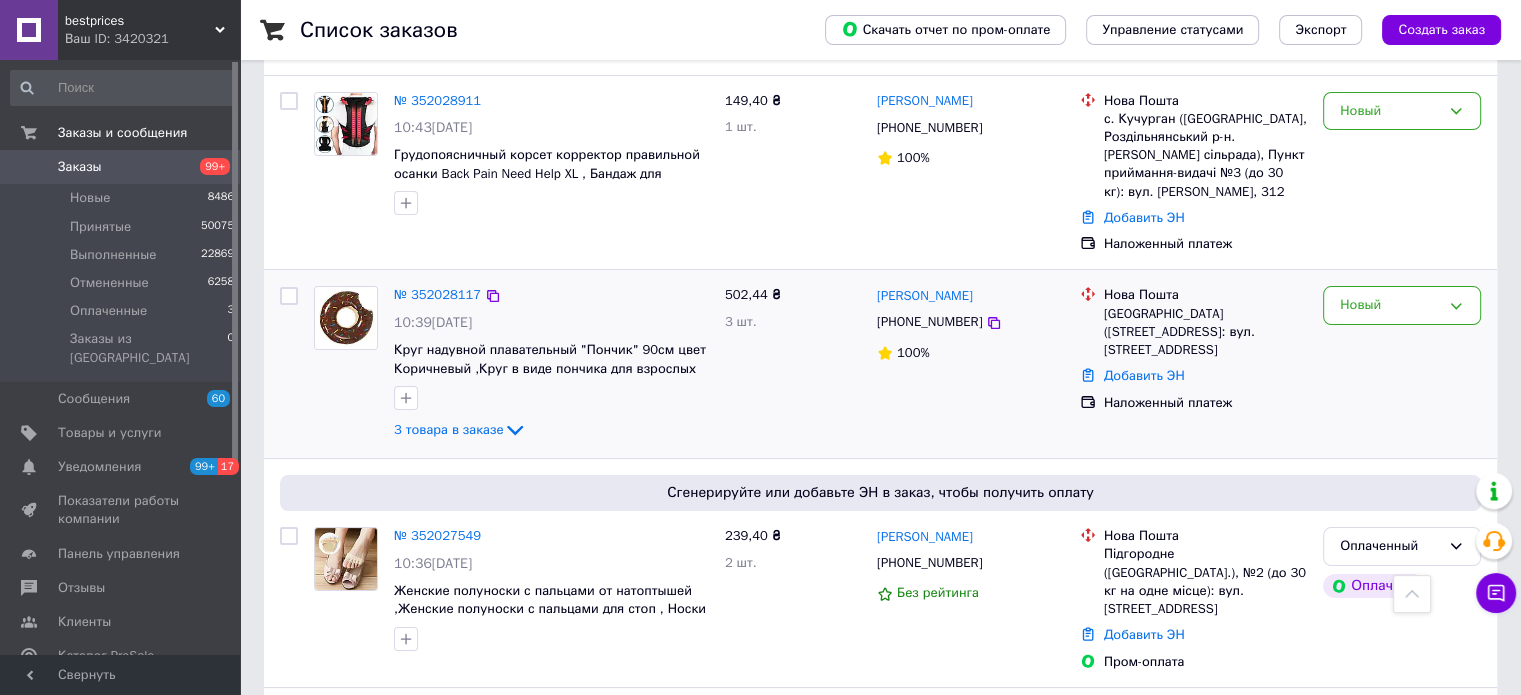 scroll, scrollTop: 0, scrollLeft: 0, axis: both 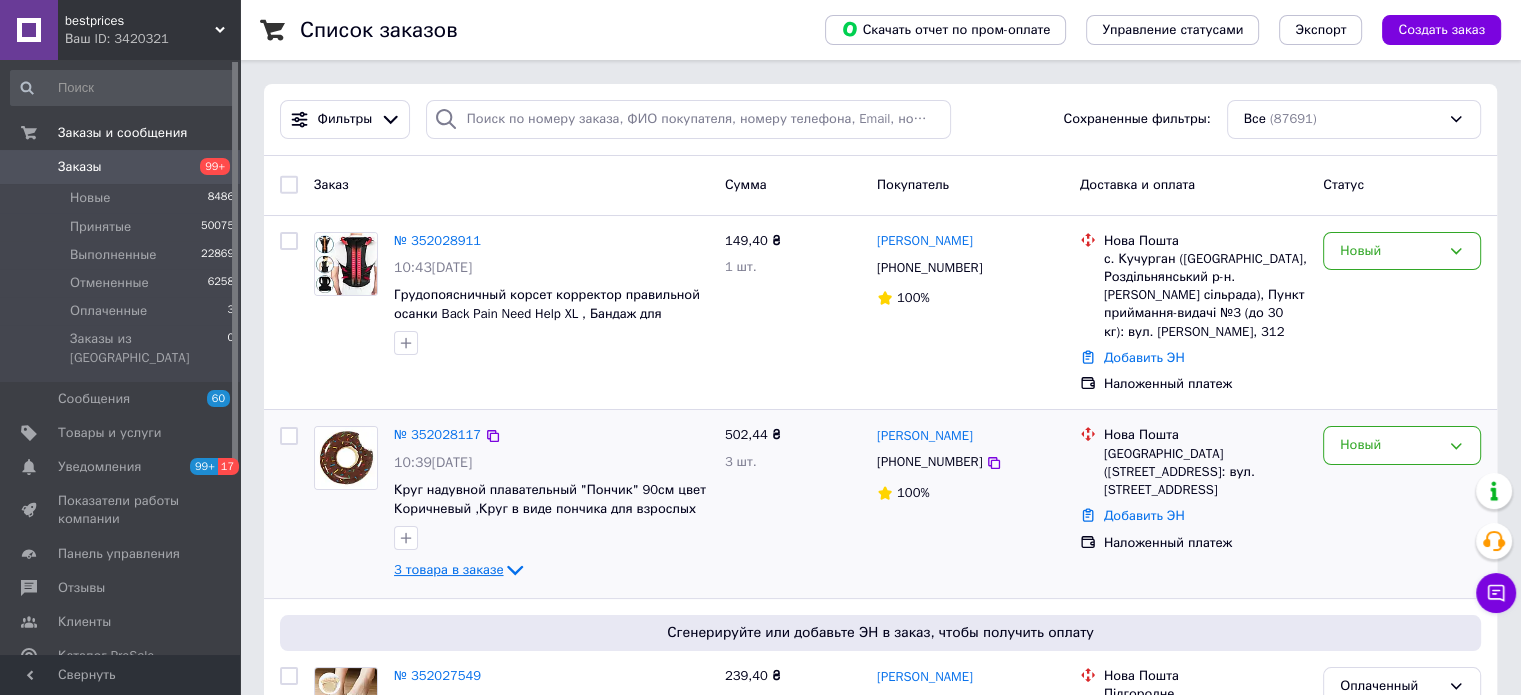 click 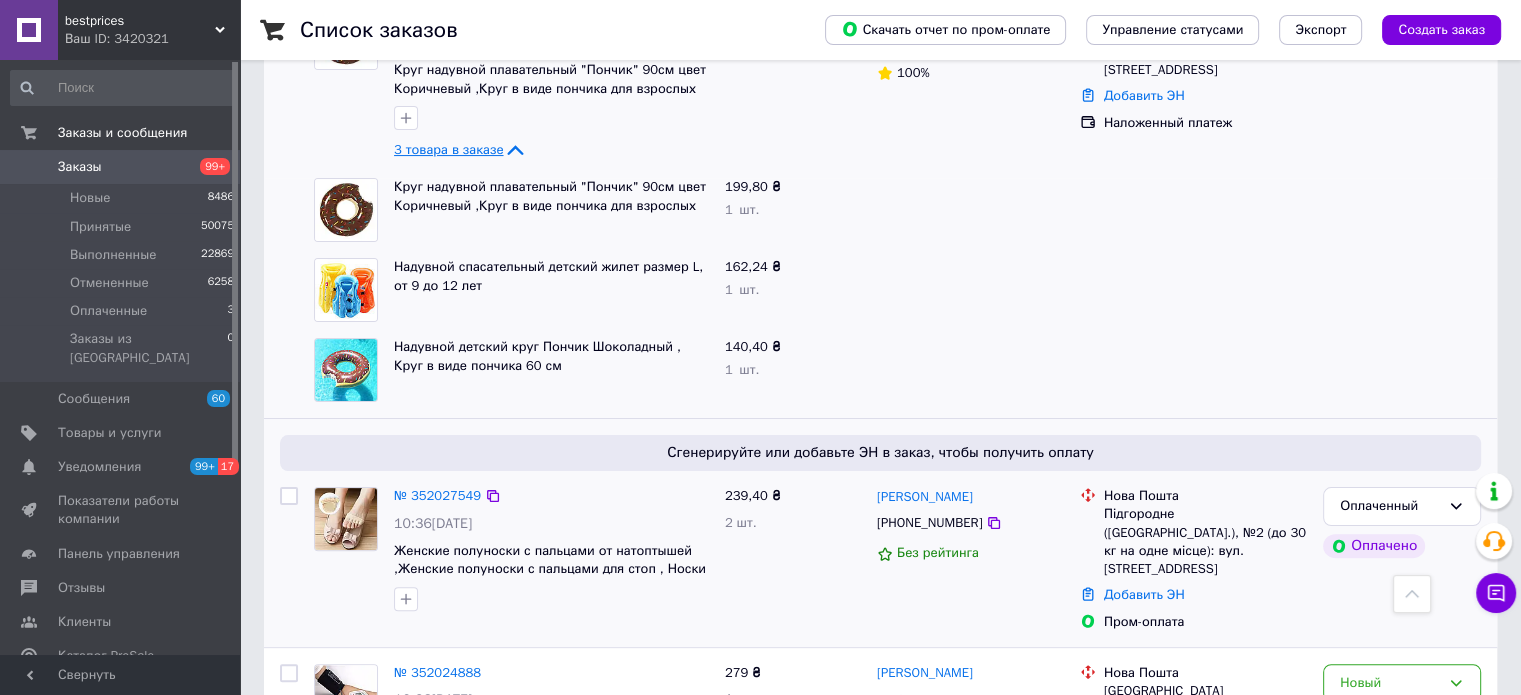 scroll, scrollTop: 400, scrollLeft: 0, axis: vertical 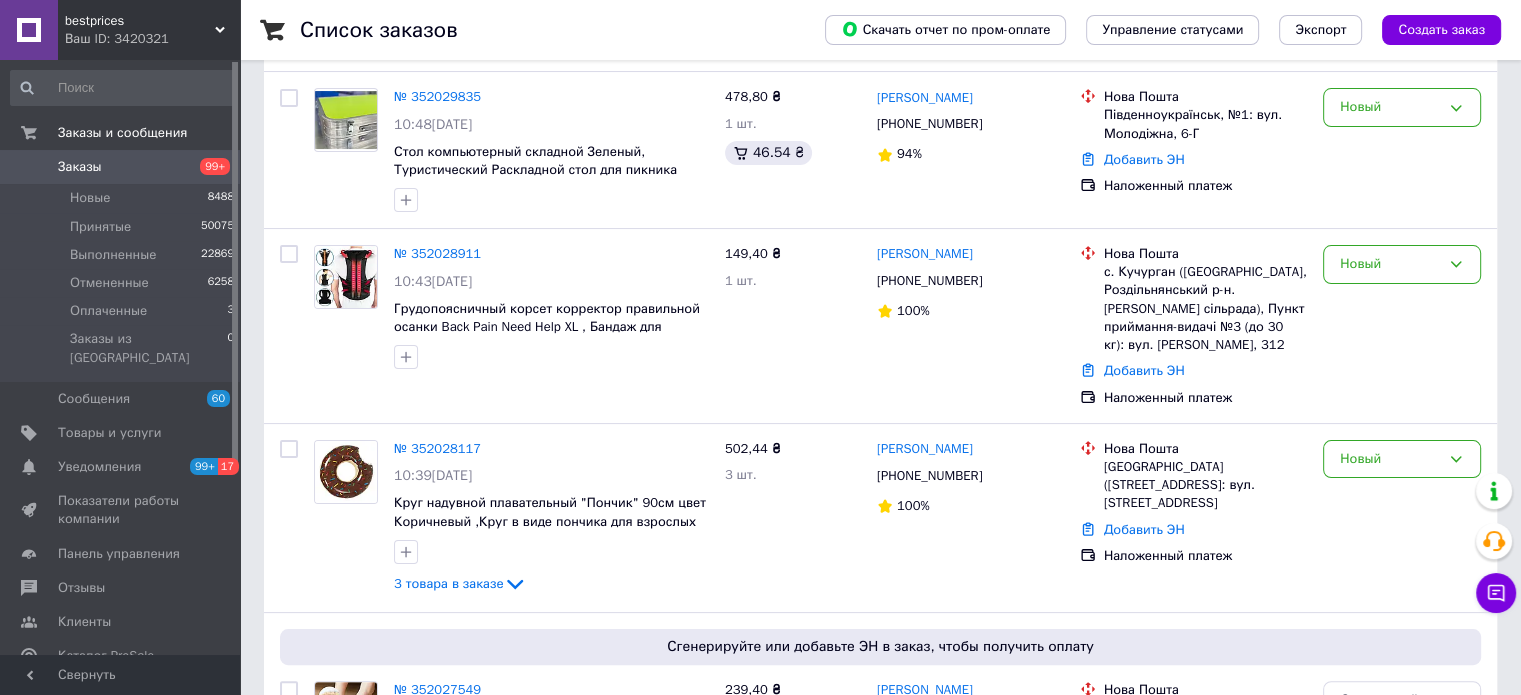 click on "Заказы 99+" at bounding box center (123, 167) 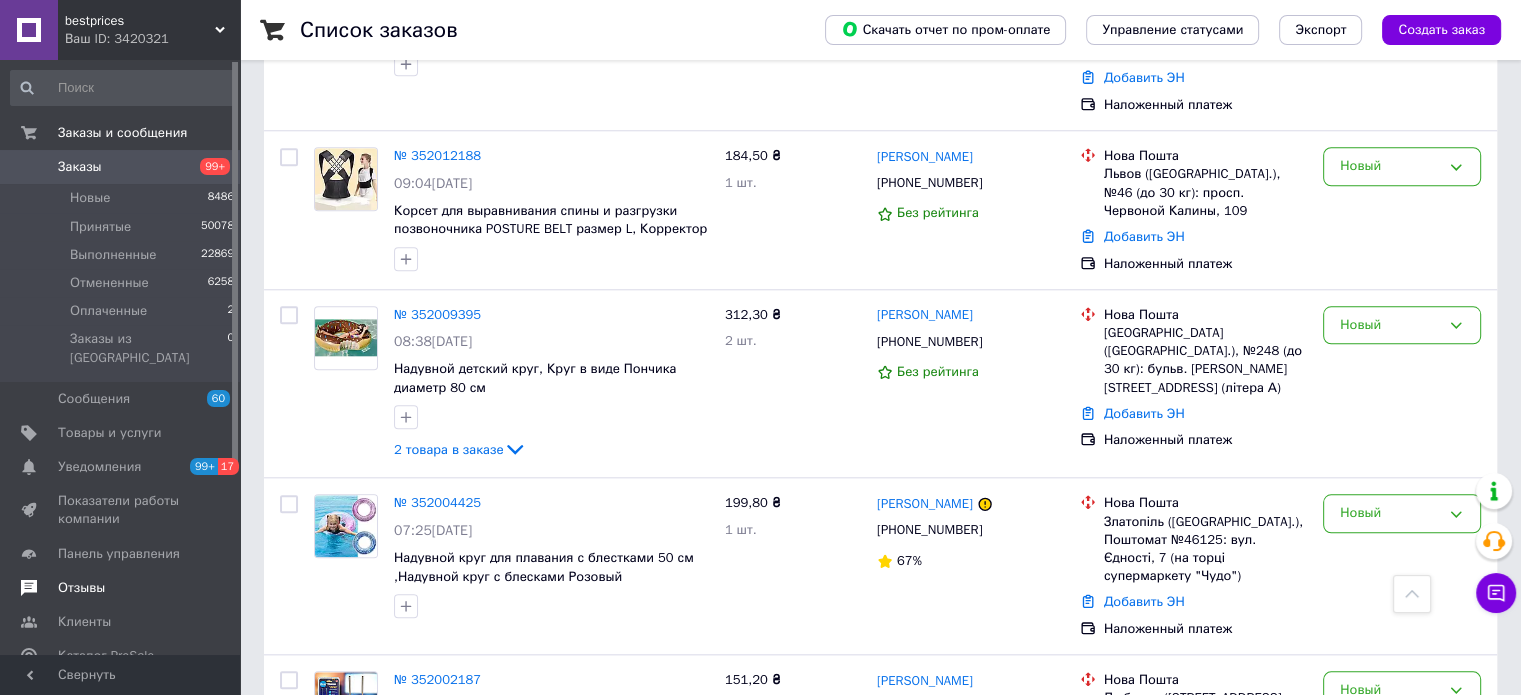 scroll, scrollTop: 2000, scrollLeft: 0, axis: vertical 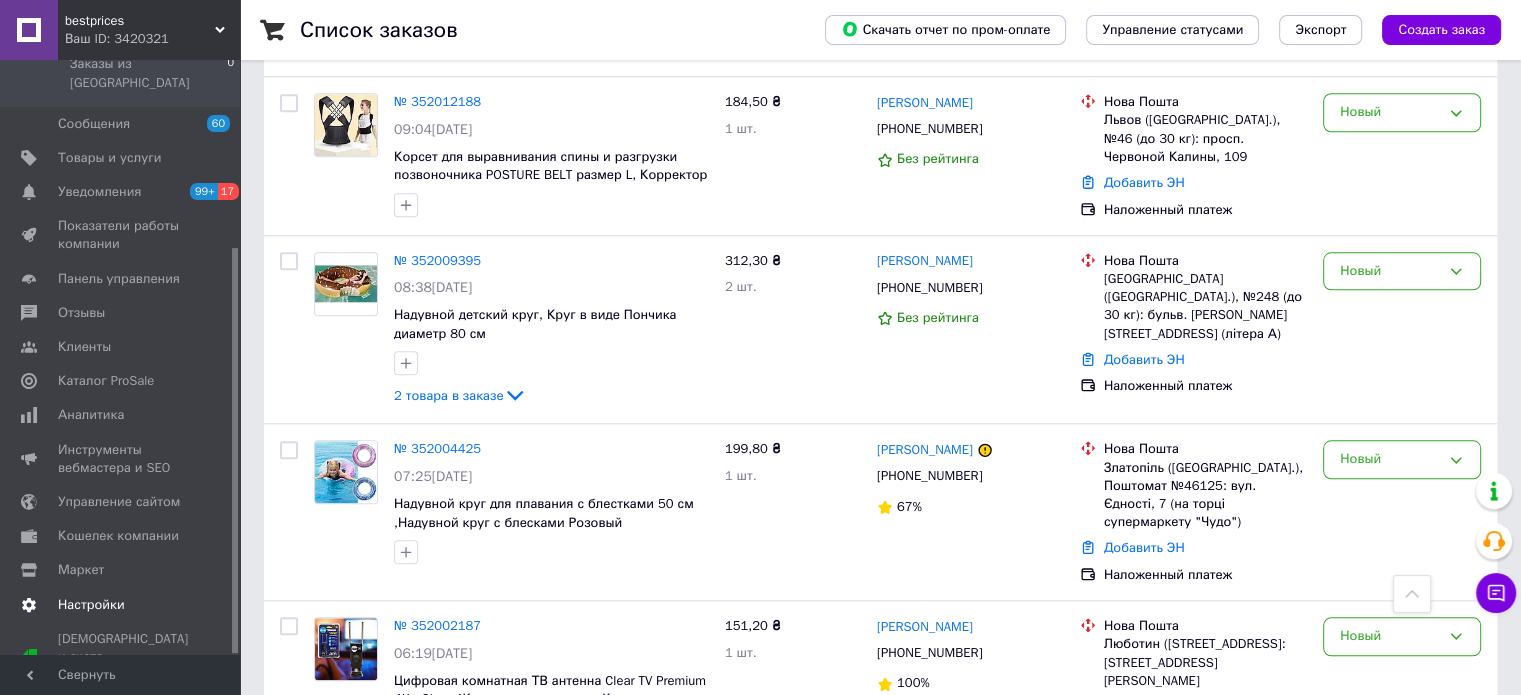 click on "Настройки" at bounding box center (91, 605) 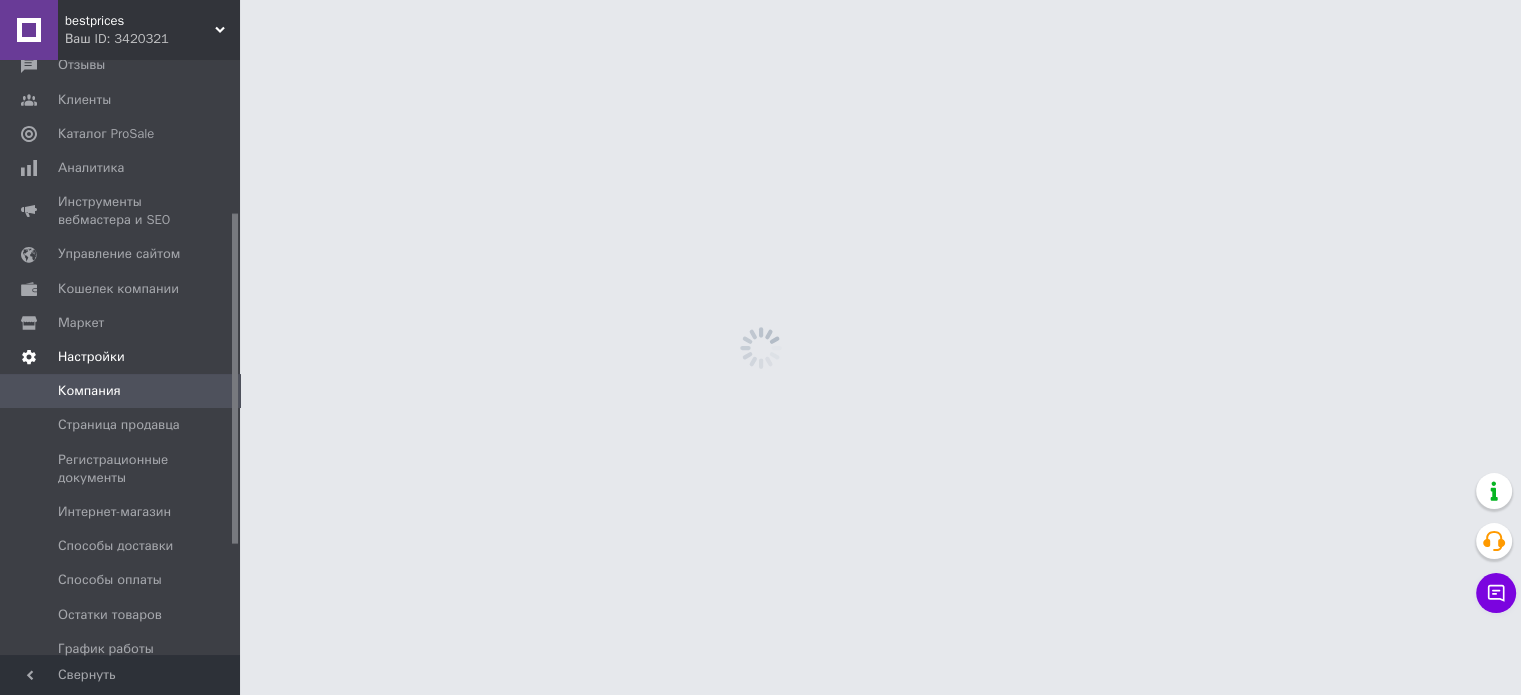 scroll, scrollTop: 0, scrollLeft: 0, axis: both 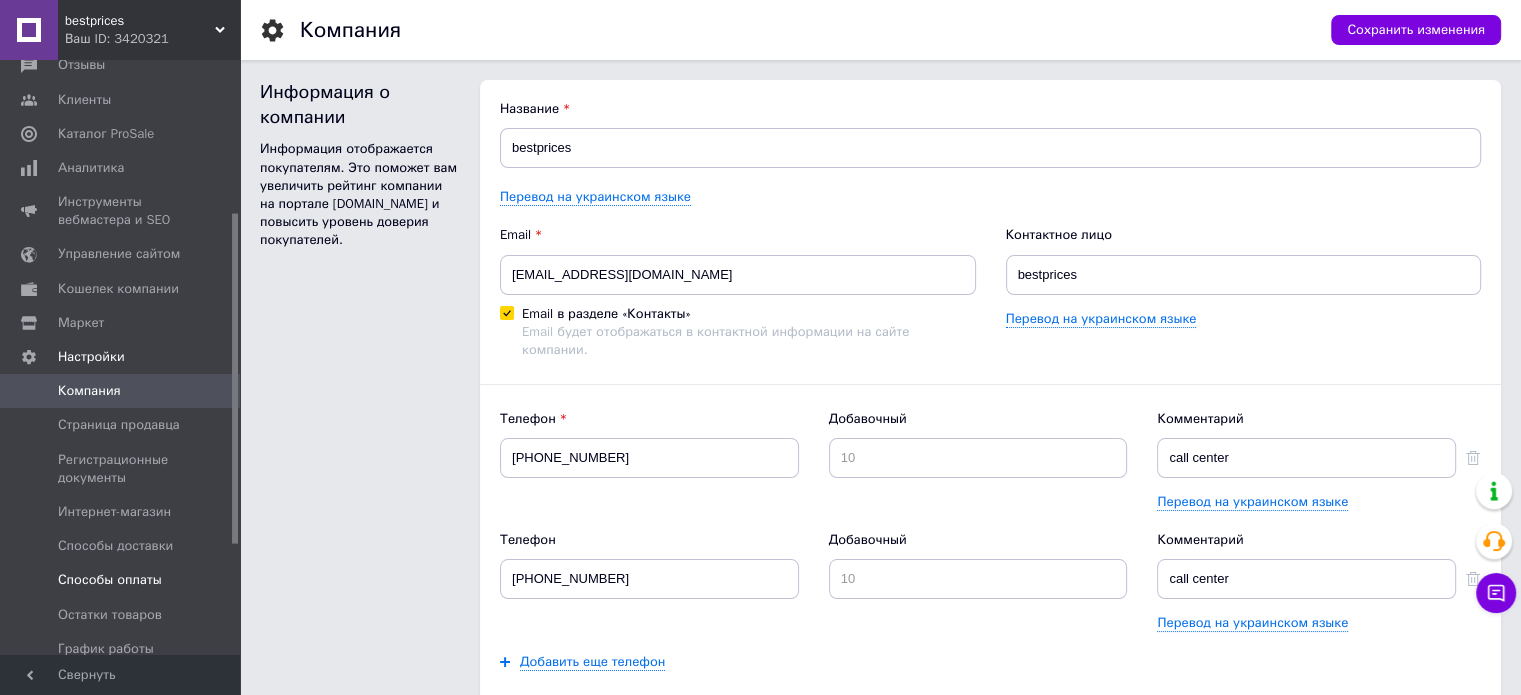 click on "Способы оплаты" at bounding box center [110, 580] 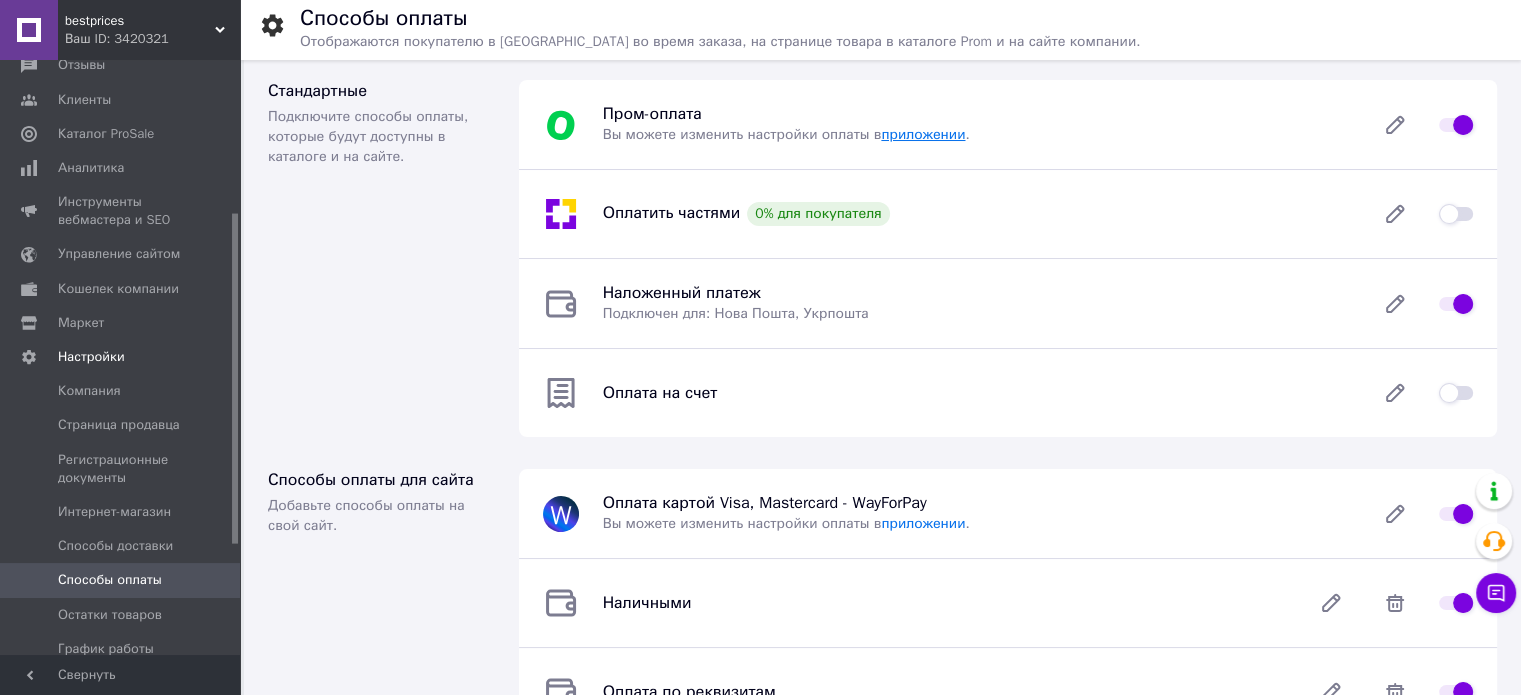 click on "приложении" at bounding box center (923, 134) 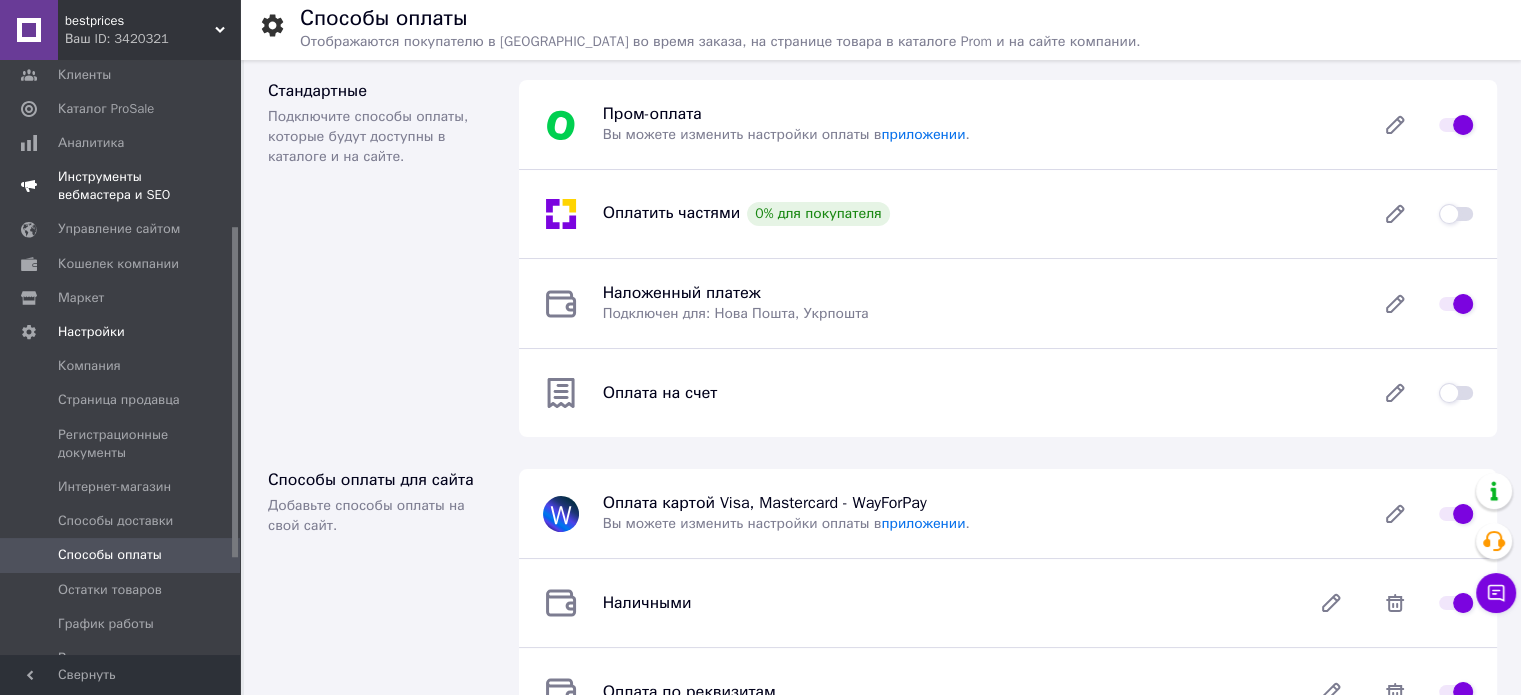 scroll, scrollTop: 0, scrollLeft: 0, axis: both 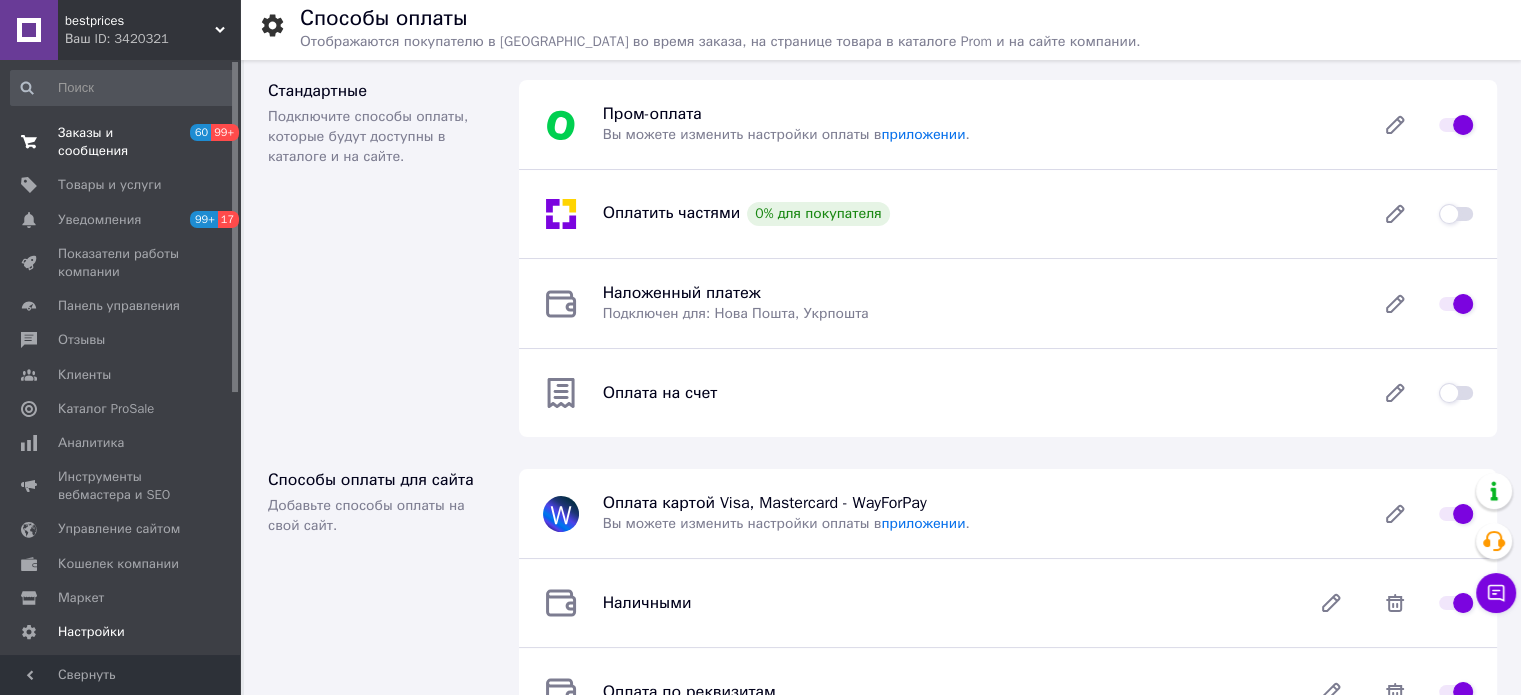 click on "Заказы и сообщения 60 99+" at bounding box center (123, 142) 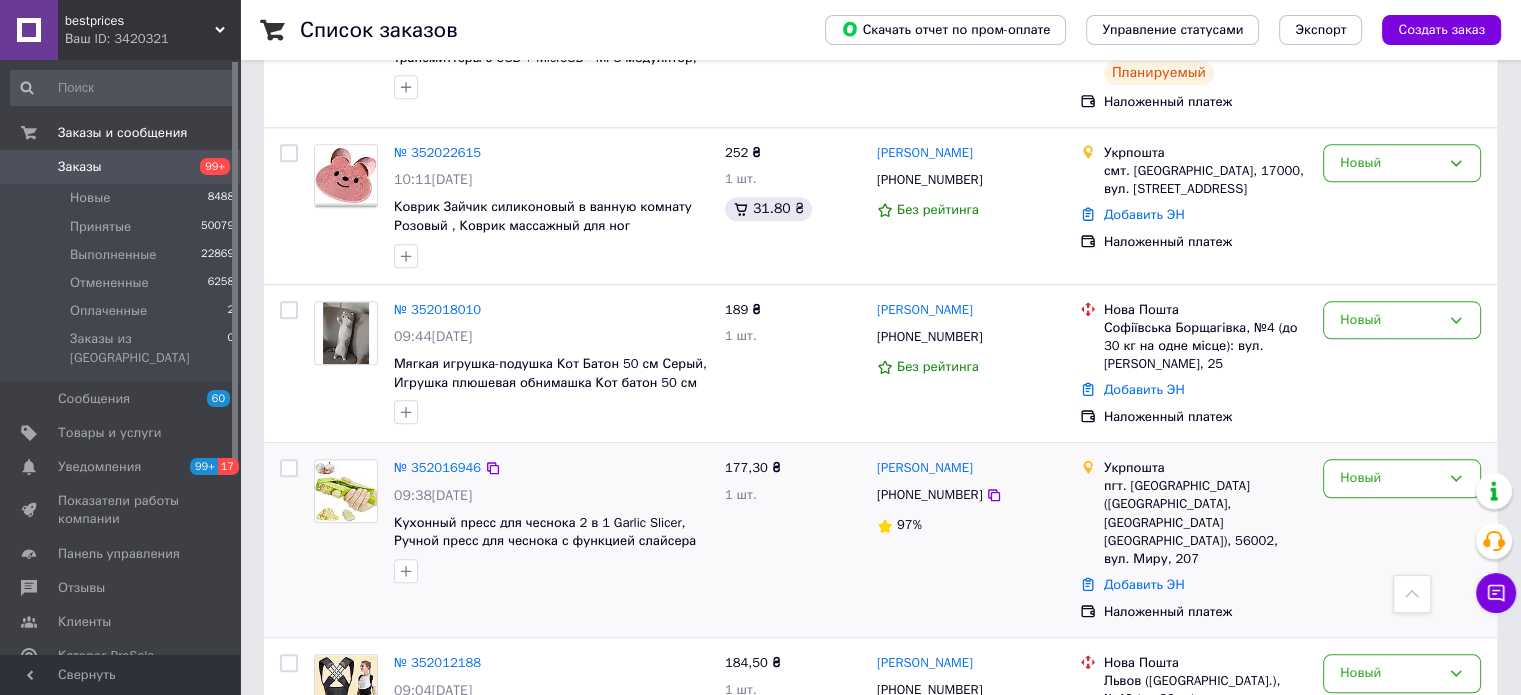 scroll, scrollTop: 2000, scrollLeft: 0, axis: vertical 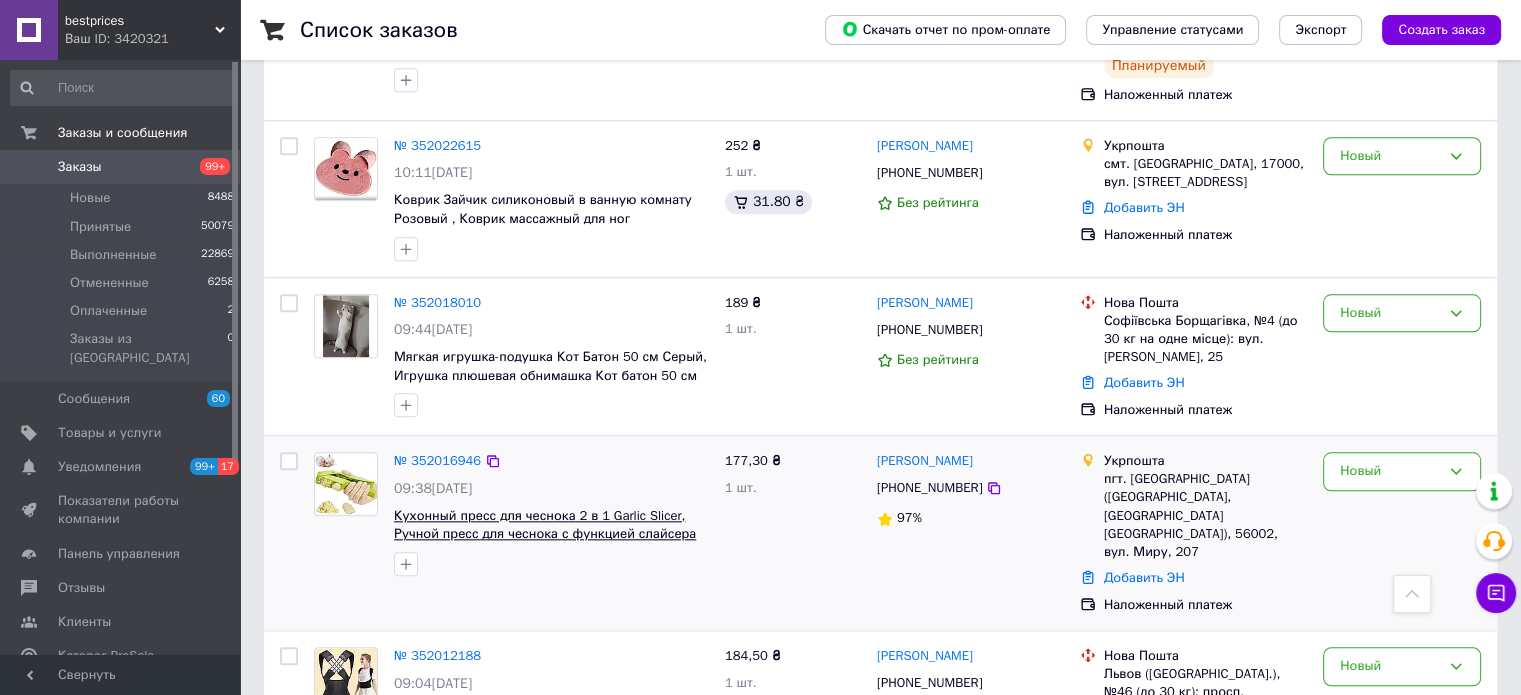 click on "Кухонный пресс для чеснока 2 в 1 Garlic Slicer, Ручной пресс для чеснока с функцией слайсера" at bounding box center [545, 525] 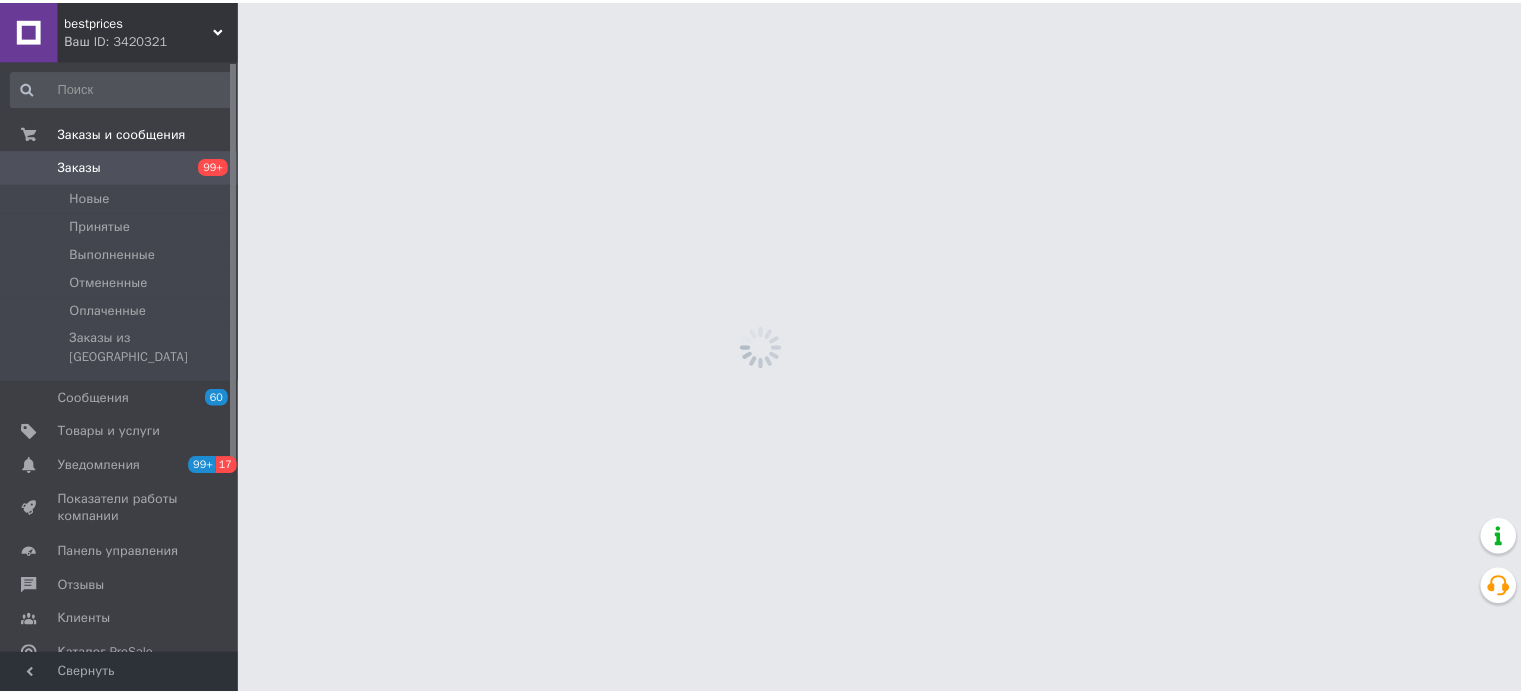 scroll, scrollTop: 0, scrollLeft: 0, axis: both 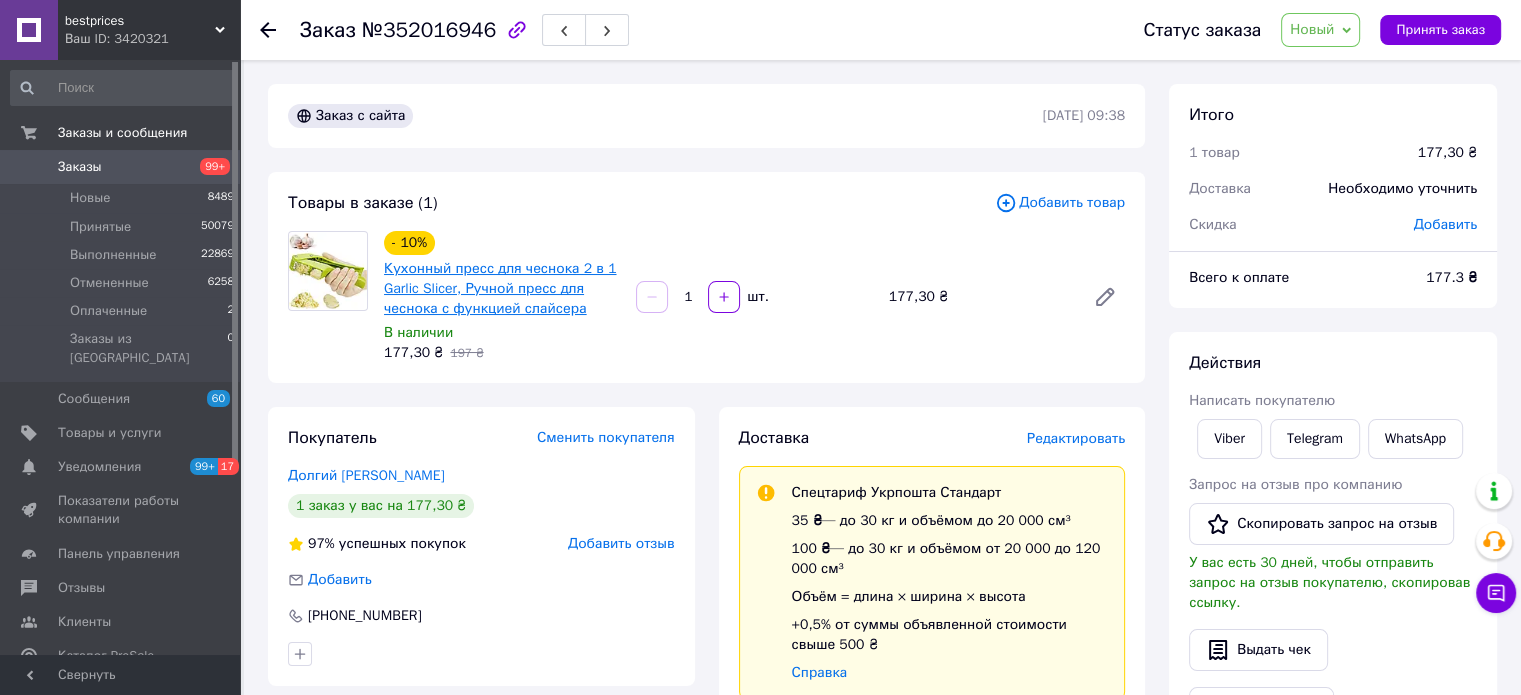 click on "Кухонный пресс для чеснока 2 в 1 Garlic Slicer, Ручной пресс для чеснока с функцией слайсера" at bounding box center [500, 288] 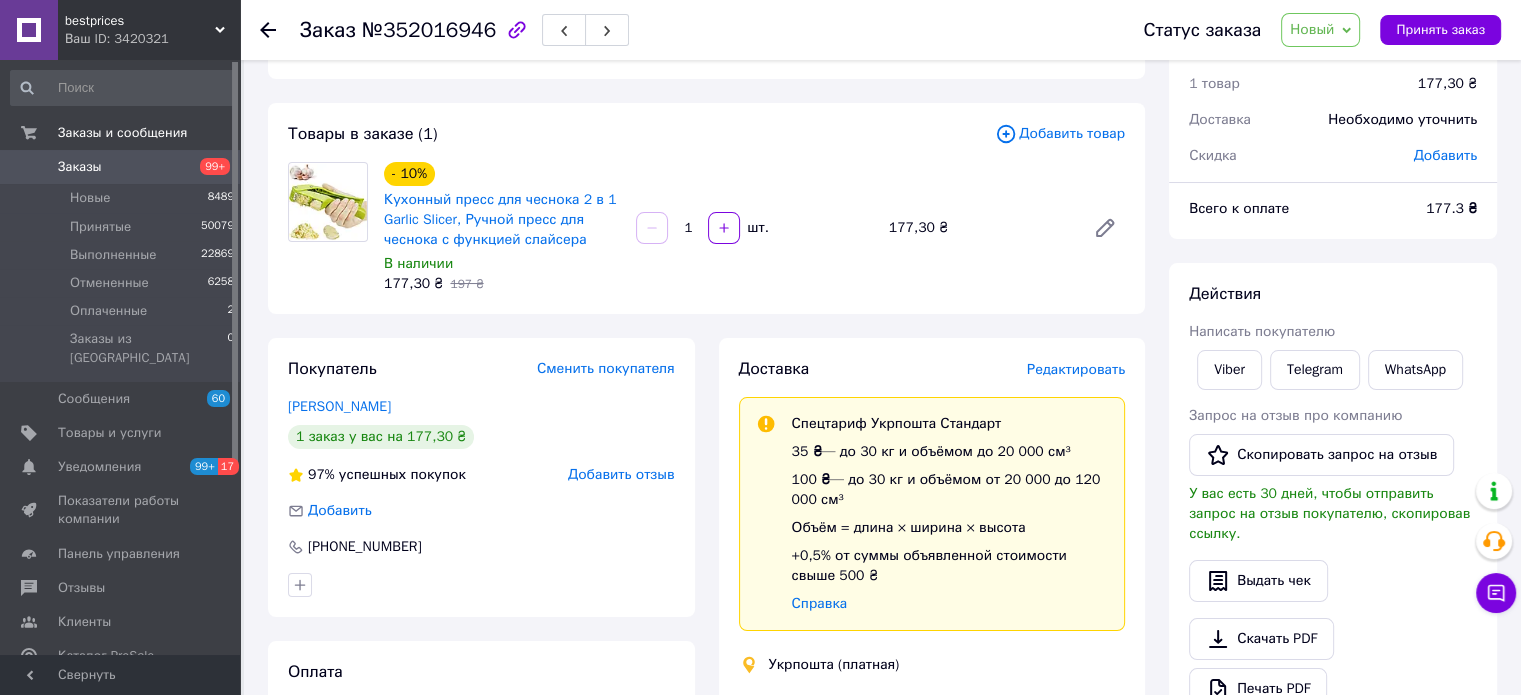 scroll, scrollTop: 100, scrollLeft: 0, axis: vertical 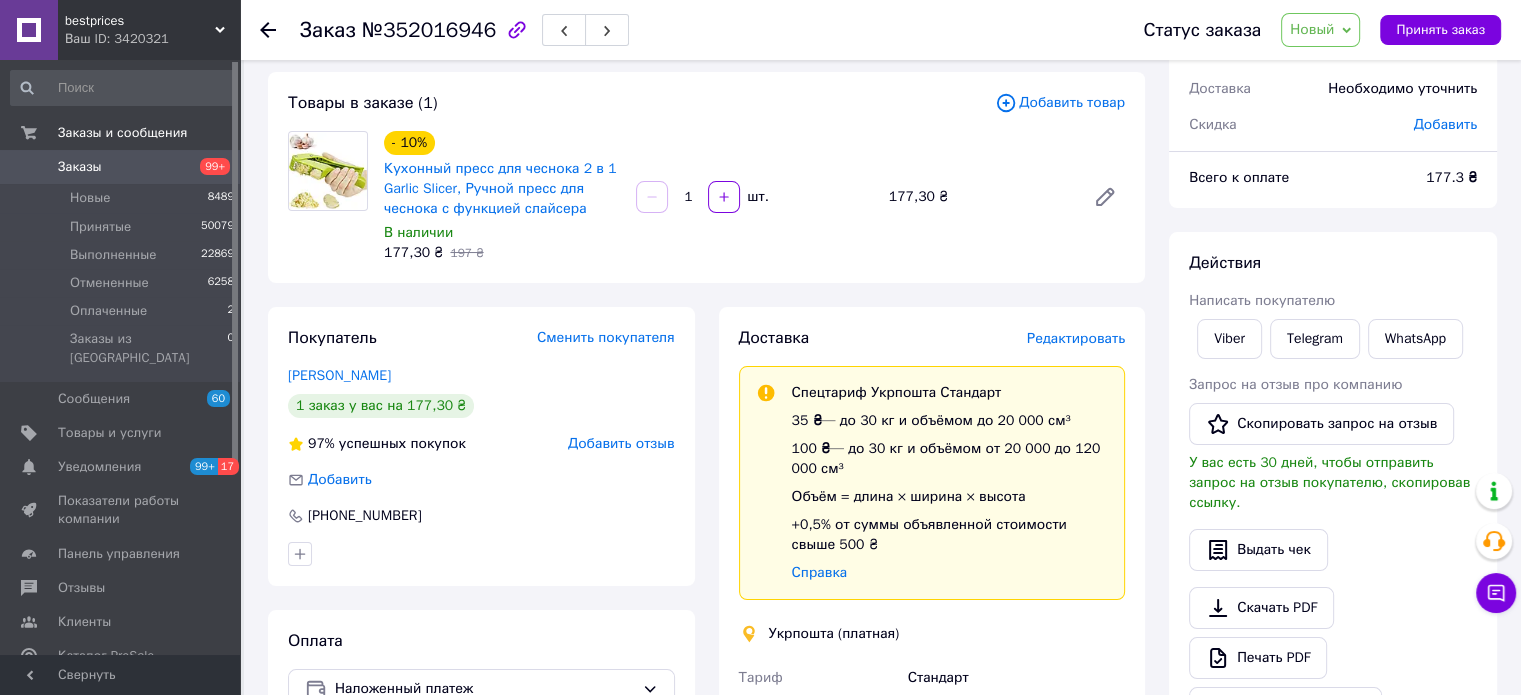 click on "Заказы" at bounding box center (121, 167) 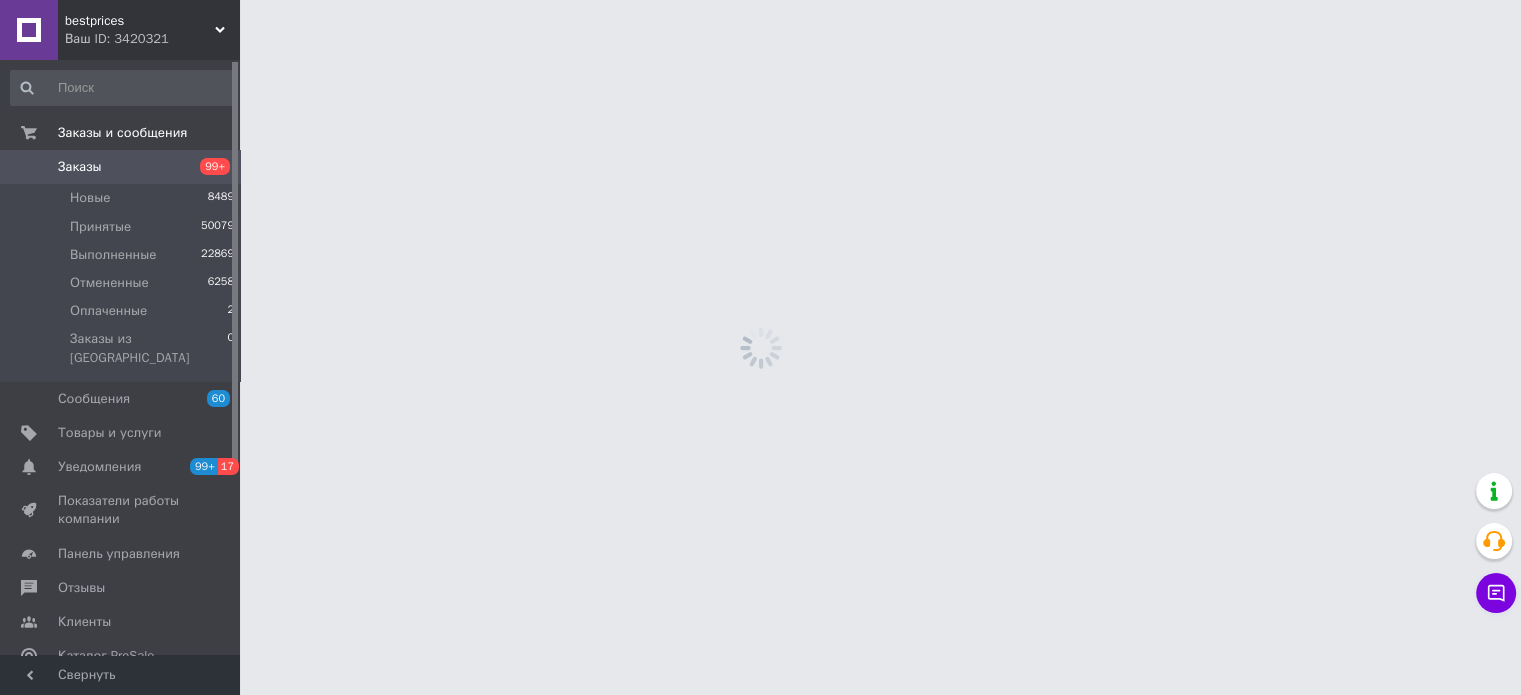 scroll, scrollTop: 0, scrollLeft: 0, axis: both 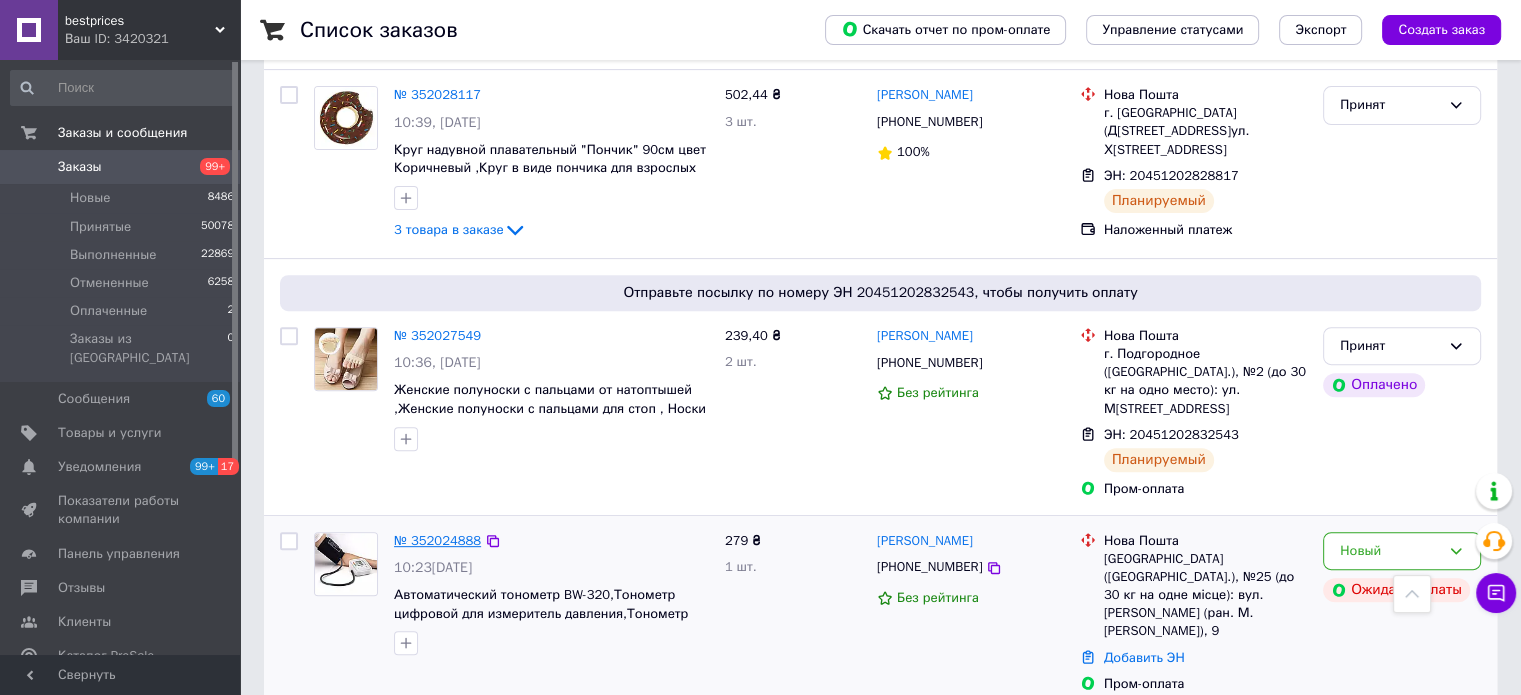 click on "№ 352024888" at bounding box center [437, 540] 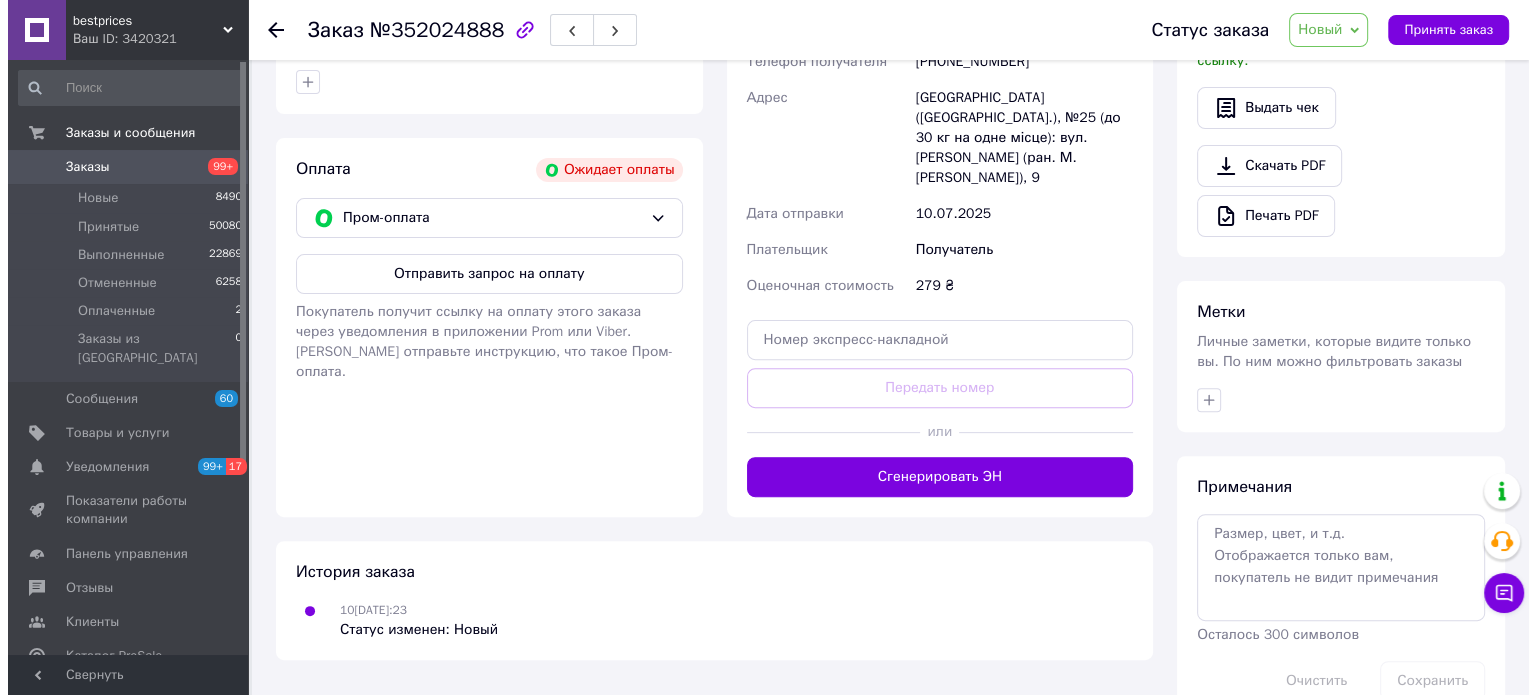scroll, scrollTop: 219, scrollLeft: 0, axis: vertical 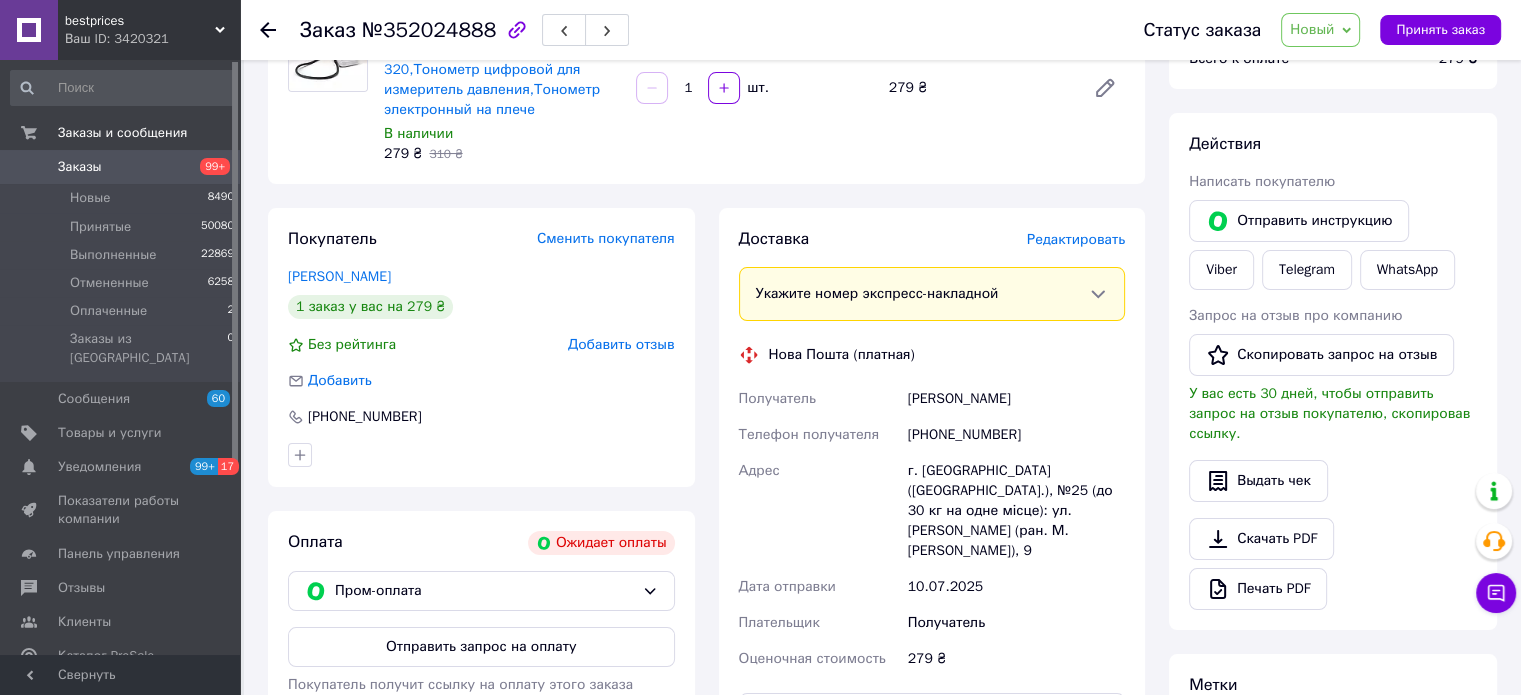 click on "Доставка Редактировать Укажите номер экспресс-накладной Обязательно введите номер экспресс-накладной,
если создавали ее не на этой странице. В случае,
если номер ЭН не будет добавлен, мы не сможем
выплатить деньги за заказ Мобильный номер покупателя (из заказа) должен
соответствовать номеру получателя по накладной Нова Пошта (платная) Получатель [PERSON_NAME] Телефон получателя [PHONE_NUMBER] Адрес г. [GEOGRAPHIC_DATA] ([GEOGRAPHIC_DATA].), №25 (до 30 кг на одне місце): ул. [PERSON_NAME] (ран. М. [PERSON_NAME]), 9 Дата отправки [DATE] Плательщик Получатель Оценочная стоимость 279 ₴ или" at bounding box center (932, 549) 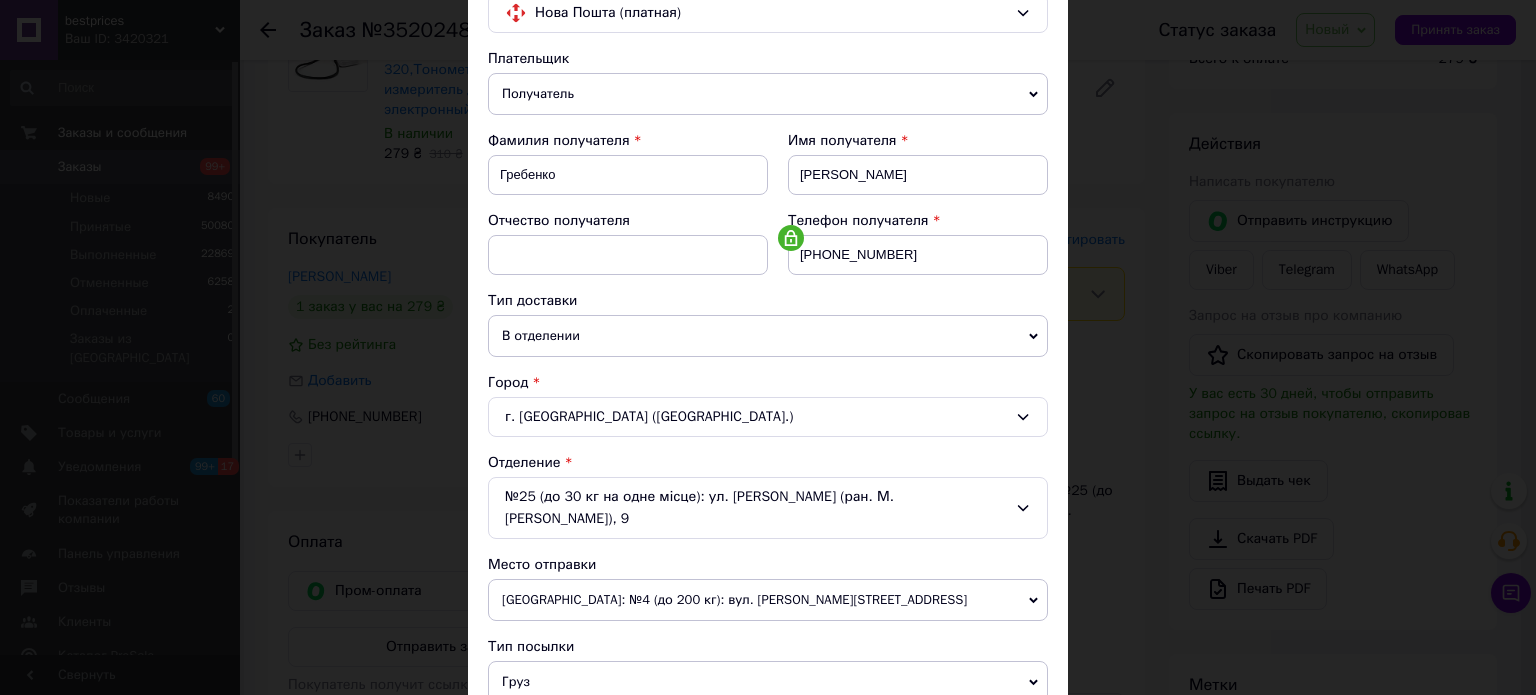 scroll, scrollTop: 300, scrollLeft: 0, axis: vertical 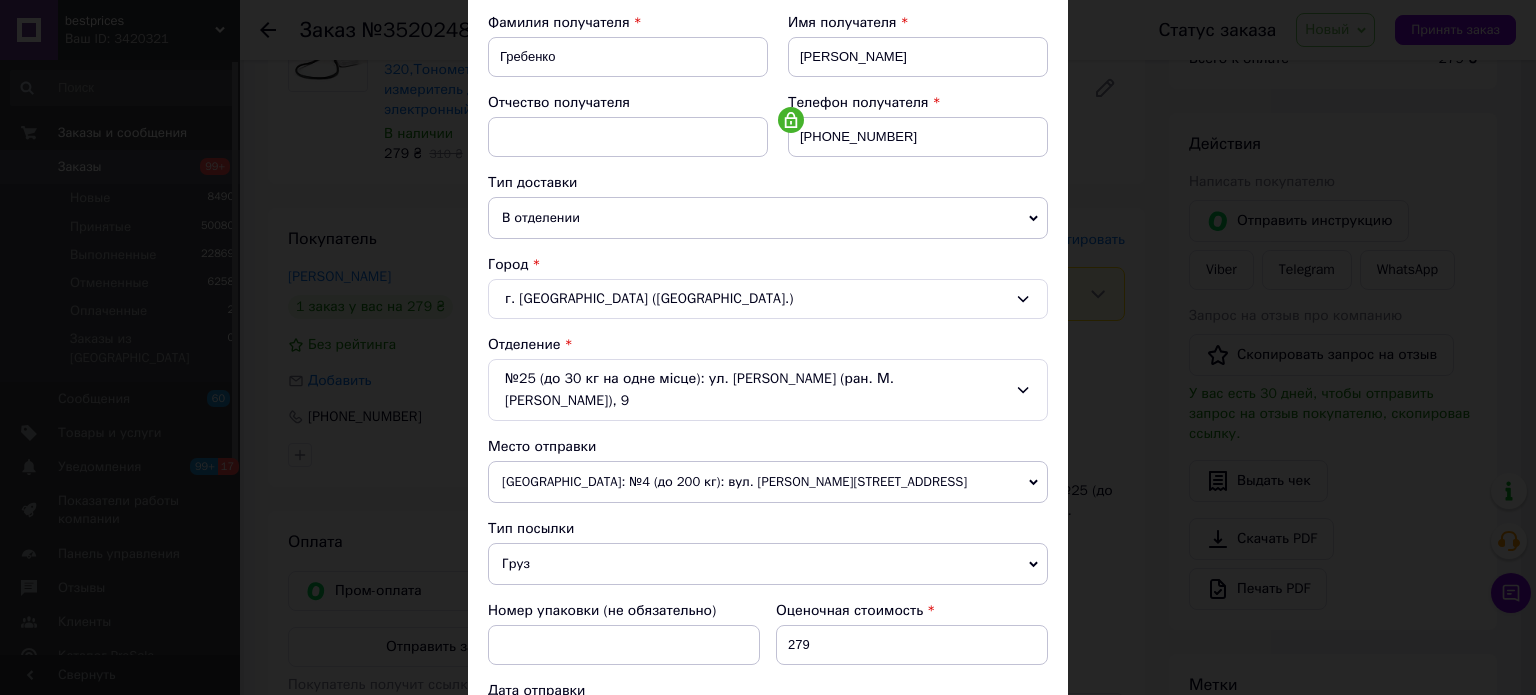 click on "№25 (до 30 кг на одне місце): ул. [PERSON_NAME] (ран. М. [PERSON_NAME]), 9" at bounding box center (768, 390) 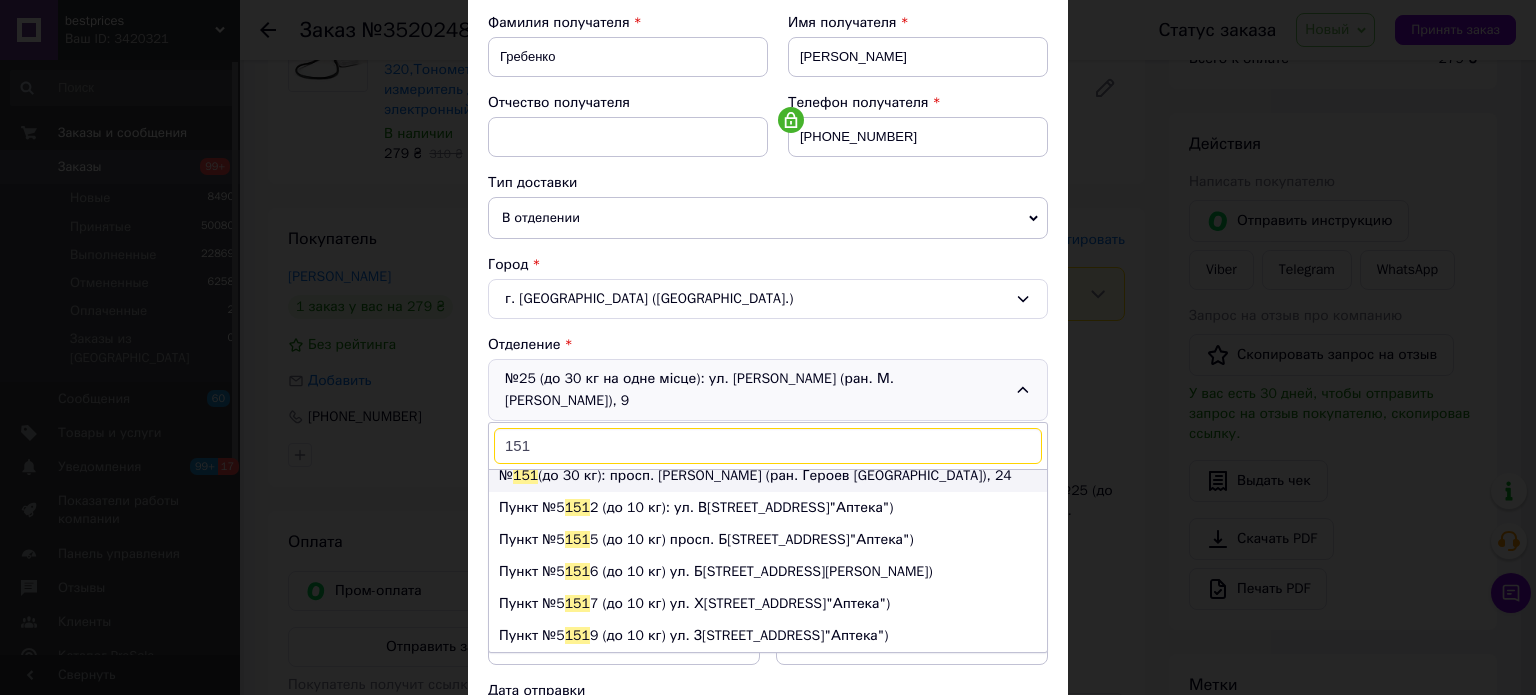 scroll, scrollTop: 0, scrollLeft: 0, axis: both 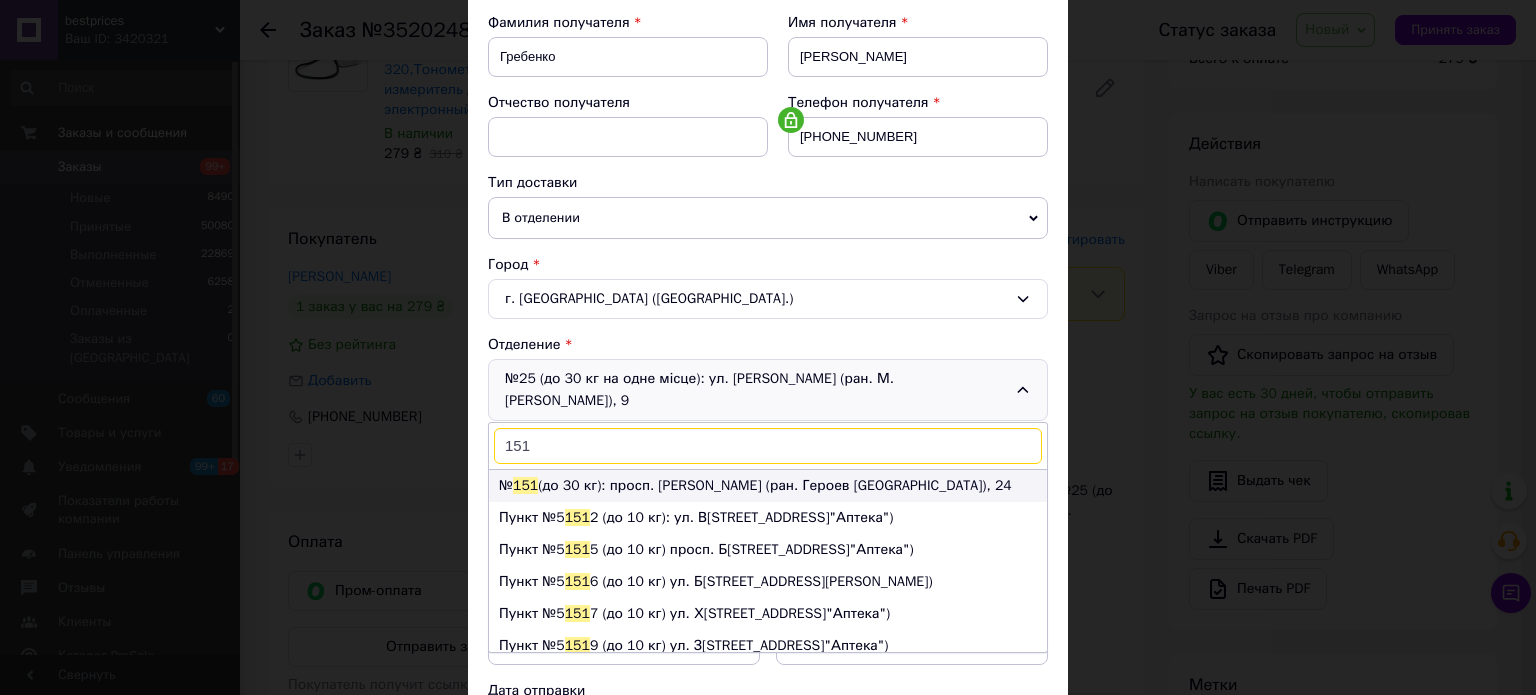 type on "151" 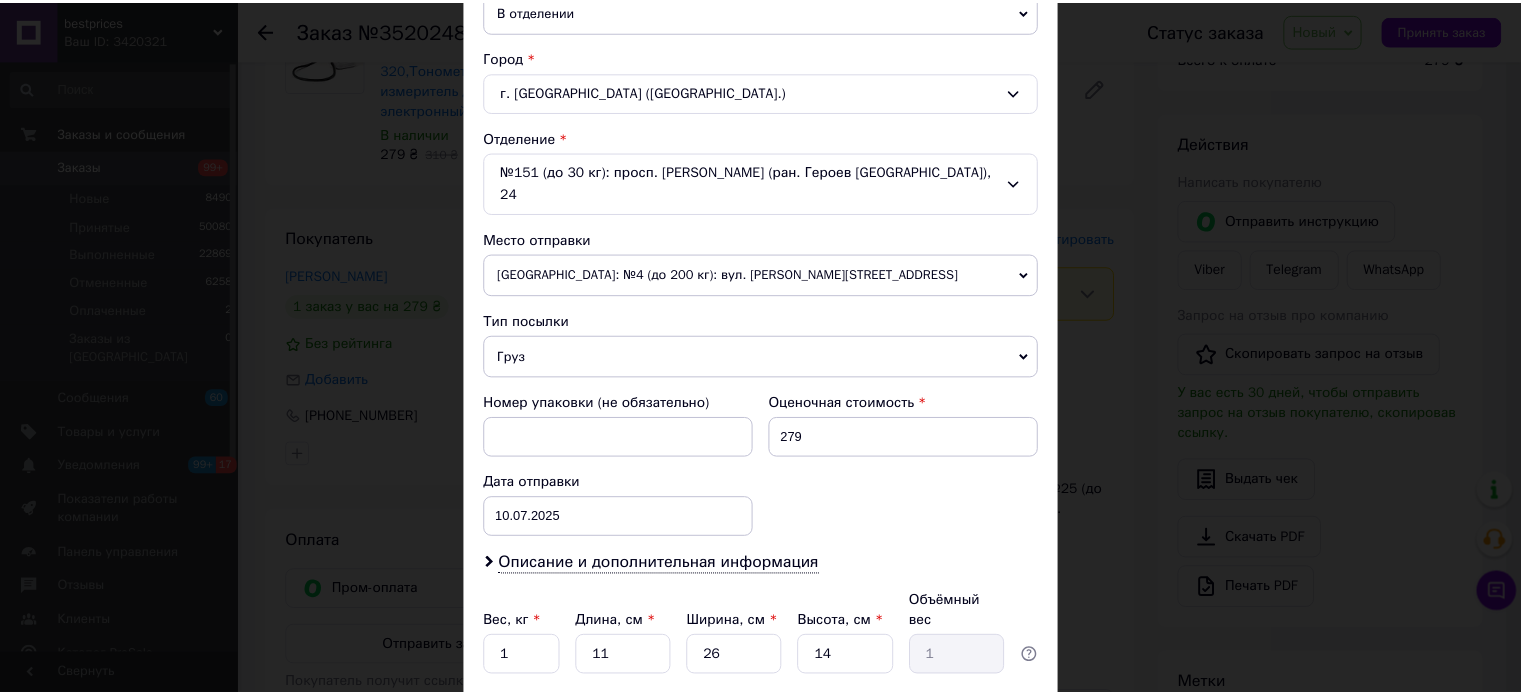 scroll, scrollTop: 627, scrollLeft: 0, axis: vertical 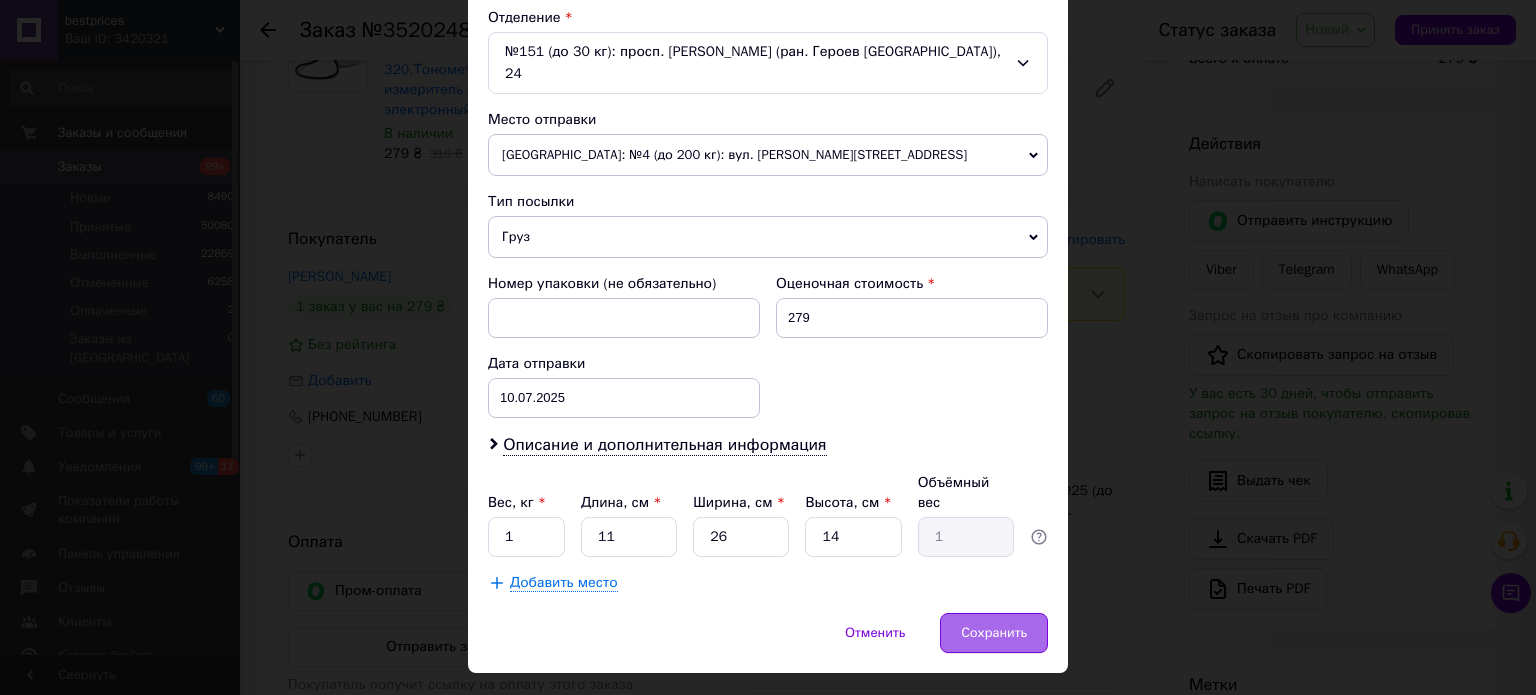 click on "Сохранить" at bounding box center (994, 633) 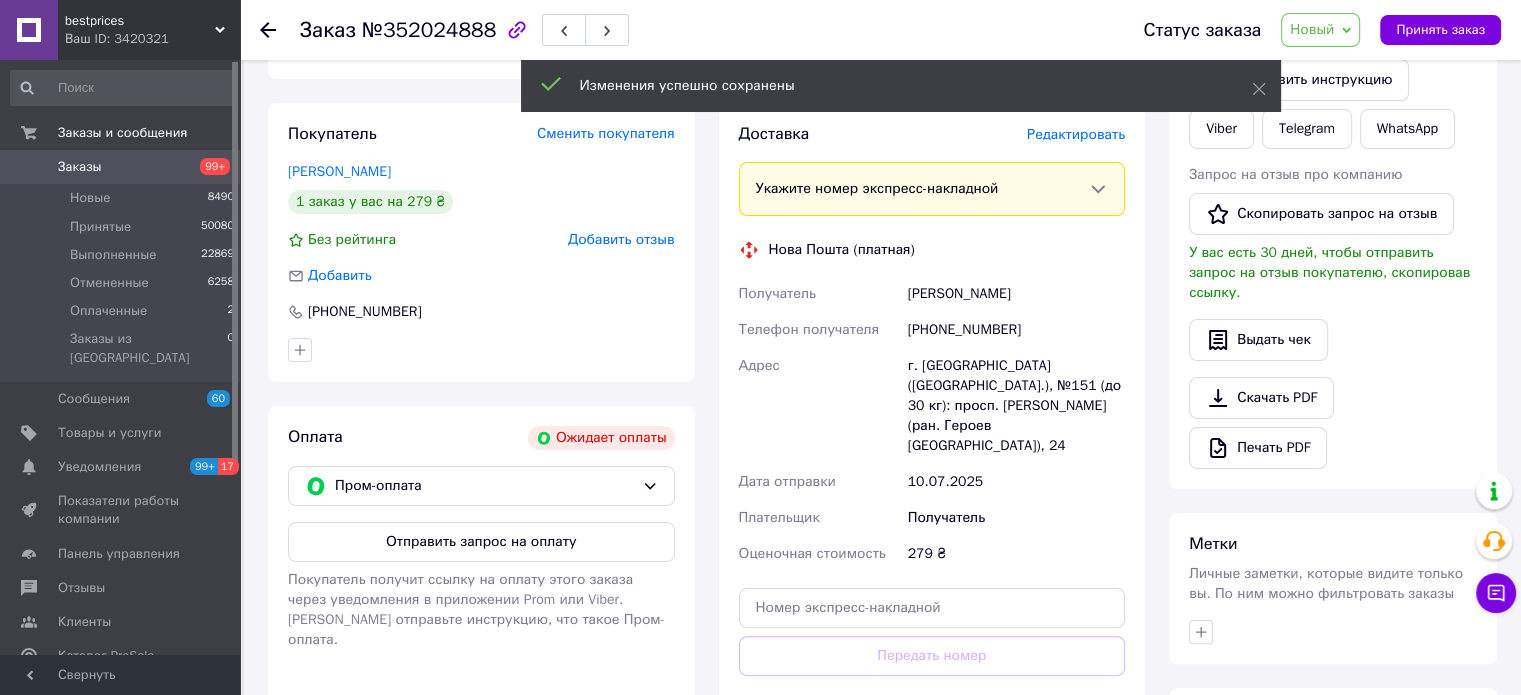 scroll, scrollTop: 519, scrollLeft: 0, axis: vertical 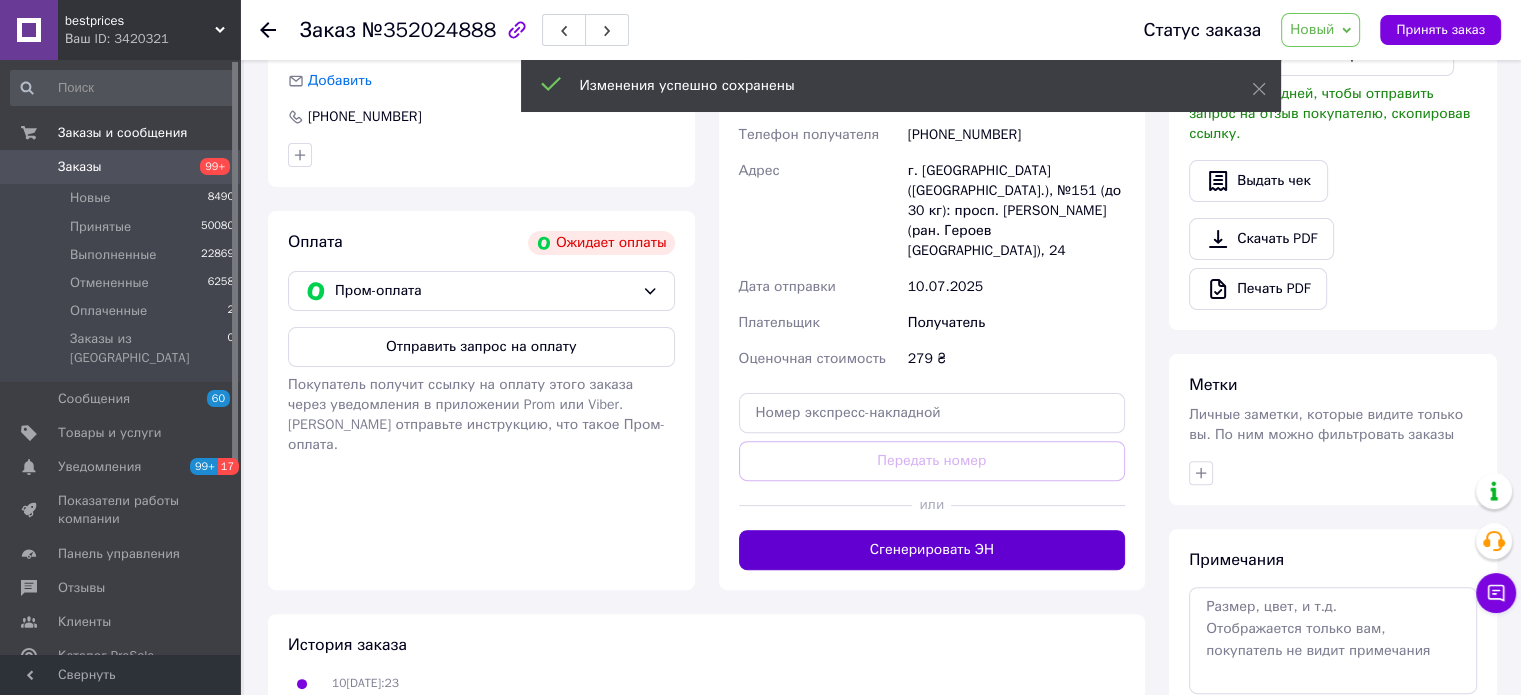click on "Сгенерировать ЭН" at bounding box center (932, 550) 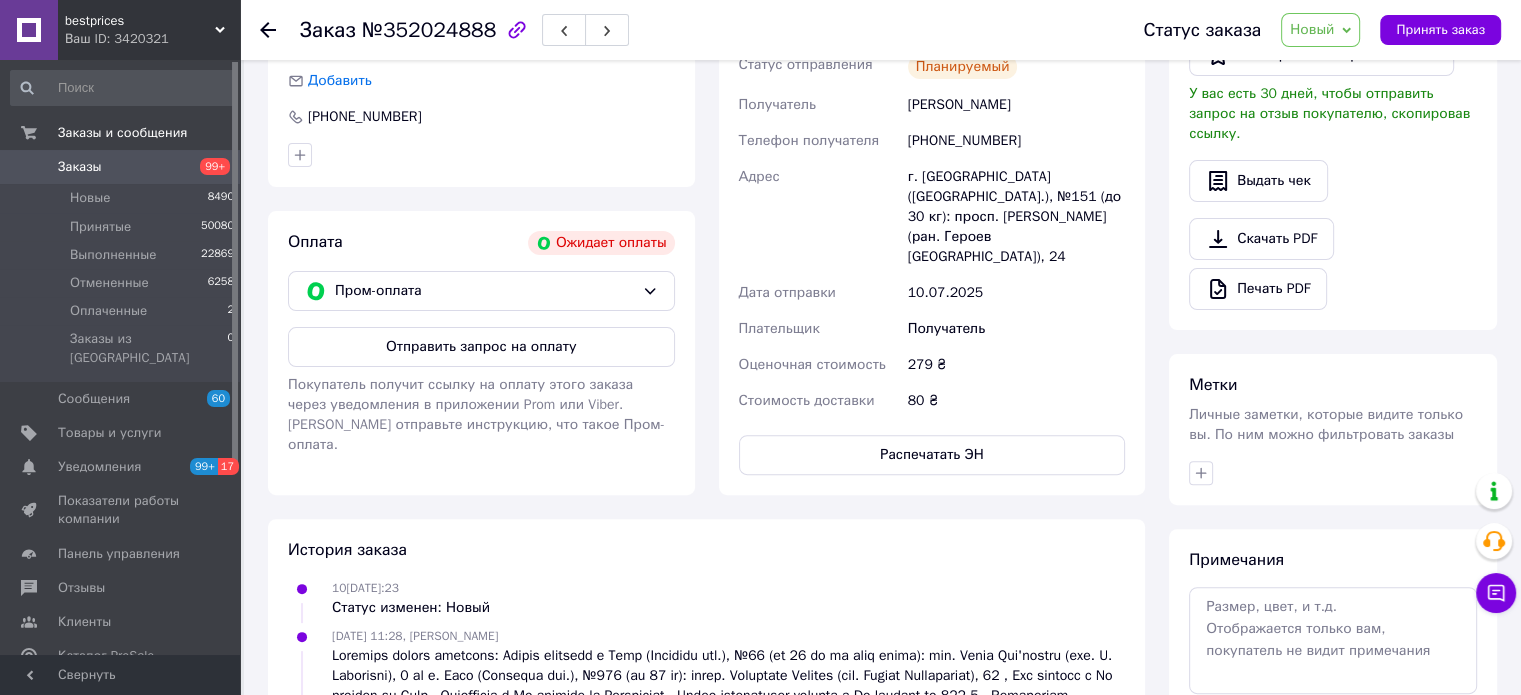 click on "Заказы" at bounding box center (121, 167) 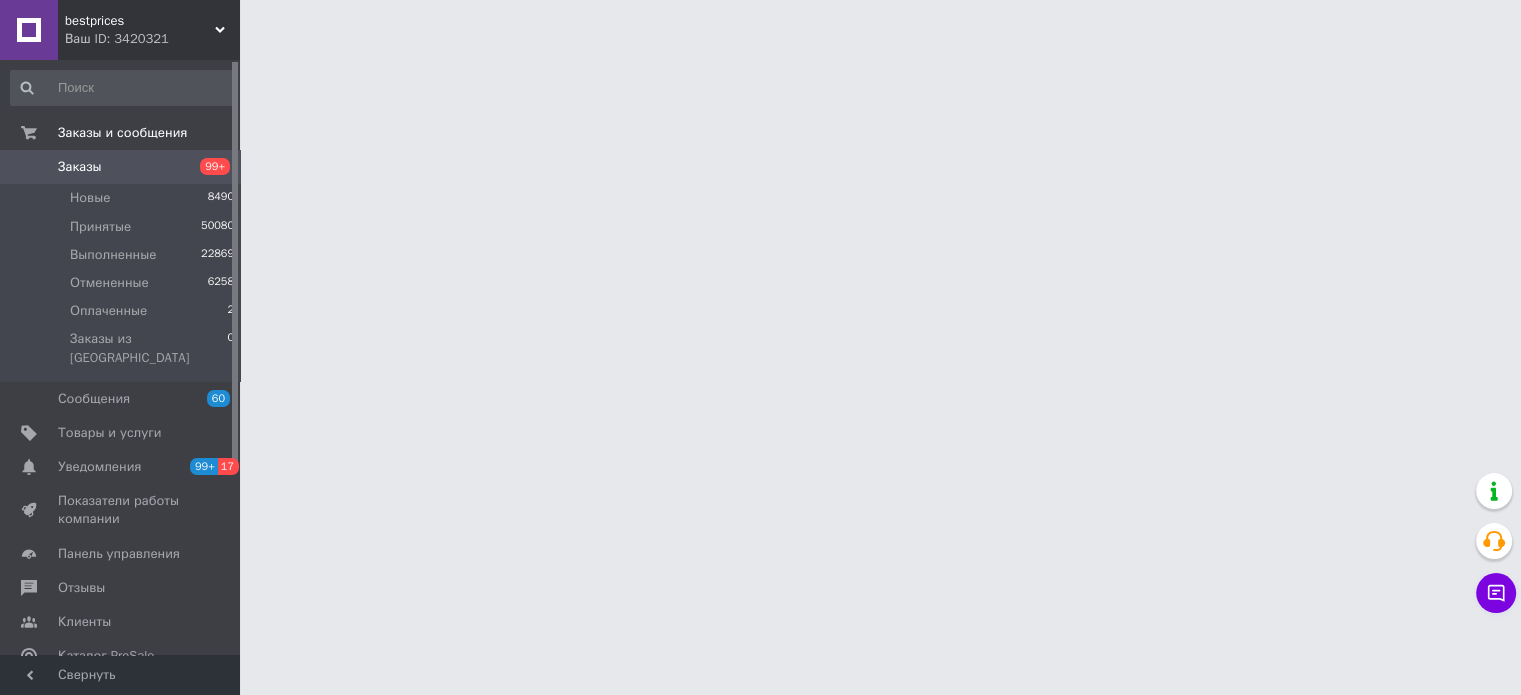scroll, scrollTop: 0, scrollLeft: 0, axis: both 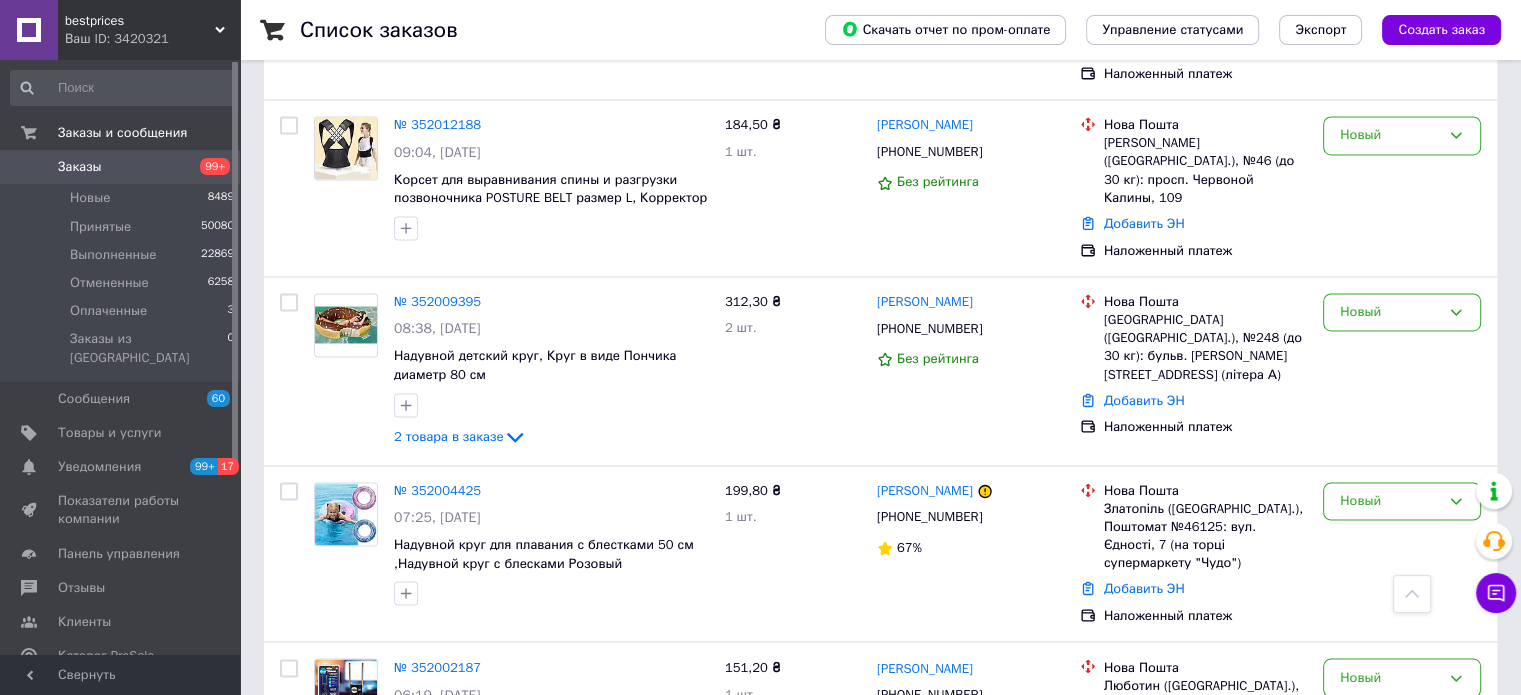 click on "2" at bounding box center [327, 843] 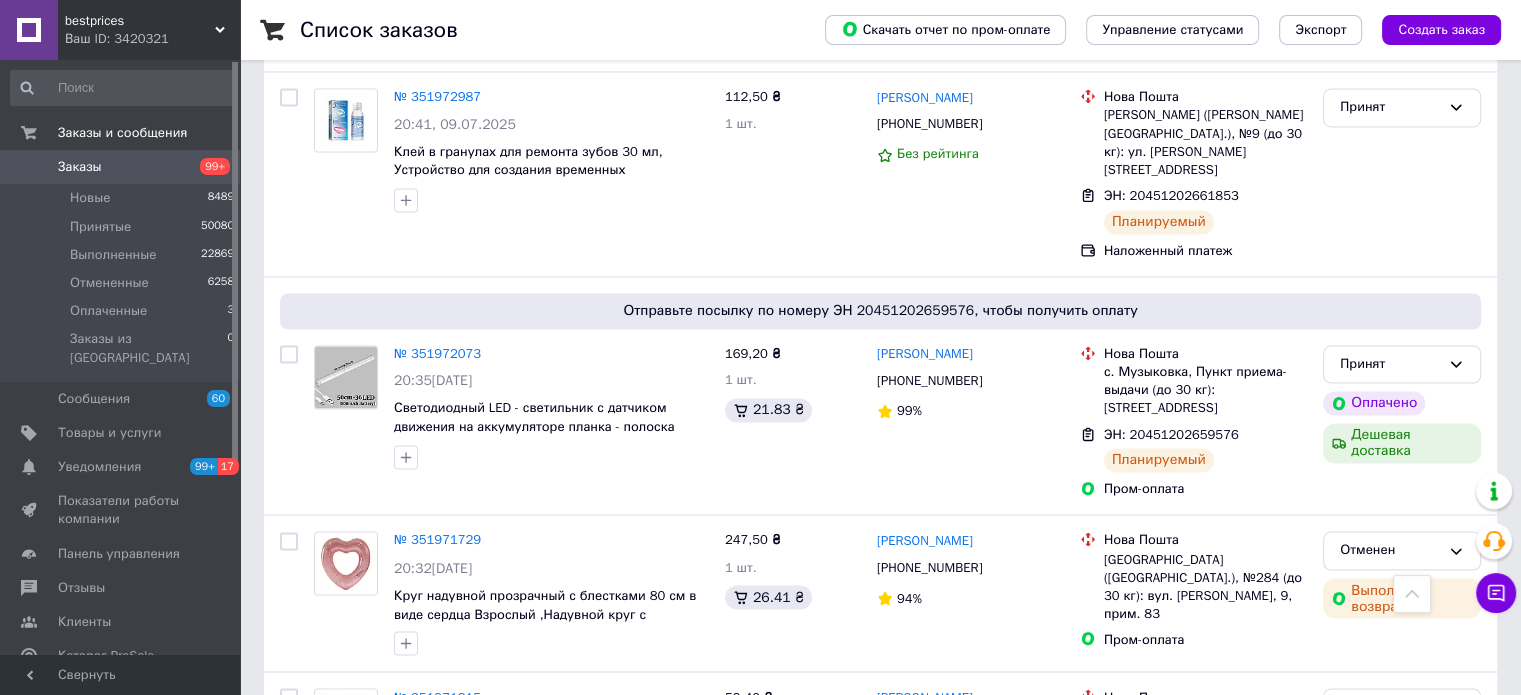 scroll, scrollTop: 3272, scrollLeft: 0, axis: vertical 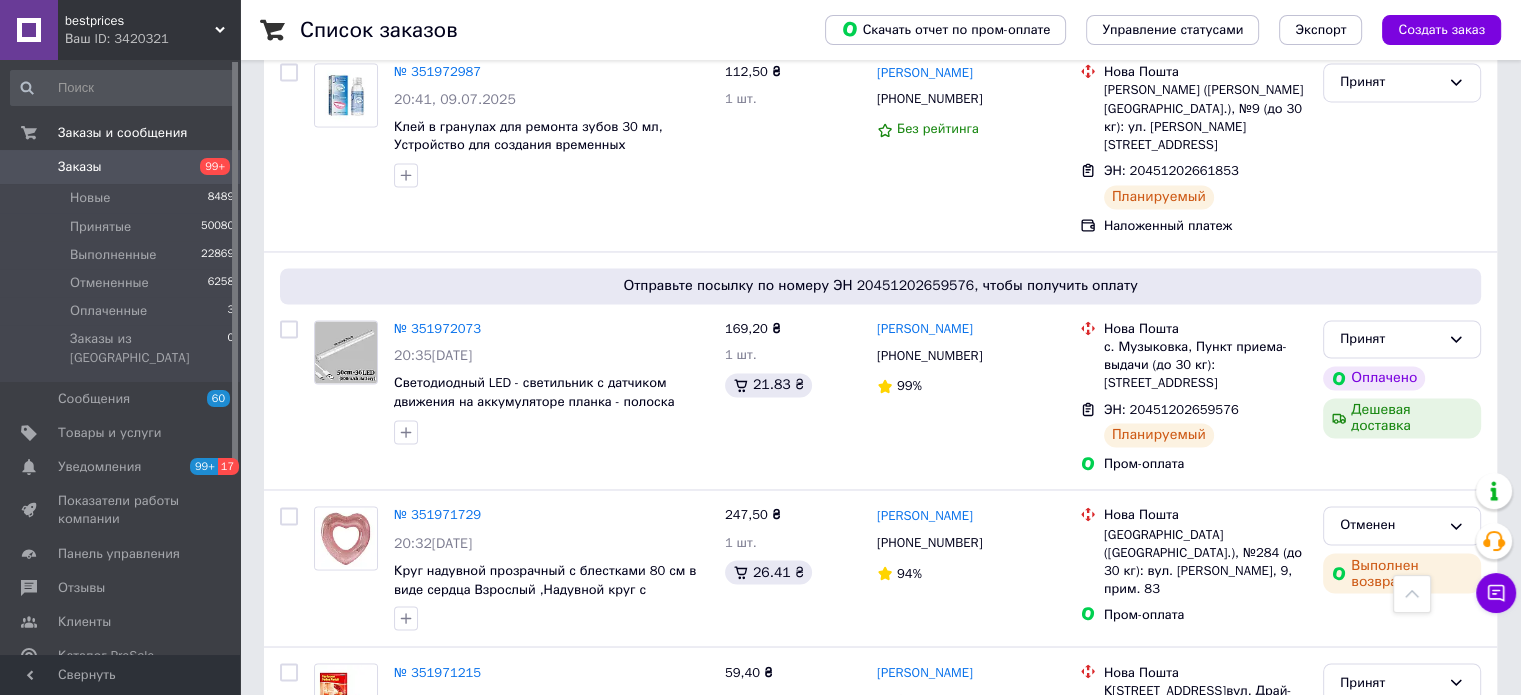 click on "1" at bounding box center [415, 859] 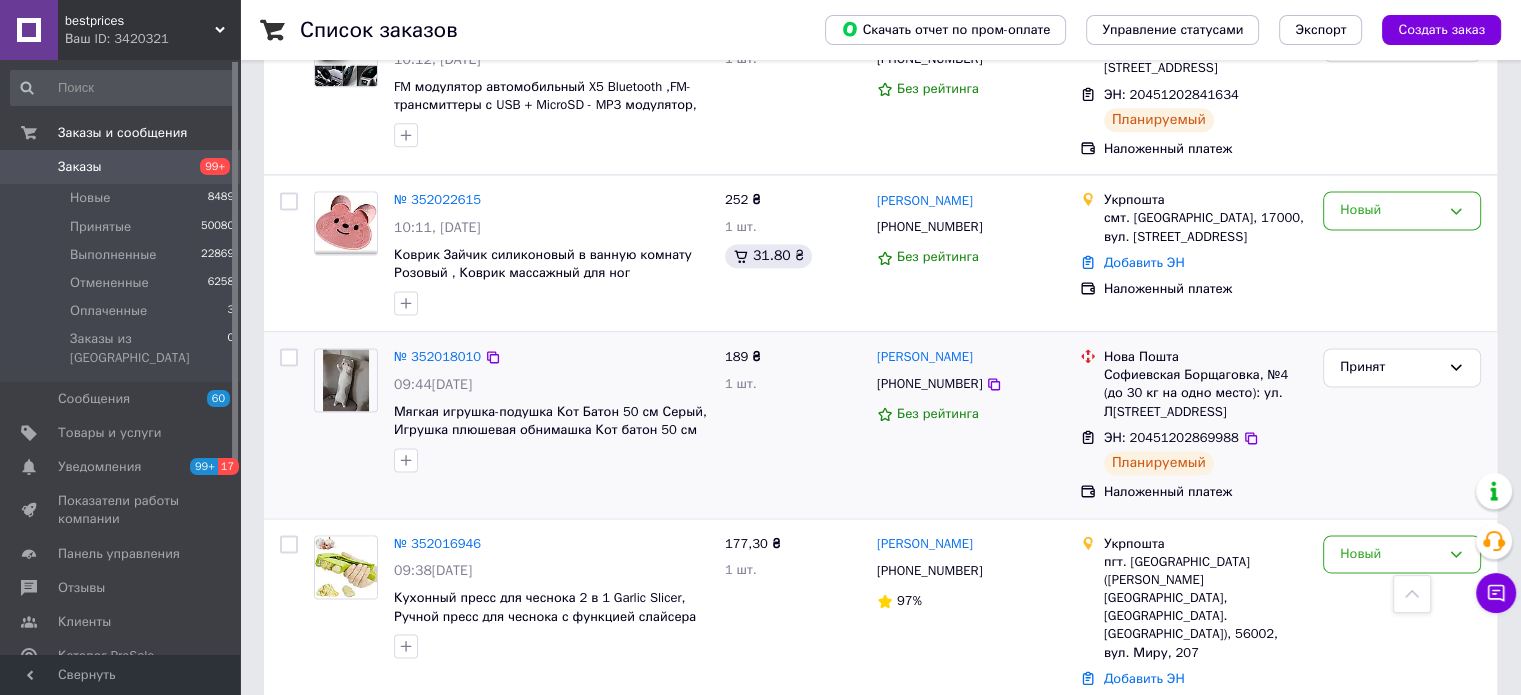 scroll, scrollTop: 2700, scrollLeft: 0, axis: vertical 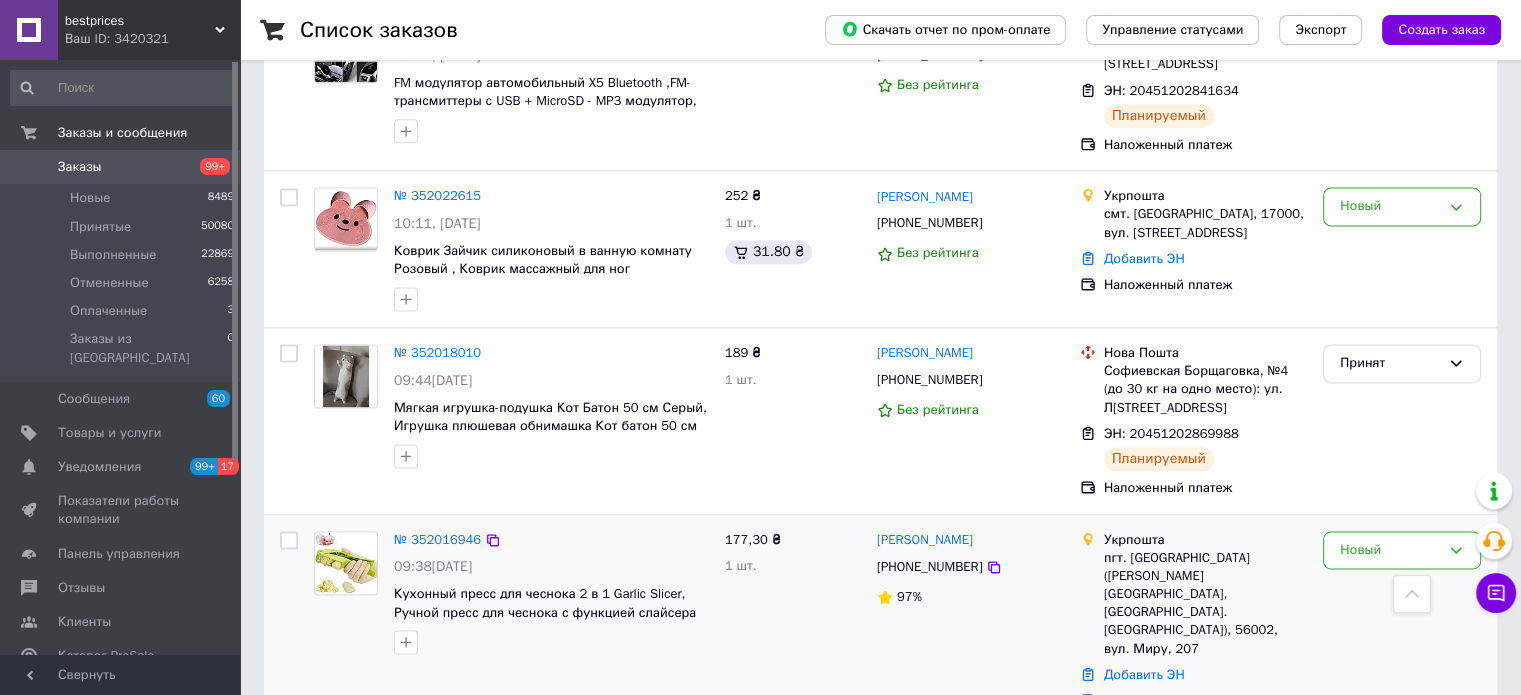 drag, startPoint x: 1386, startPoint y: 467, endPoint x: 1391, endPoint y: 491, distance: 24.5153 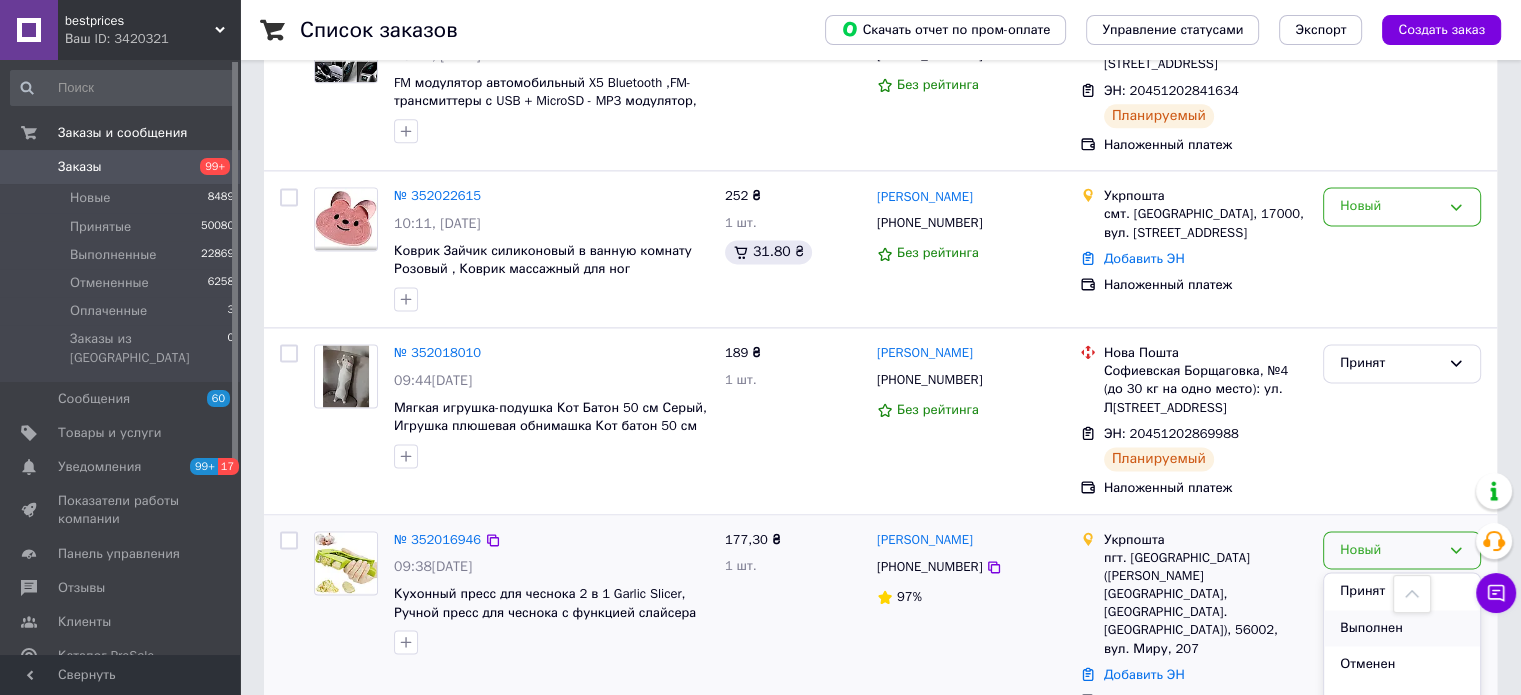 click on "Выполнен" at bounding box center (1402, 628) 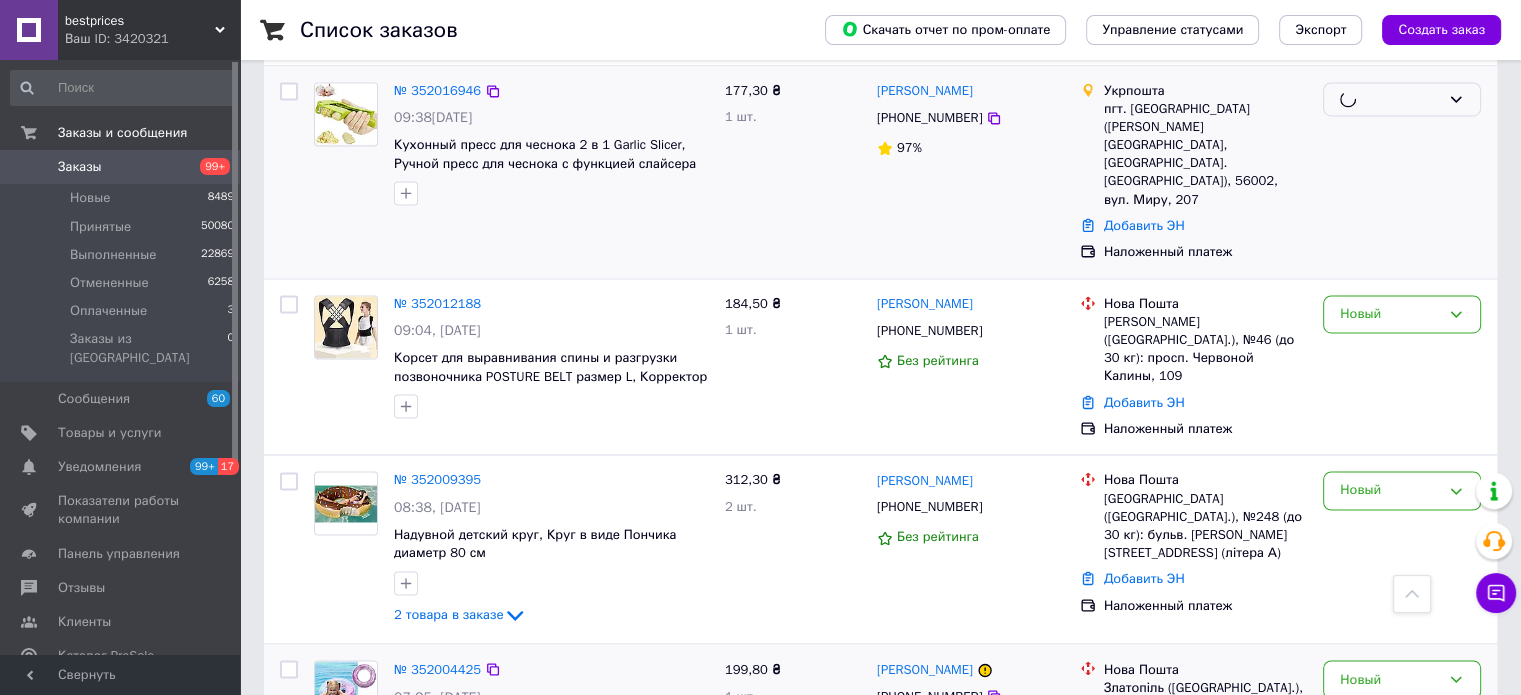 scroll, scrollTop: 3189, scrollLeft: 0, axis: vertical 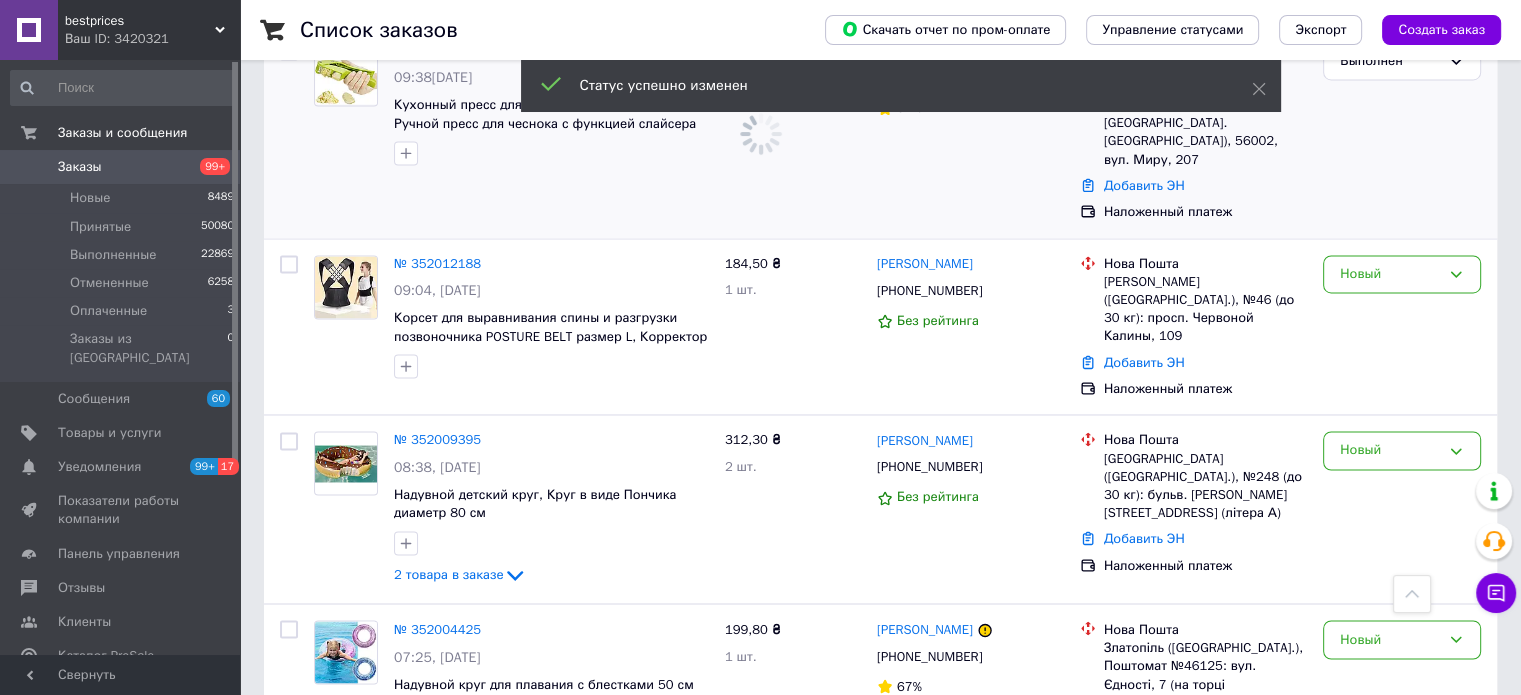 click on "2" at bounding box center [327, 825] 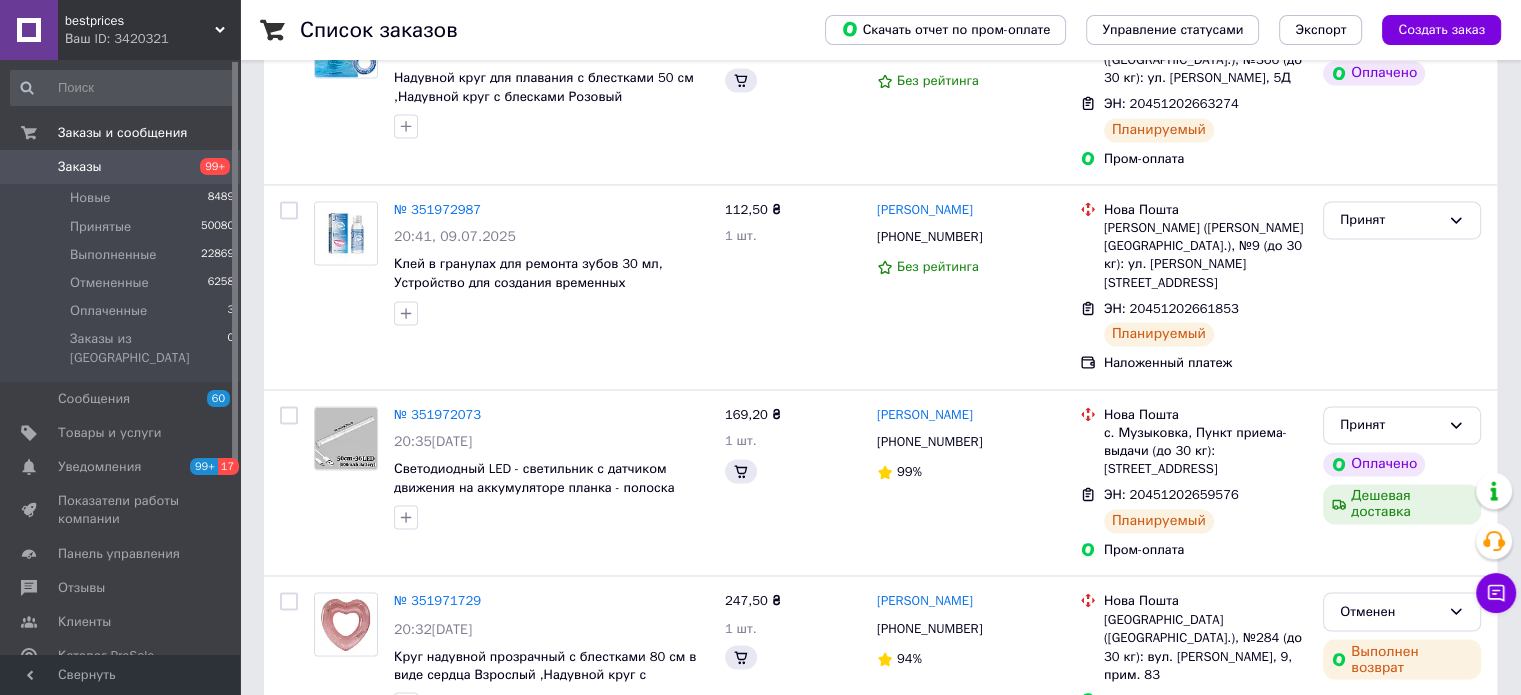 scroll, scrollTop: 0, scrollLeft: 0, axis: both 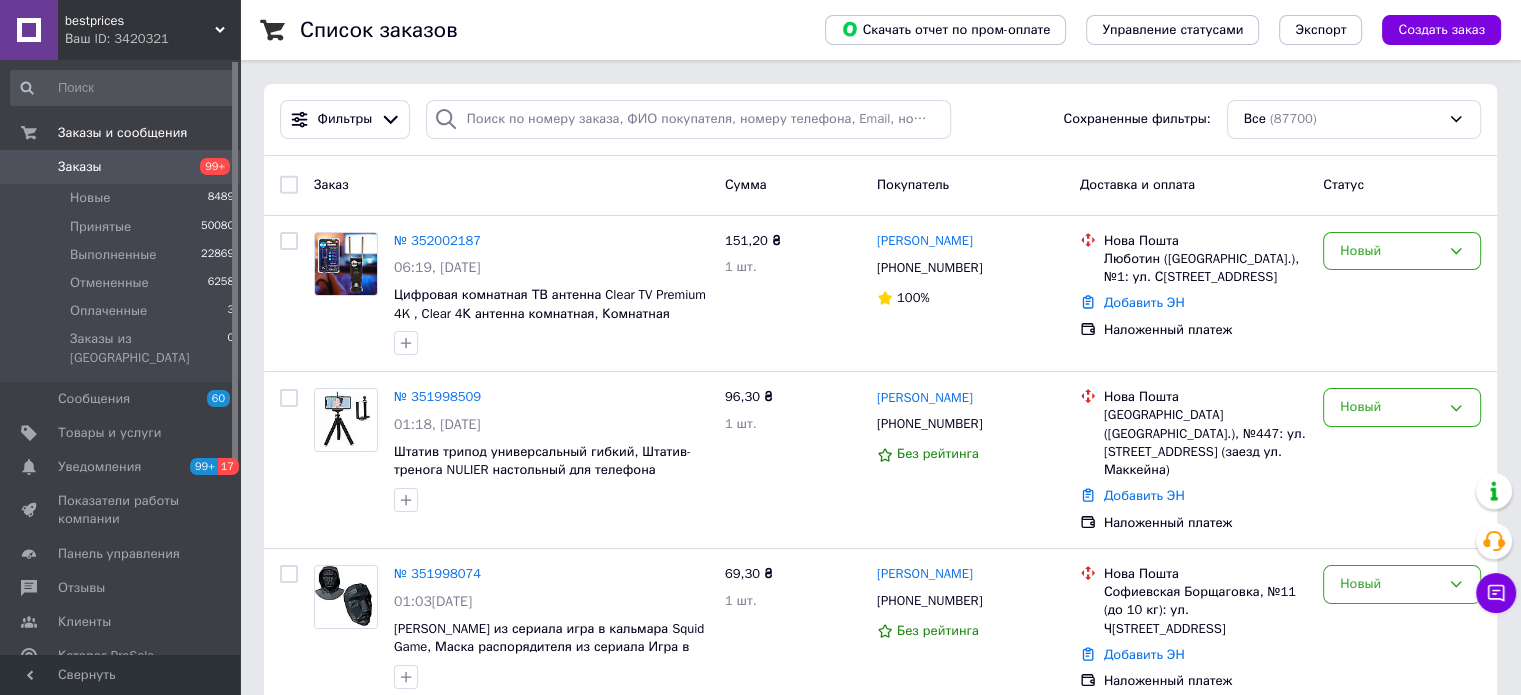 click on "Заказы 99+" at bounding box center [123, 167] 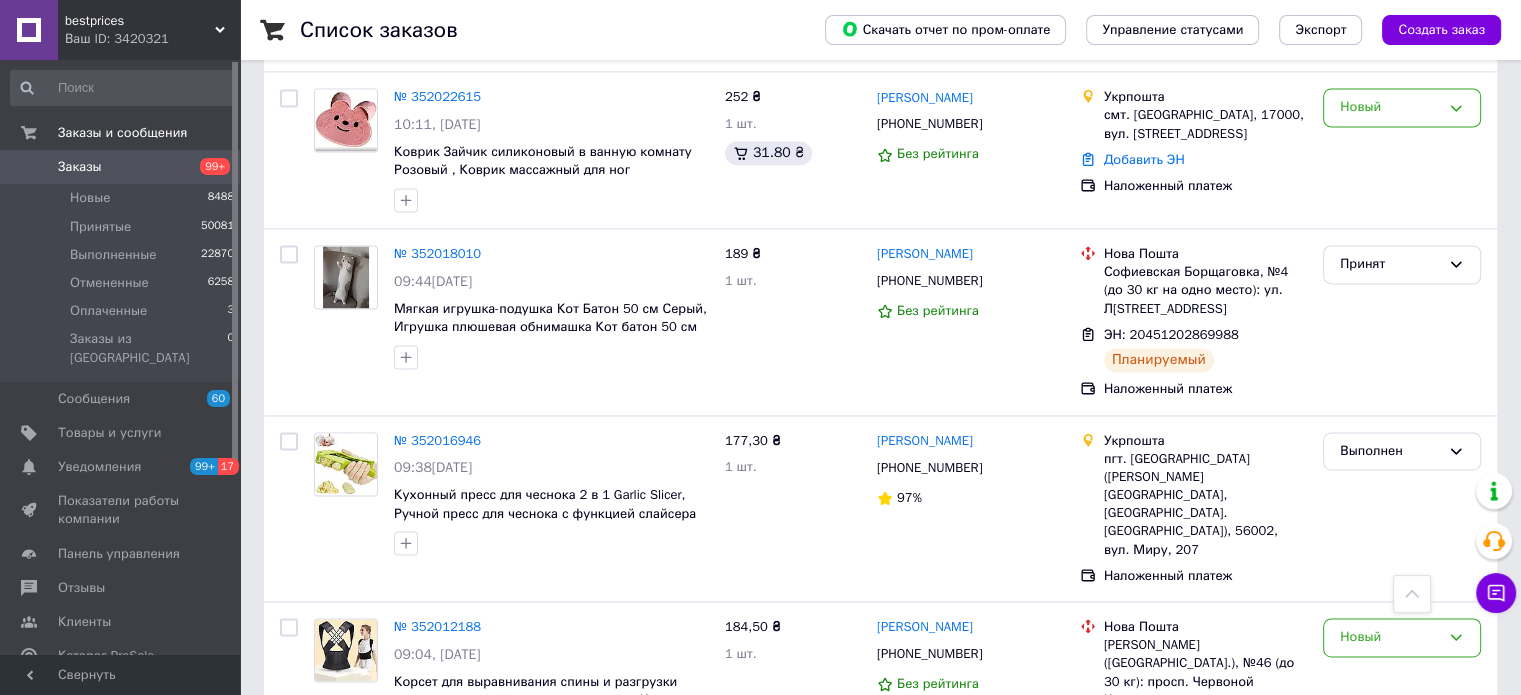scroll, scrollTop: 2800, scrollLeft: 0, axis: vertical 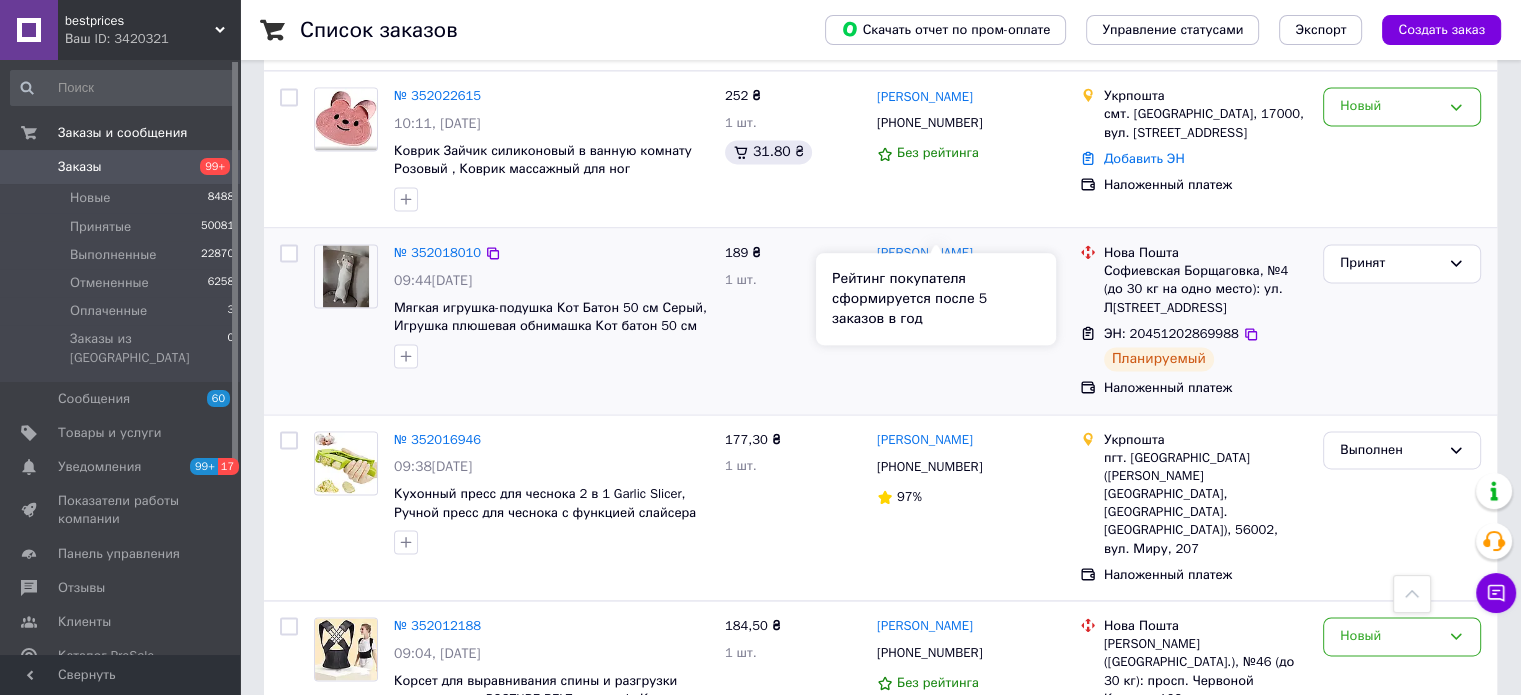click on "Без рейтинга" at bounding box center (938, 309) 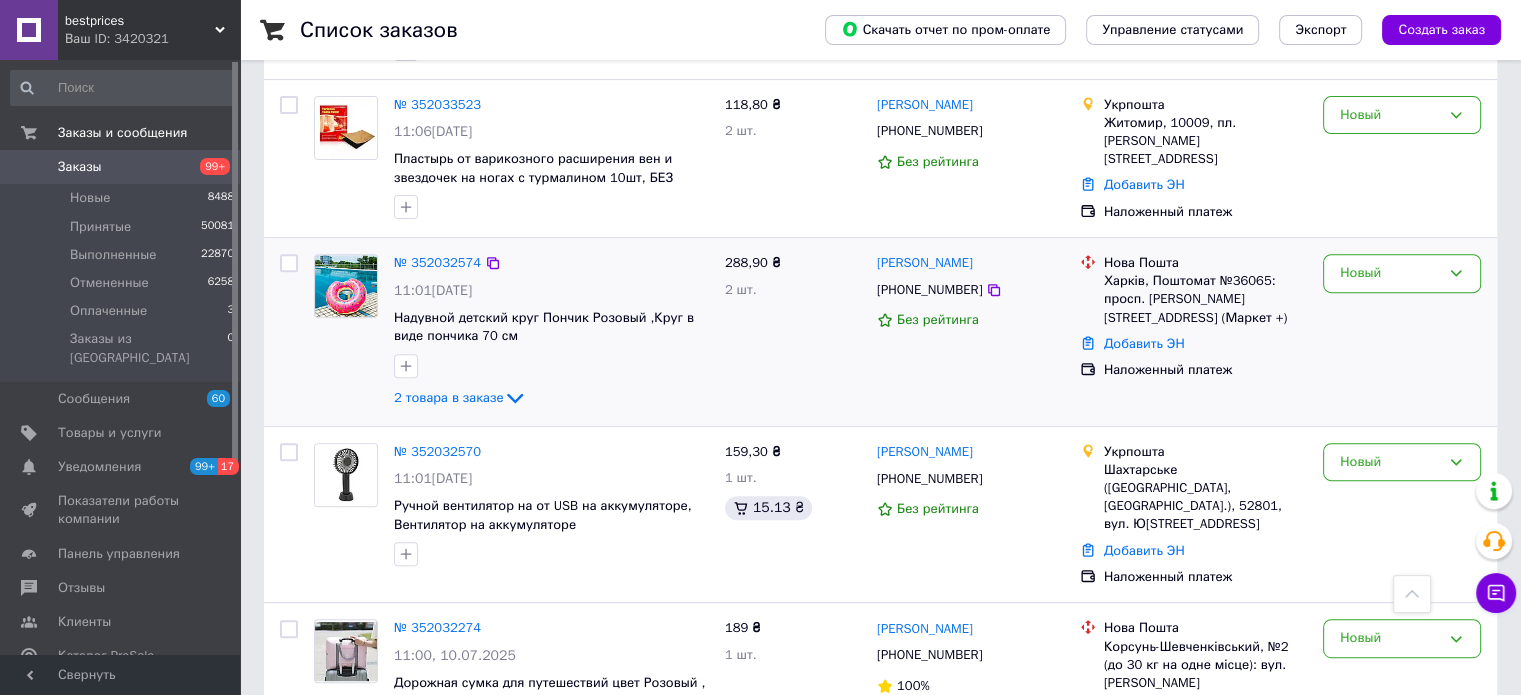 scroll, scrollTop: 500, scrollLeft: 0, axis: vertical 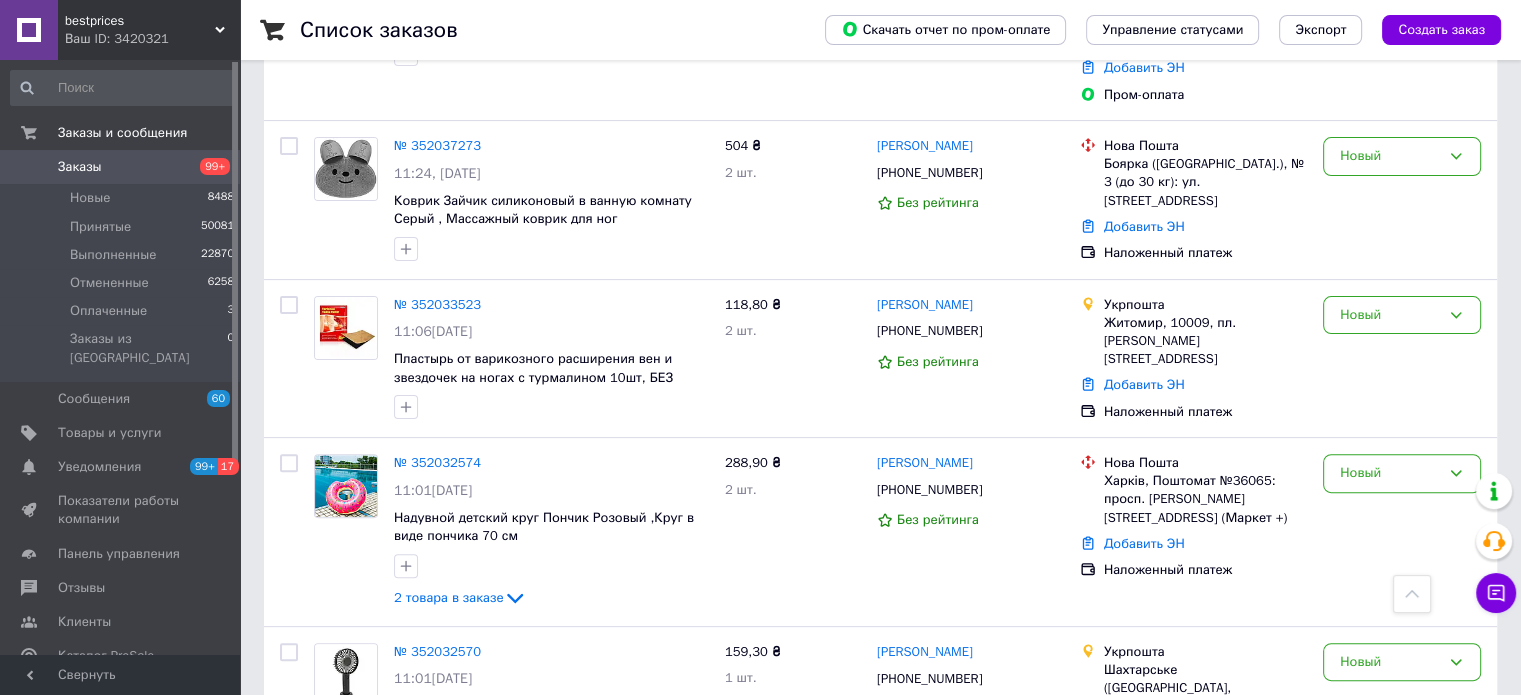 click on "Заказы" at bounding box center [121, 167] 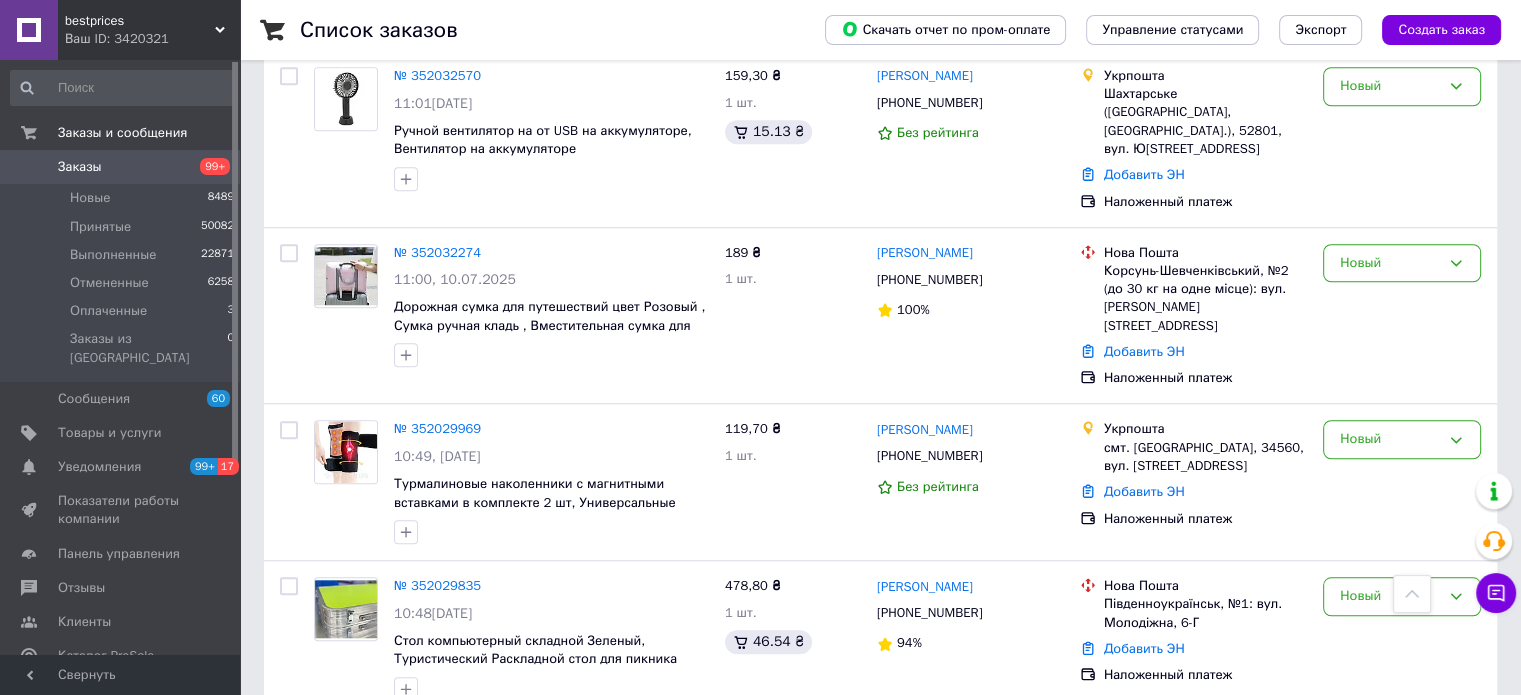 scroll, scrollTop: 1300, scrollLeft: 0, axis: vertical 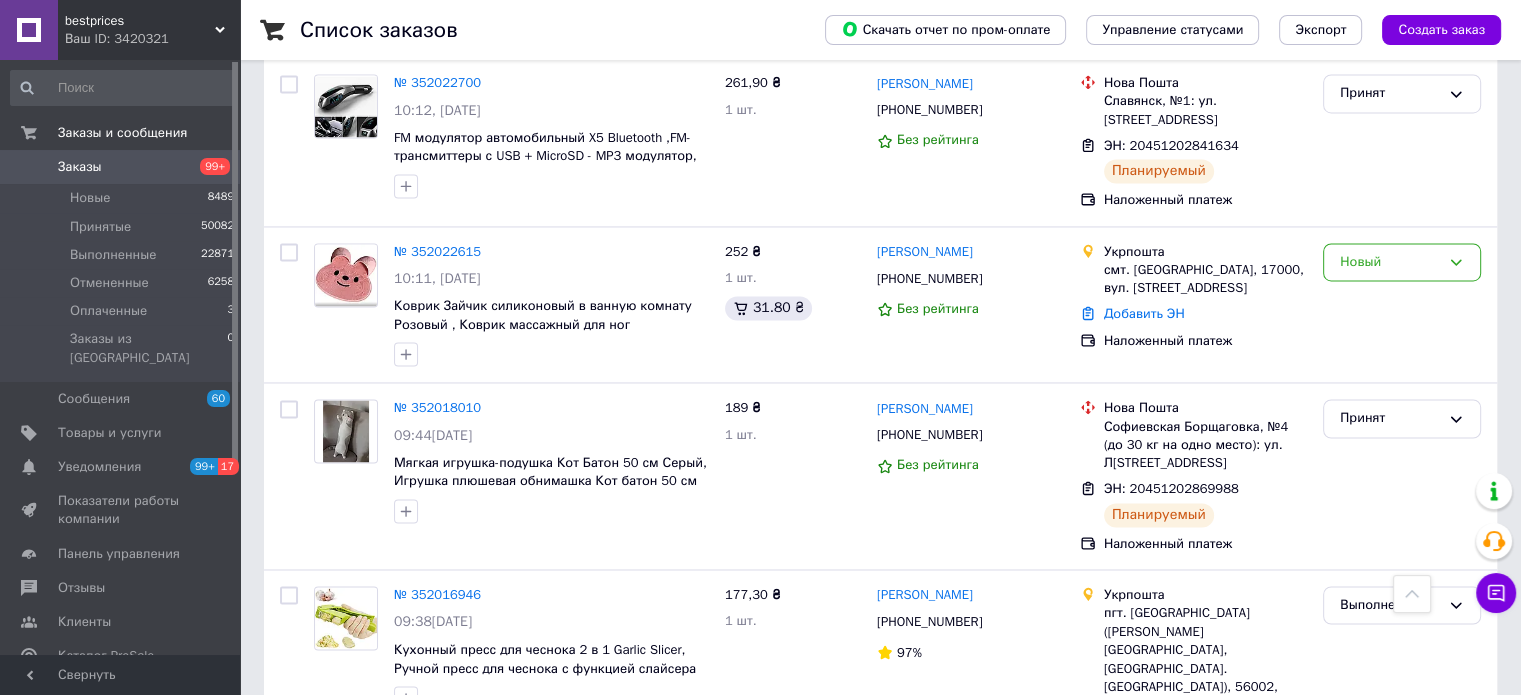 click on "2" at bounding box center (327, 800) 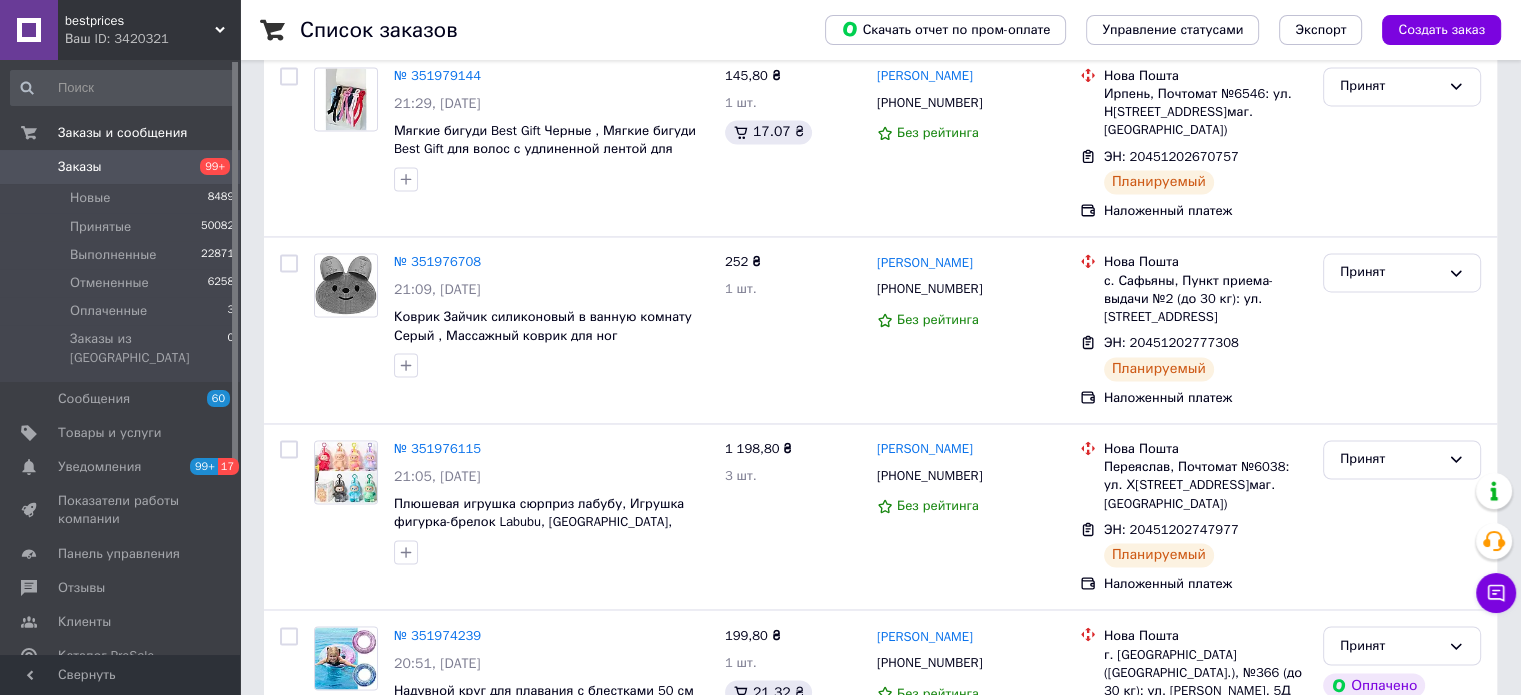 scroll, scrollTop: 0, scrollLeft: 0, axis: both 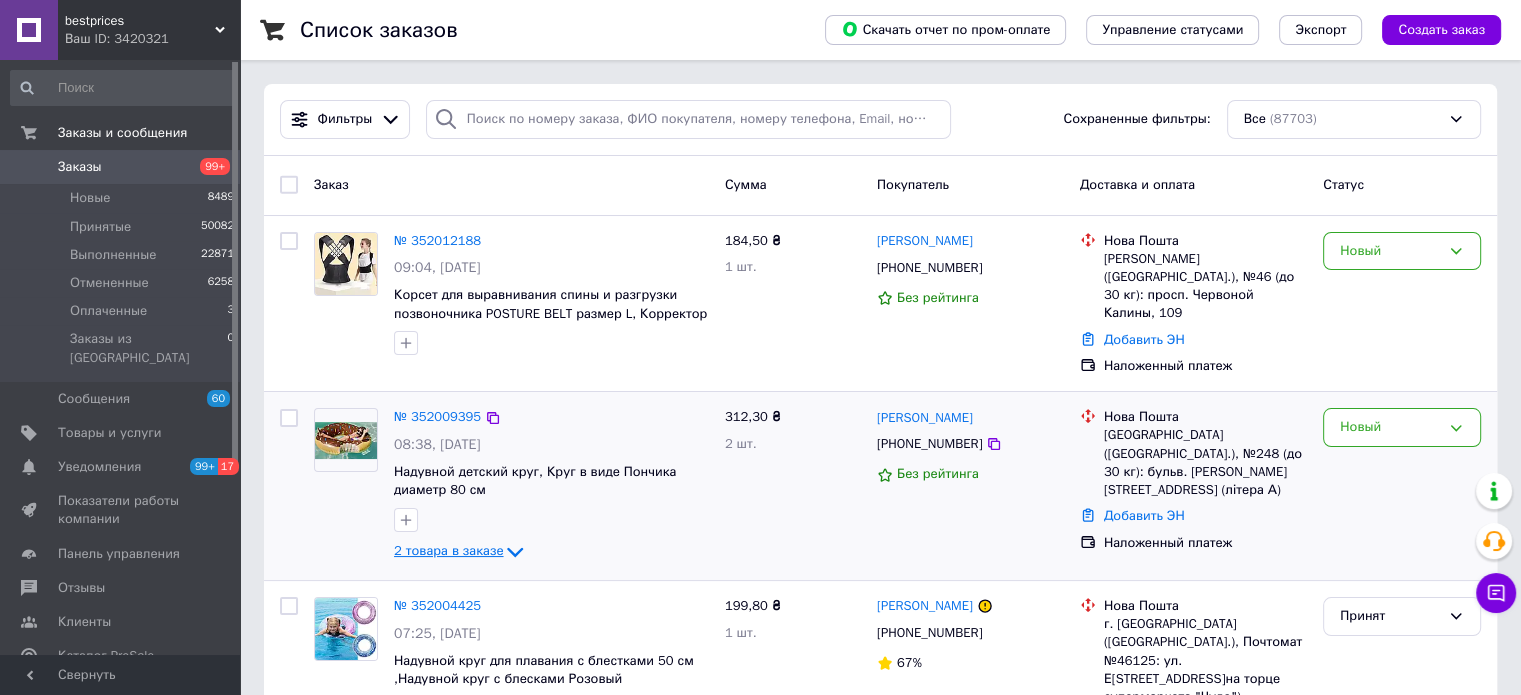 click 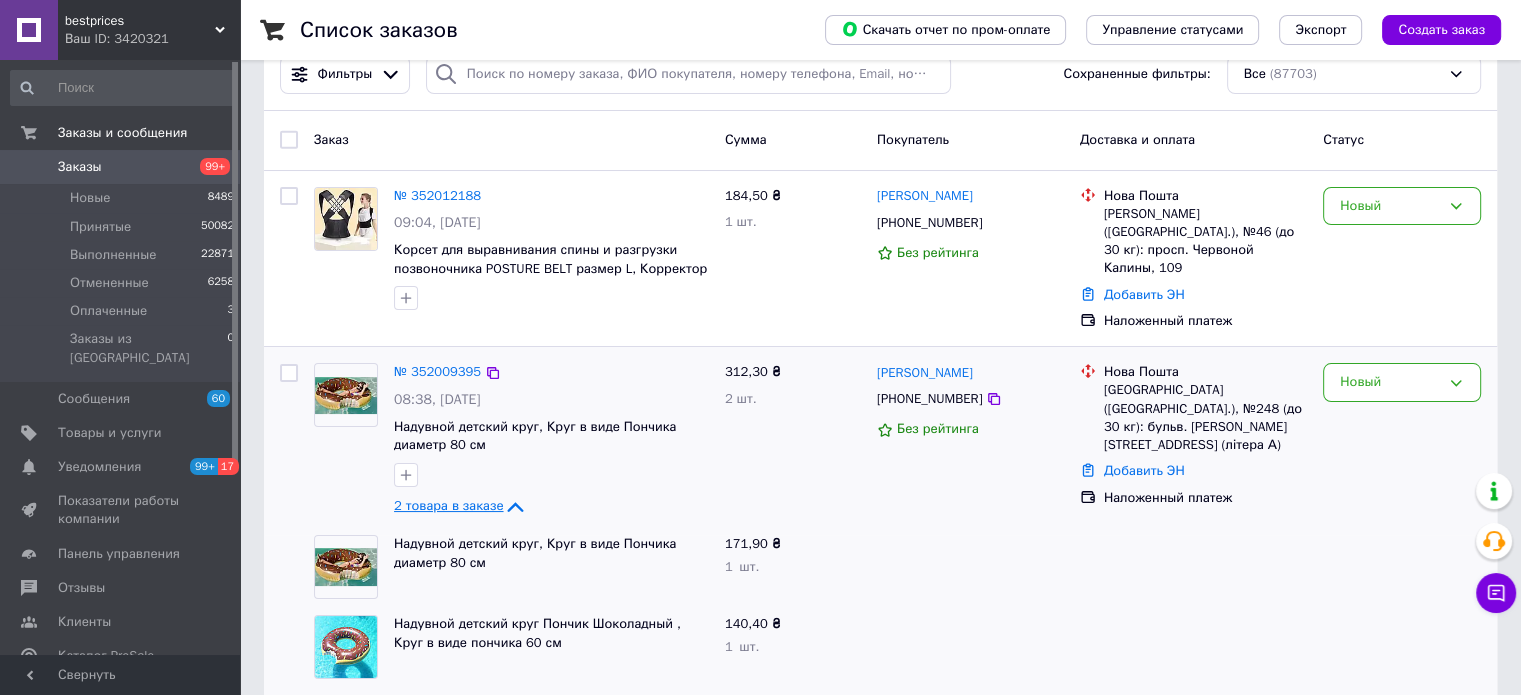 scroll, scrollTop: 0, scrollLeft: 0, axis: both 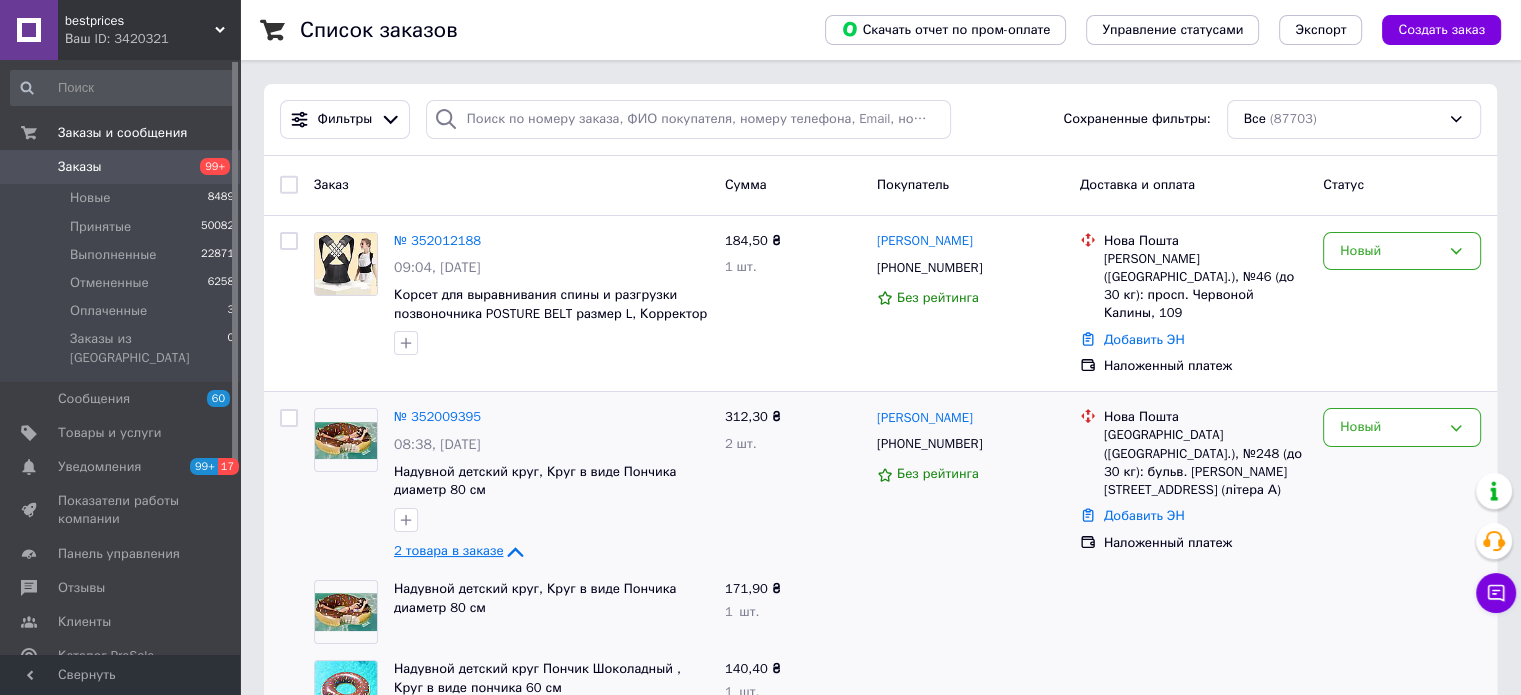 click on "Заказы" at bounding box center (80, 167) 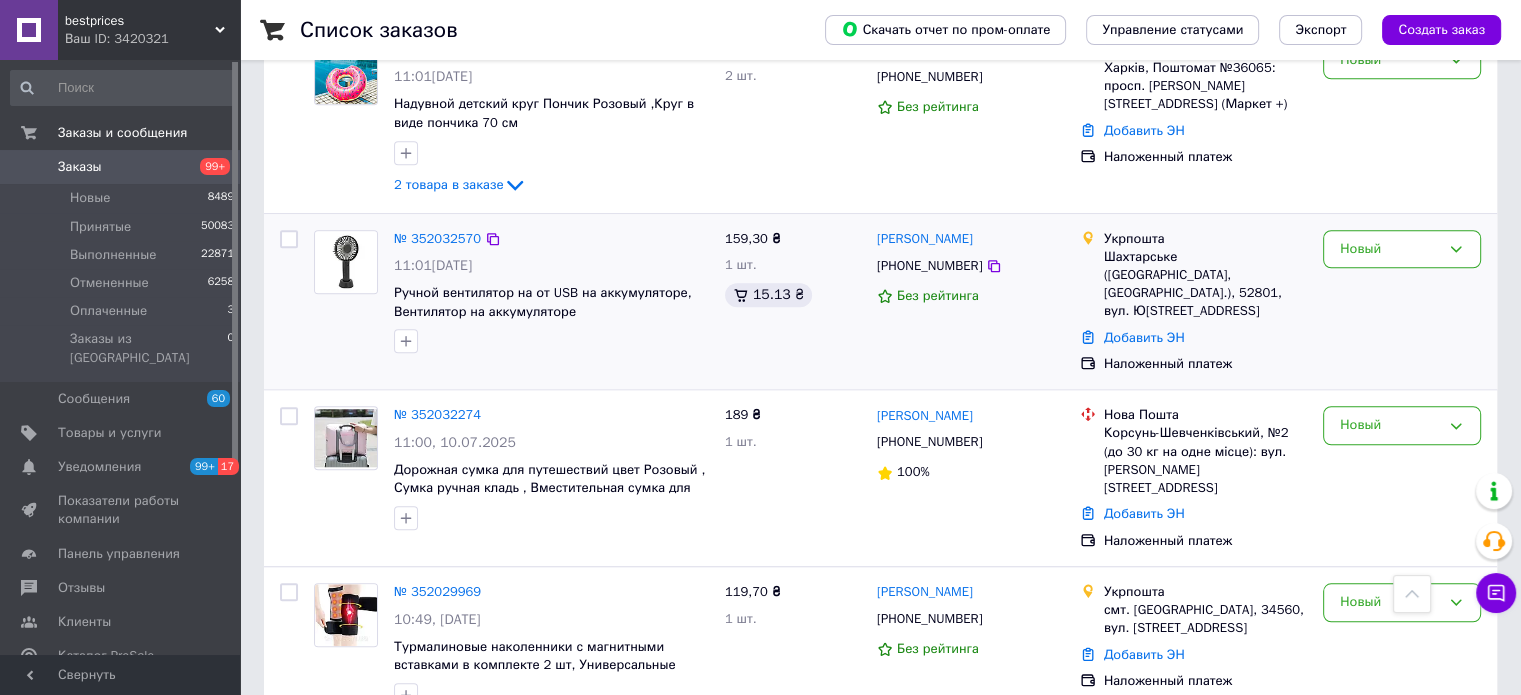 scroll, scrollTop: 1400, scrollLeft: 0, axis: vertical 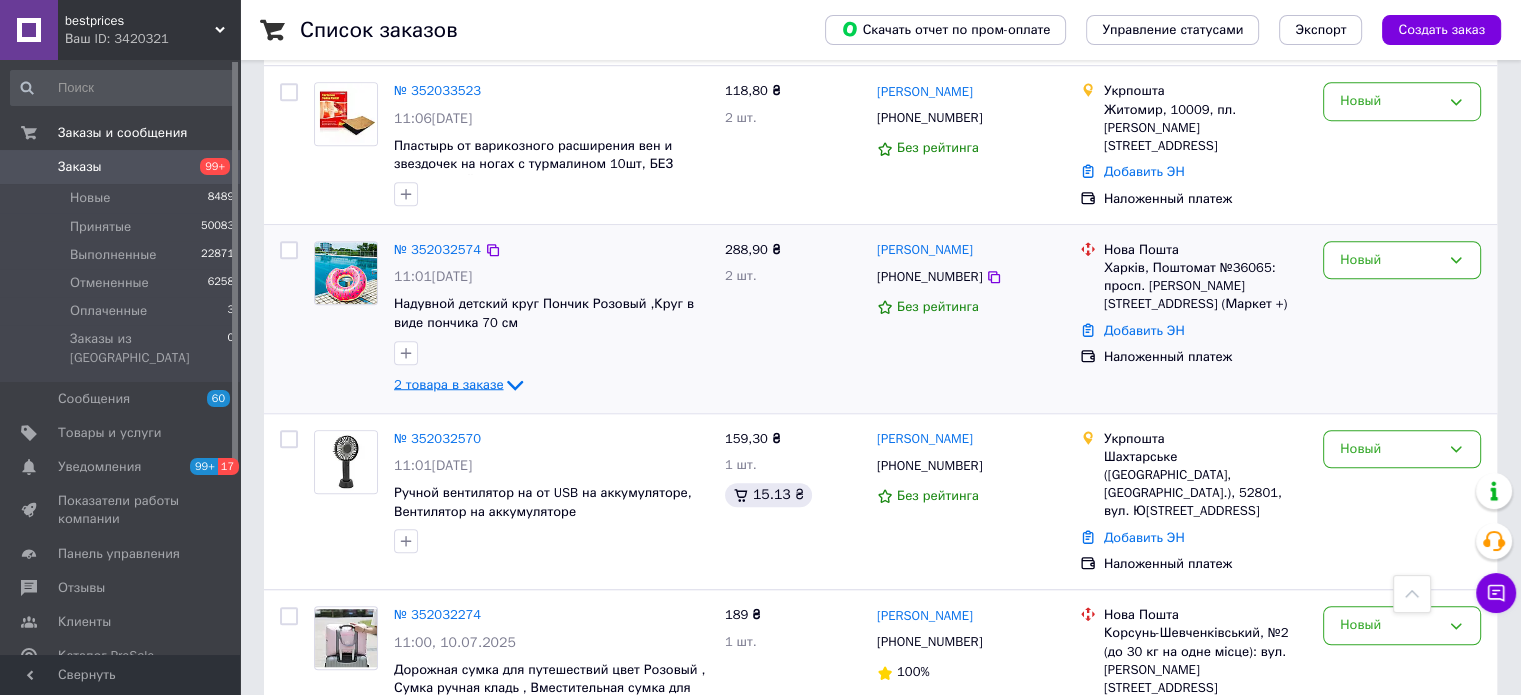 click 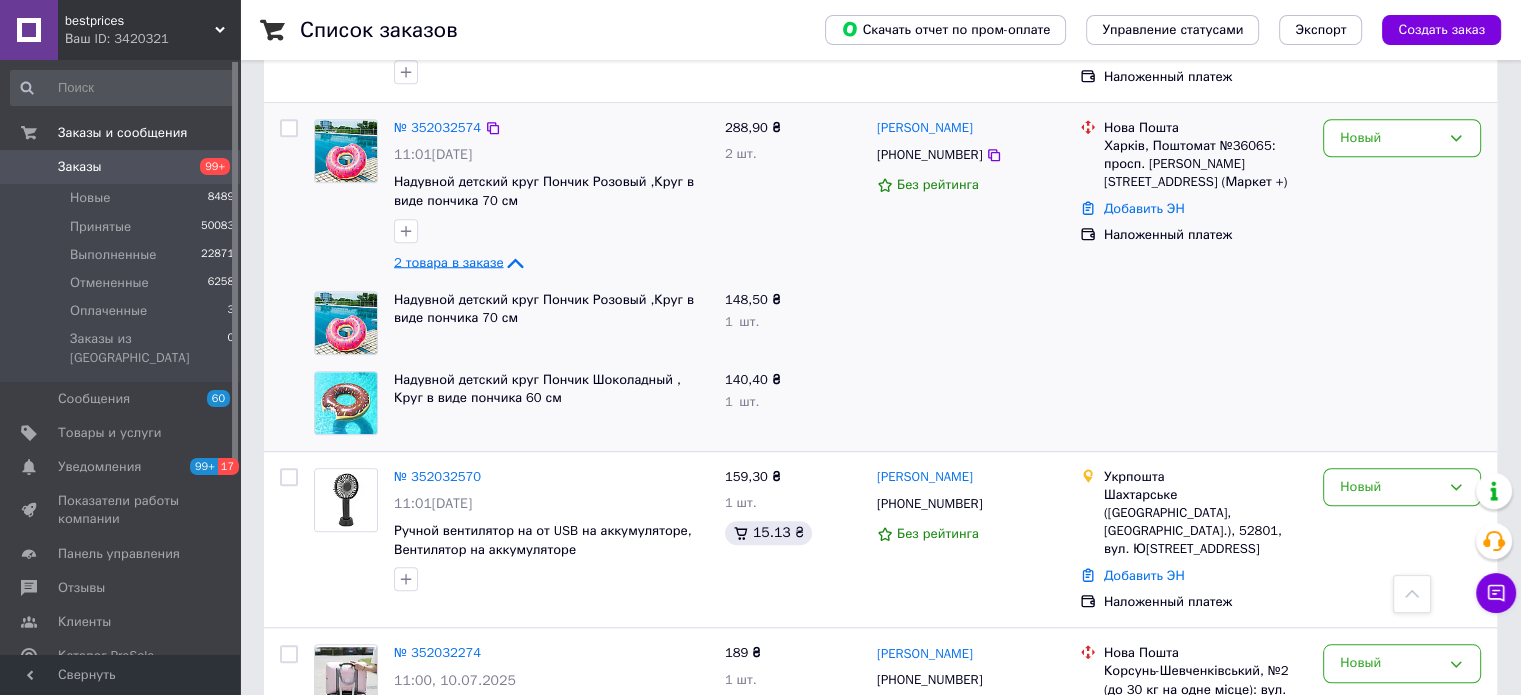 scroll, scrollTop: 1600, scrollLeft: 0, axis: vertical 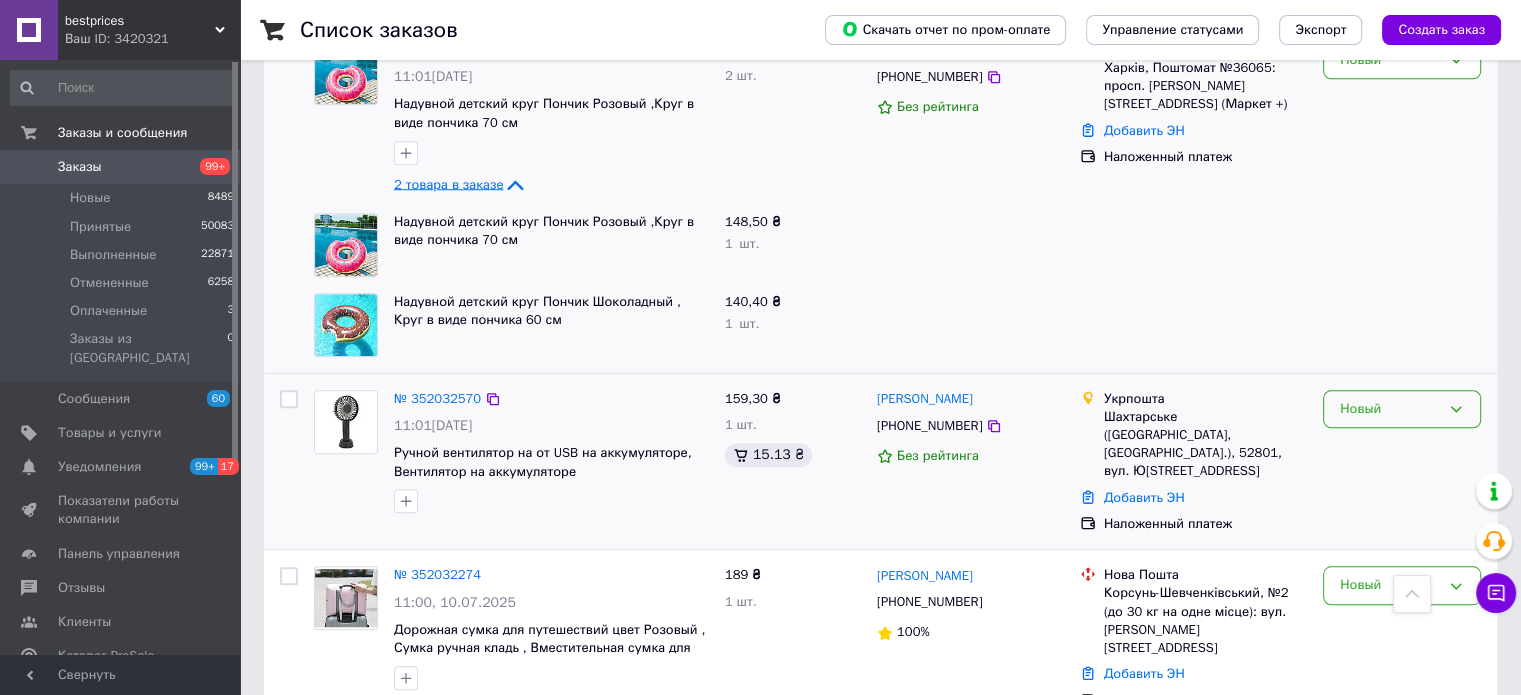 drag, startPoint x: 1396, startPoint y: 378, endPoint x: 1396, endPoint y: 393, distance: 15 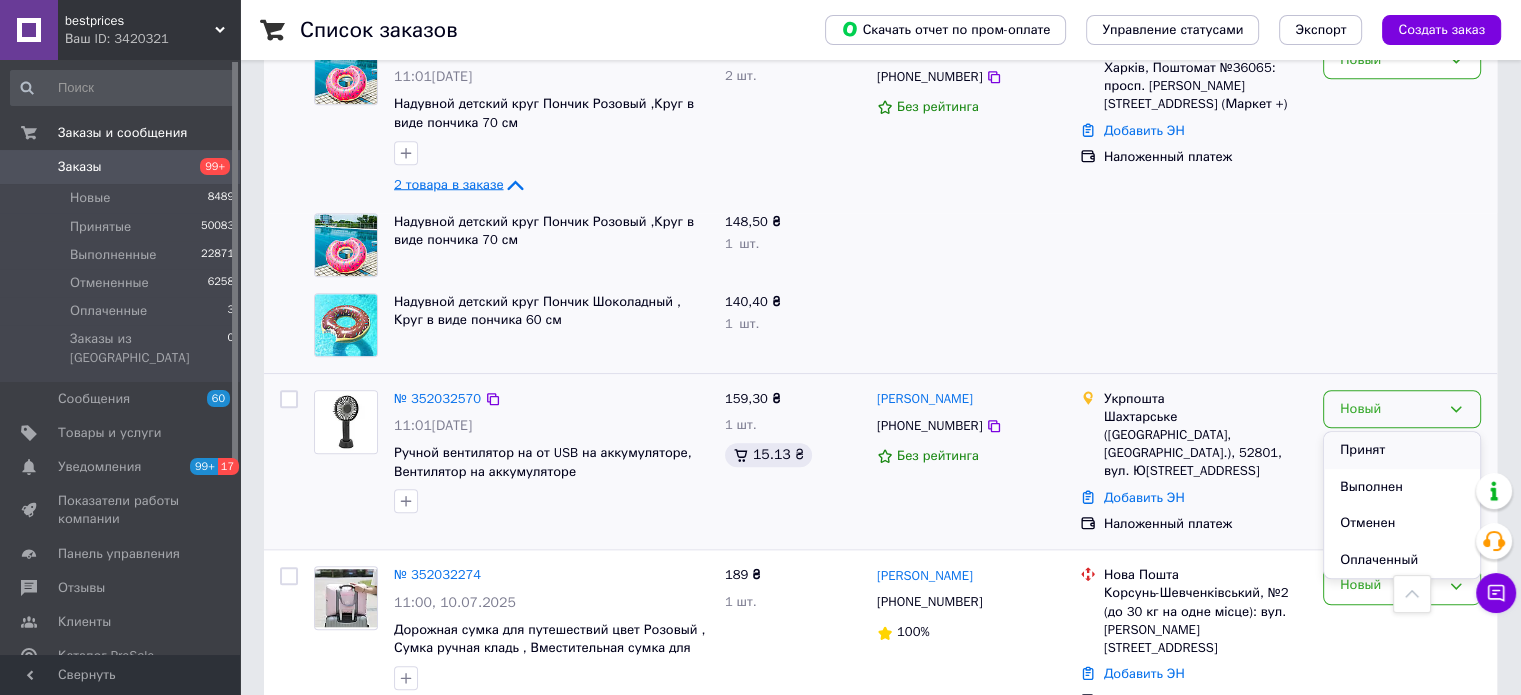 click on "Принят" at bounding box center [1402, 450] 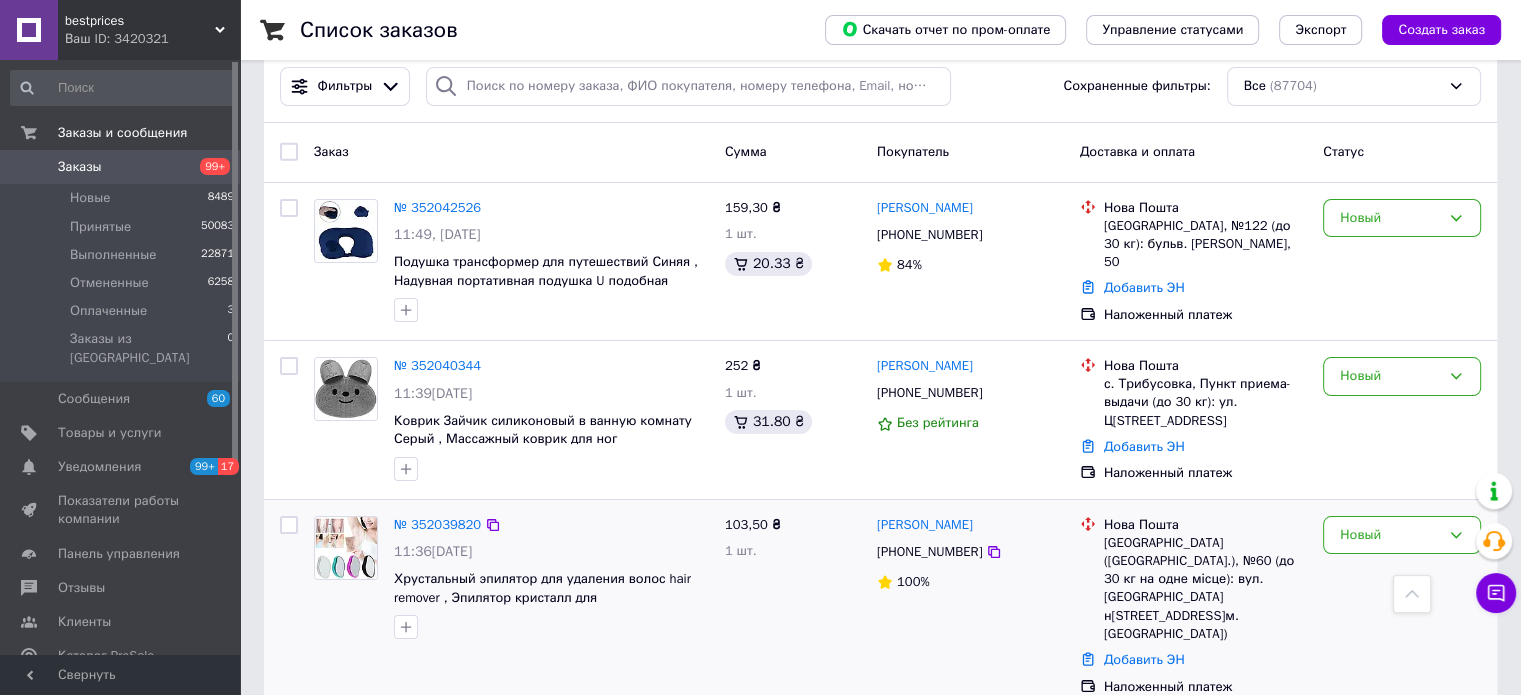 scroll, scrollTop: 333, scrollLeft: 0, axis: vertical 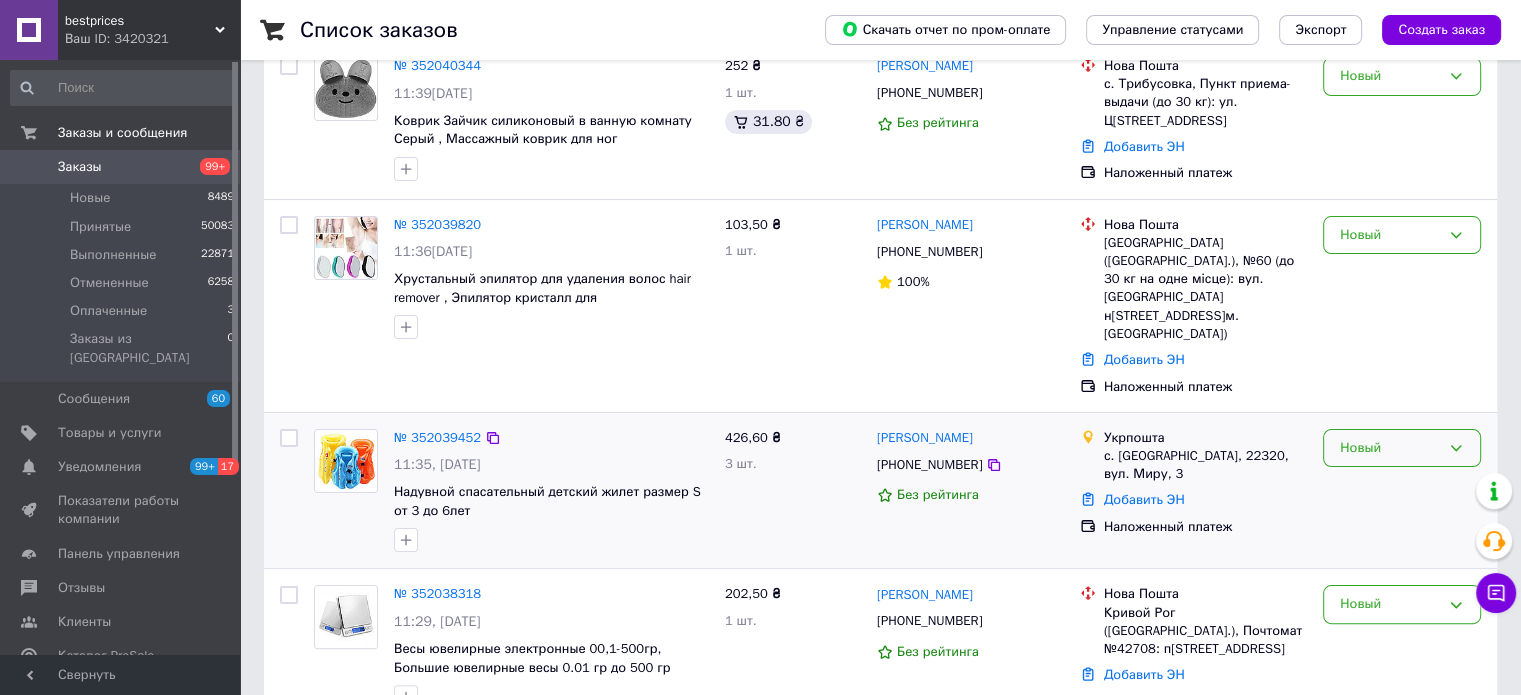 click on "Новый" at bounding box center [1390, 448] 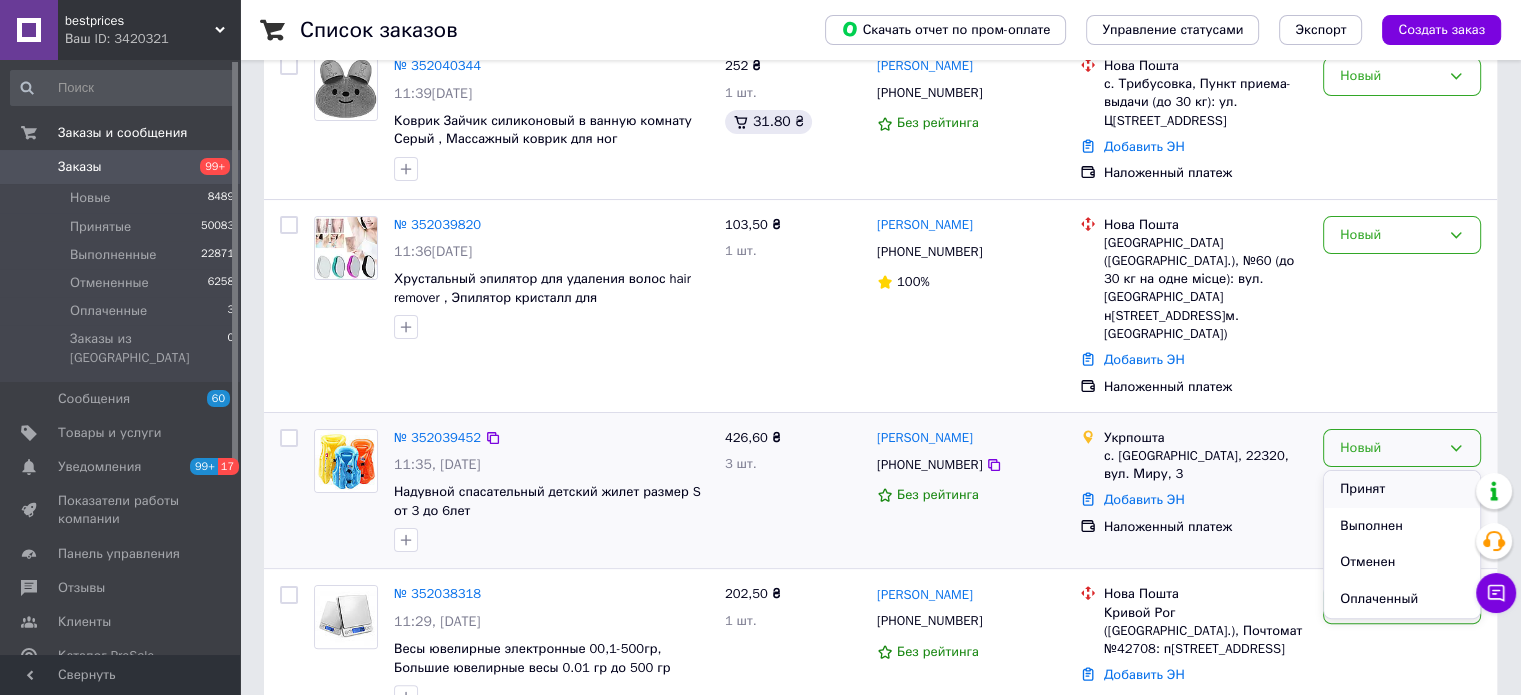 click on "Принят" at bounding box center [1402, 489] 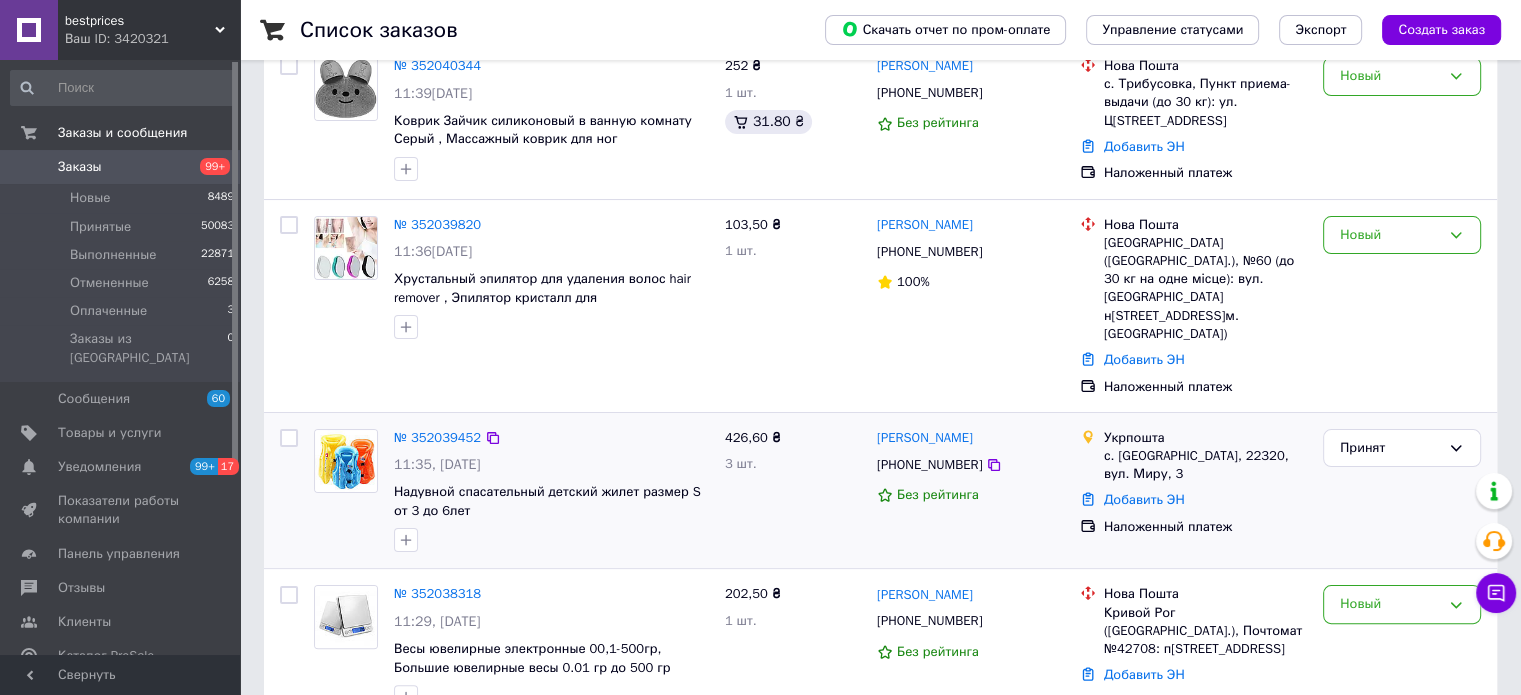 drag, startPoint x: 138, startPoint y: 163, endPoint x: 317, endPoint y: 283, distance: 215.50174 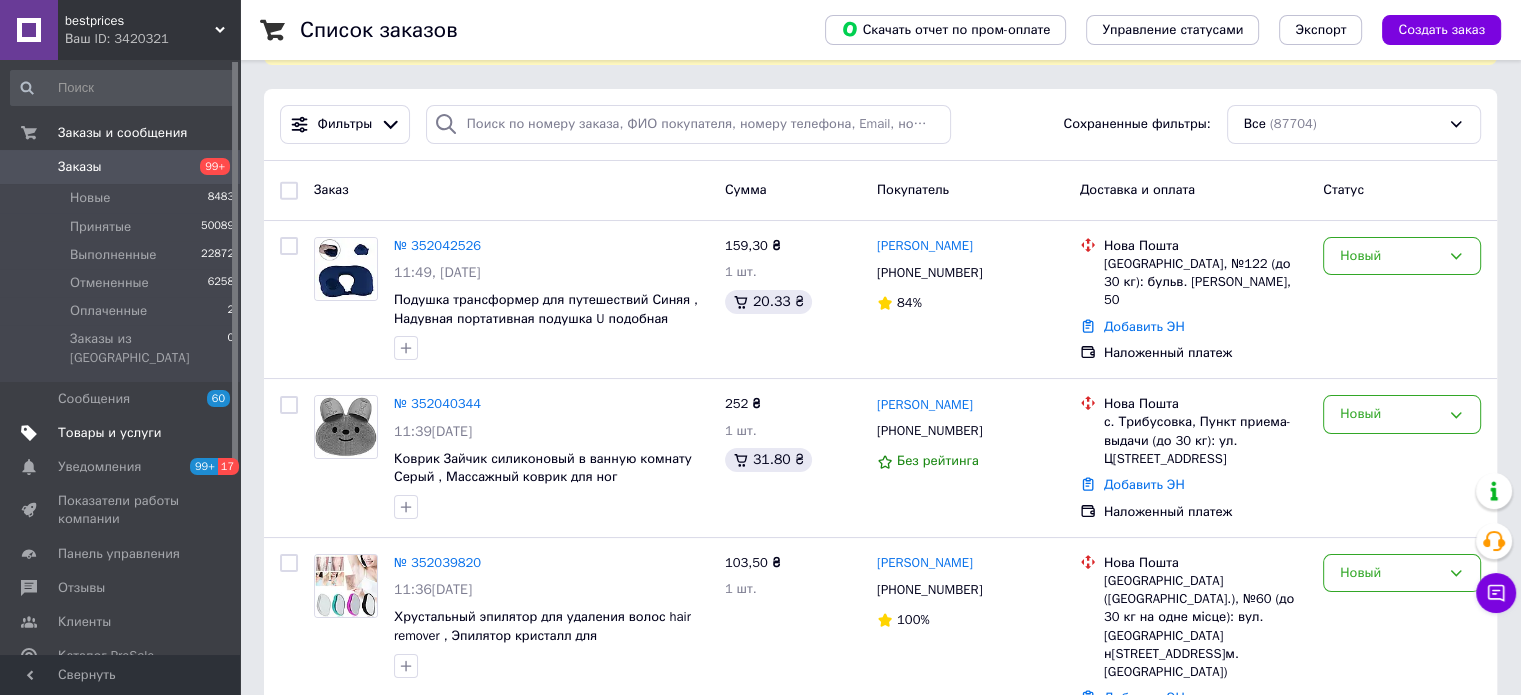 scroll, scrollTop: 300, scrollLeft: 0, axis: vertical 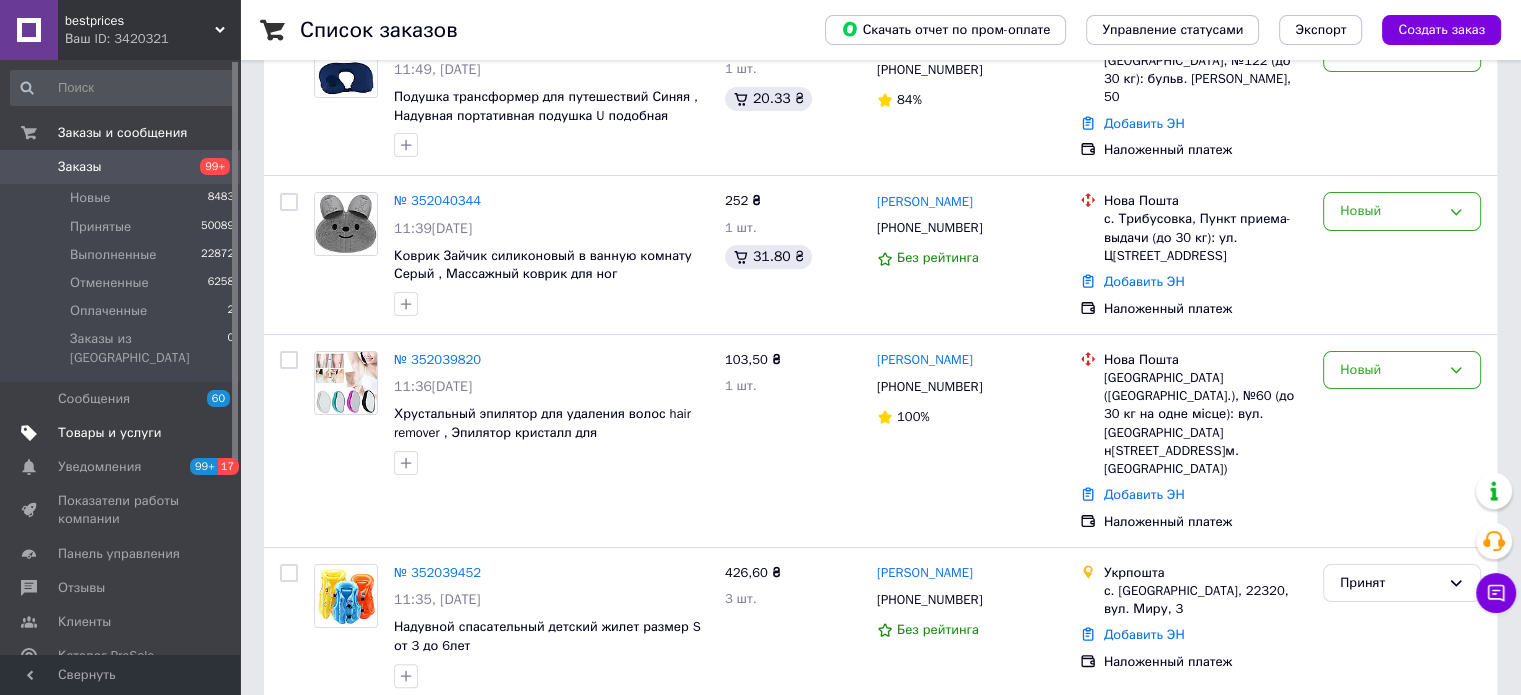 click on "Товары и услуги" at bounding box center (110, 433) 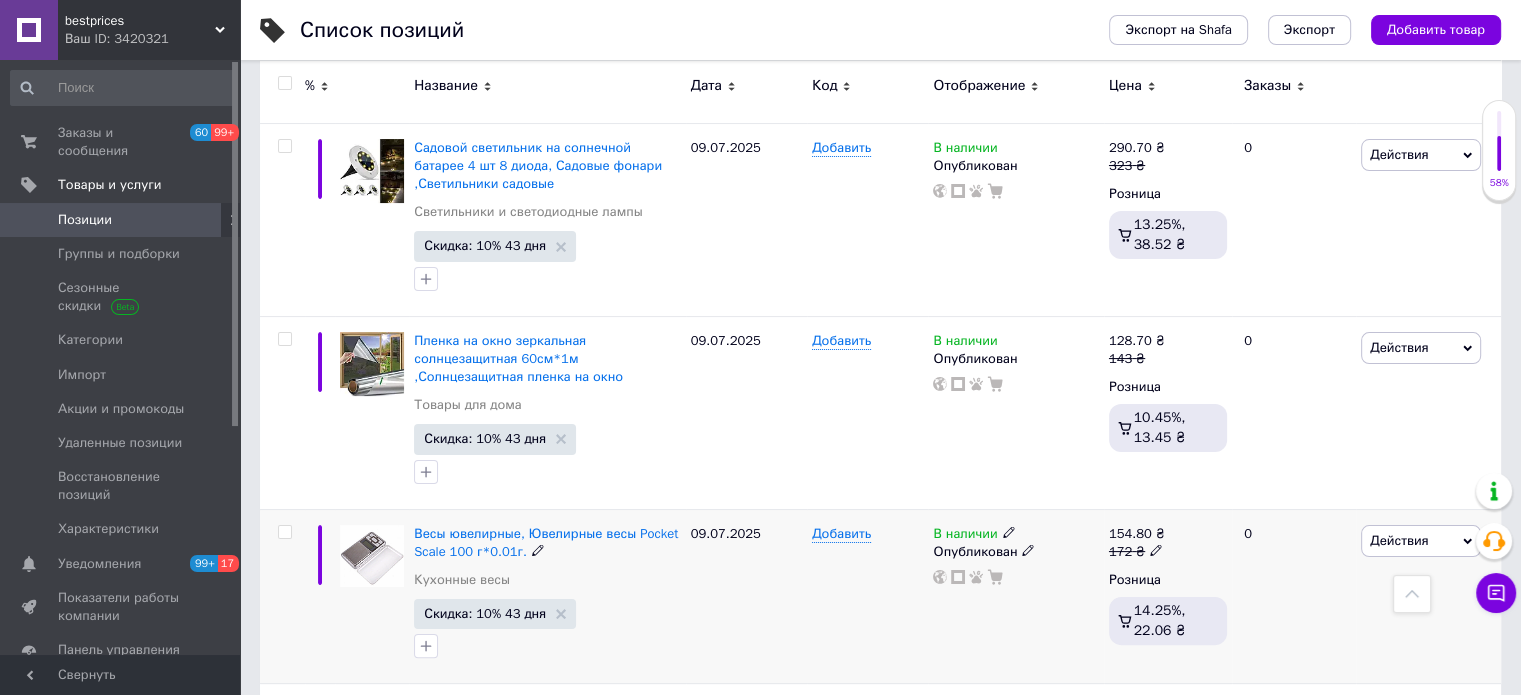 scroll, scrollTop: 300, scrollLeft: 0, axis: vertical 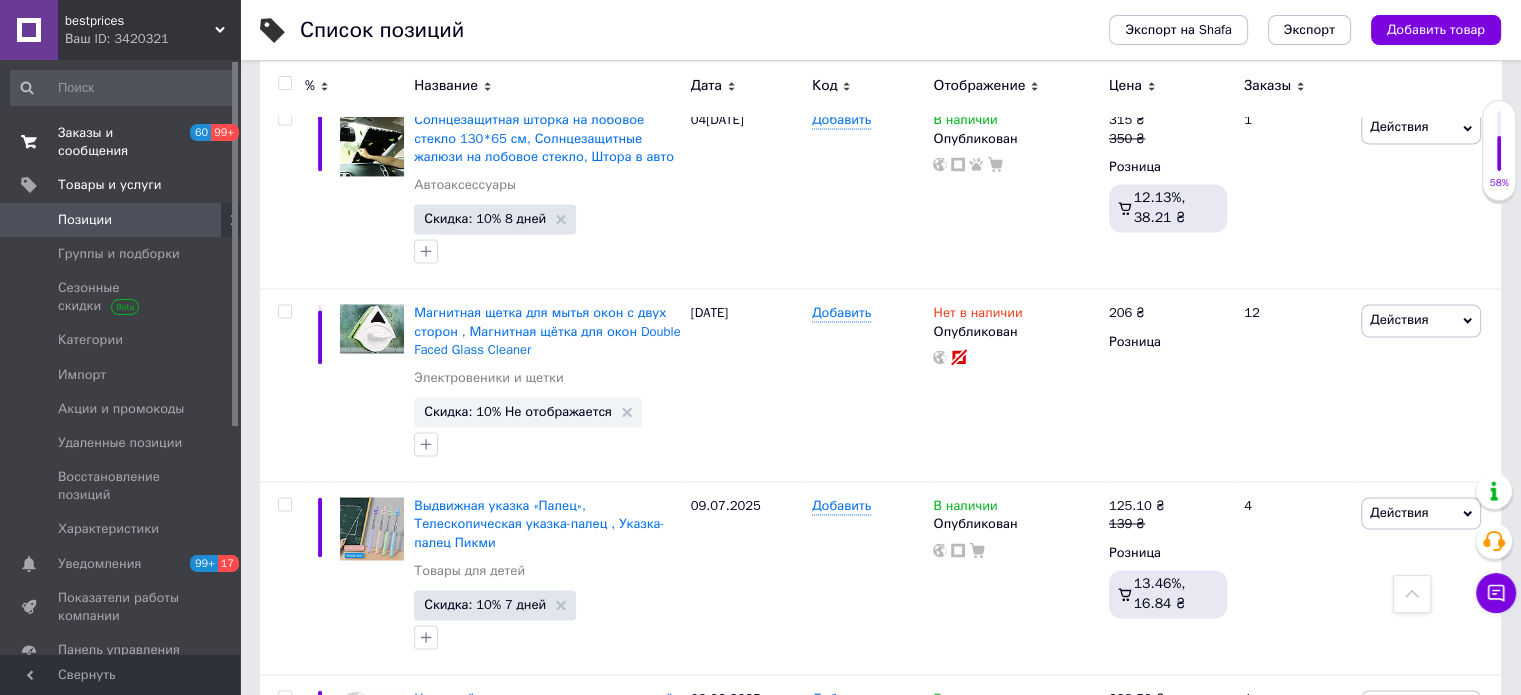 click on "Заказы и сообщения" at bounding box center [121, 142] 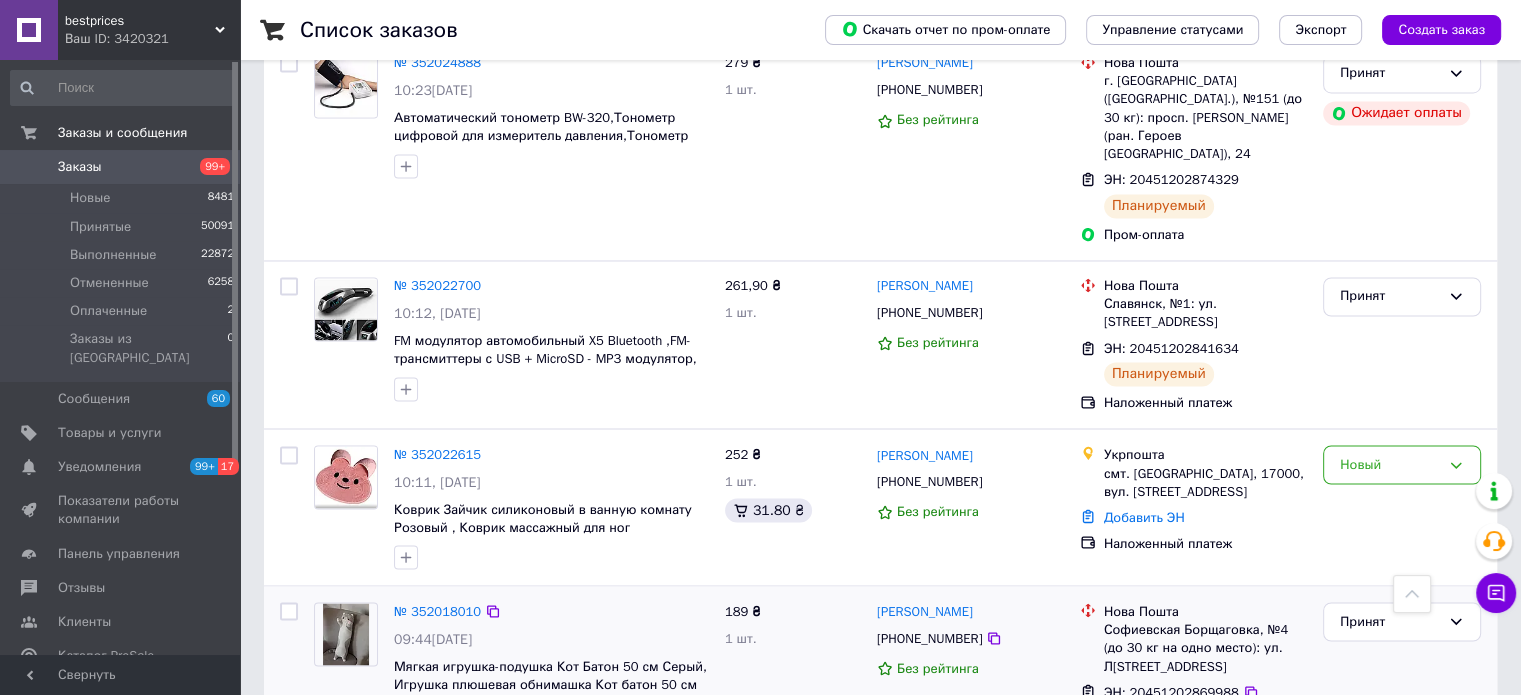 scroll, scrollTop: 3400, scrollLeft: 0, axis: vertical 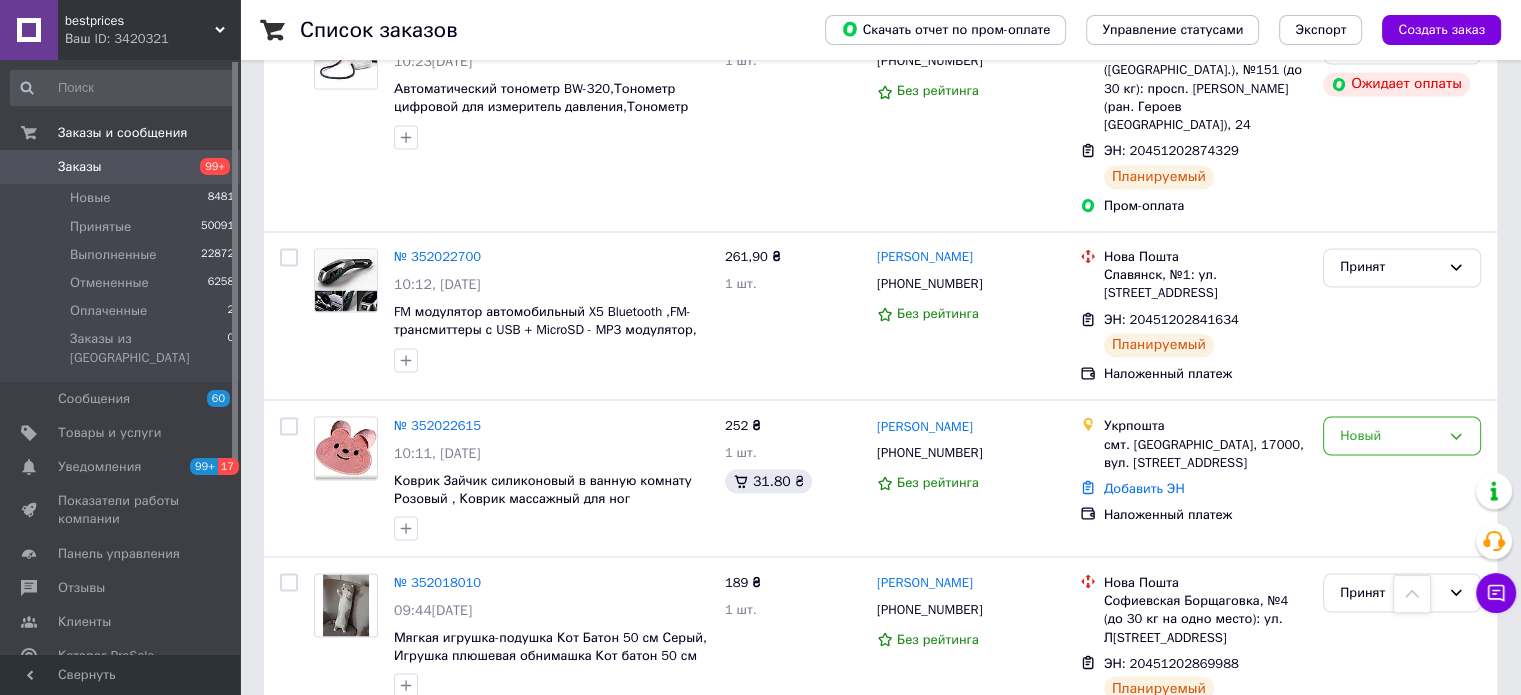click on "2" at bounding box center (327, 788) 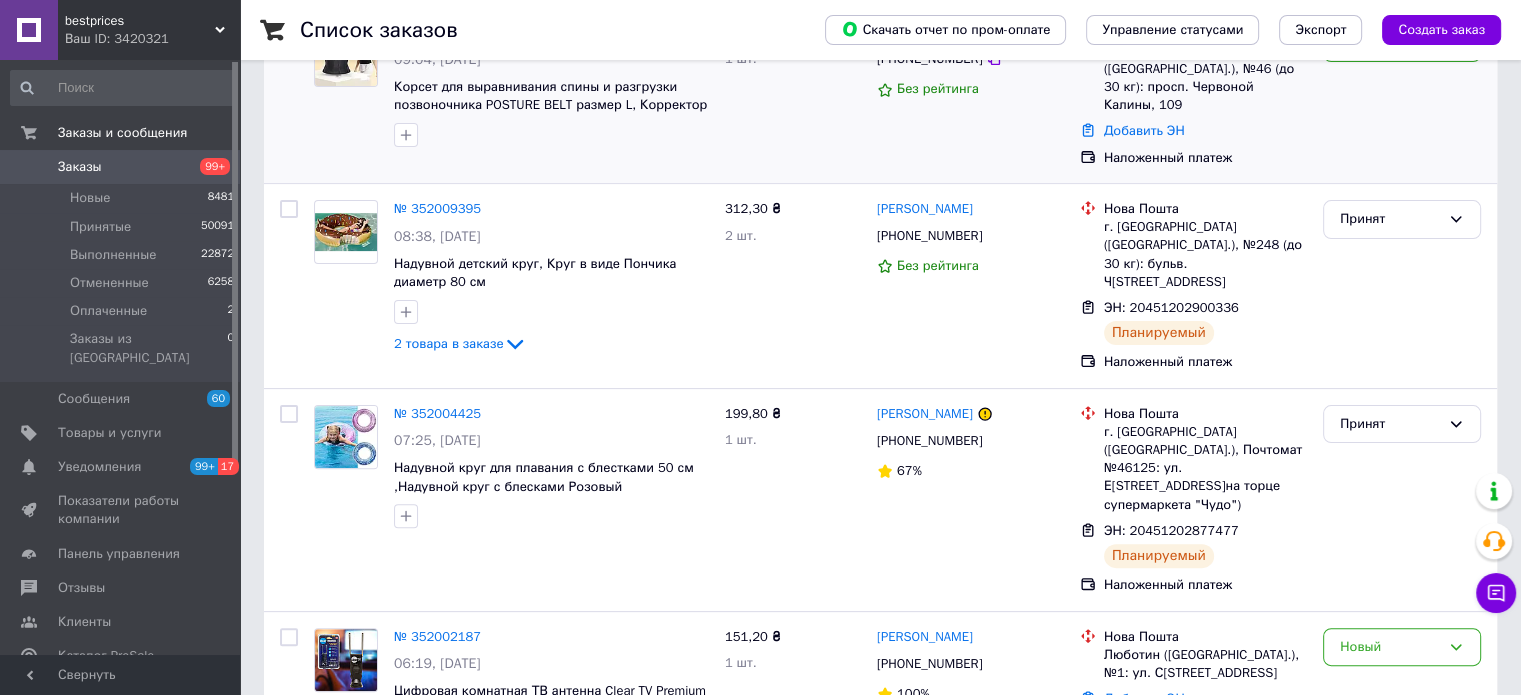 scroll, scrollTop: 500, scrollLeft: 0, axis: vertical 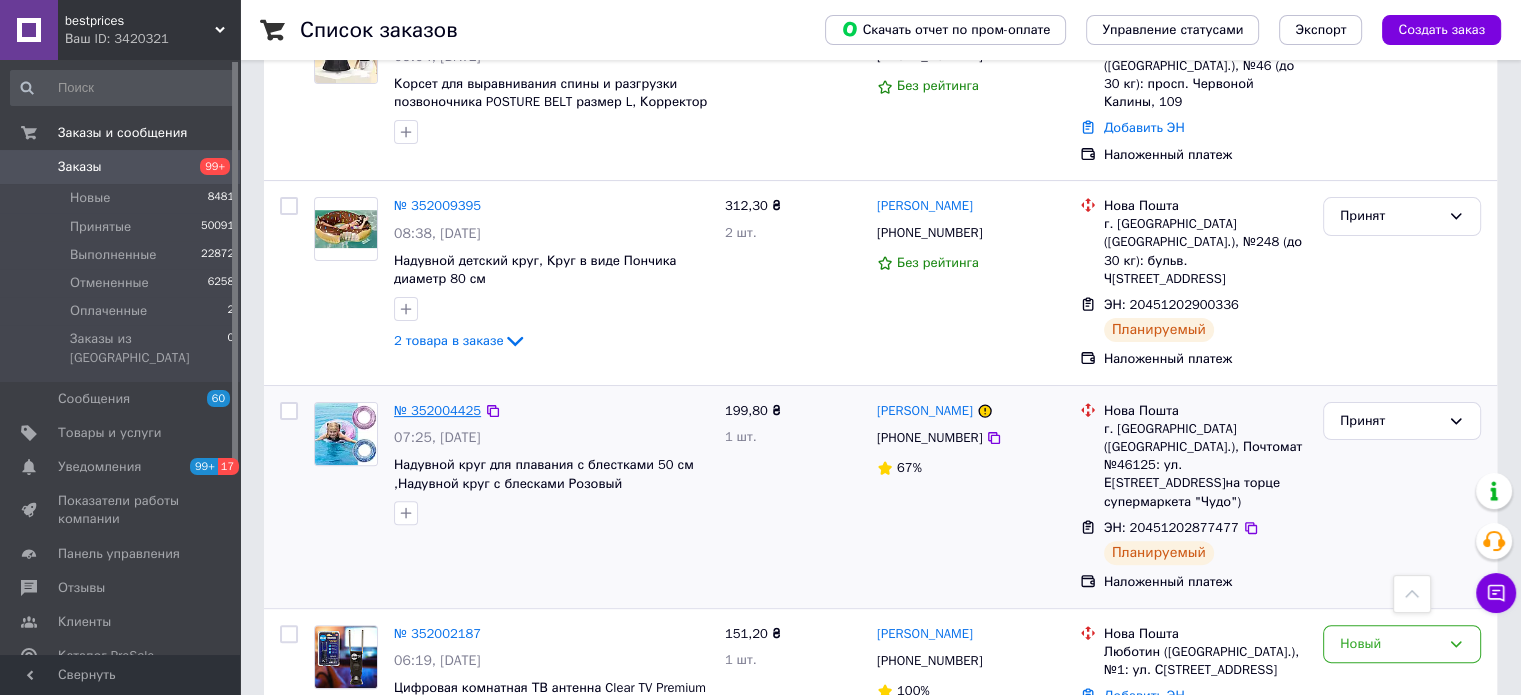 click on "№ 352004425" at bounding box center [437, 410] 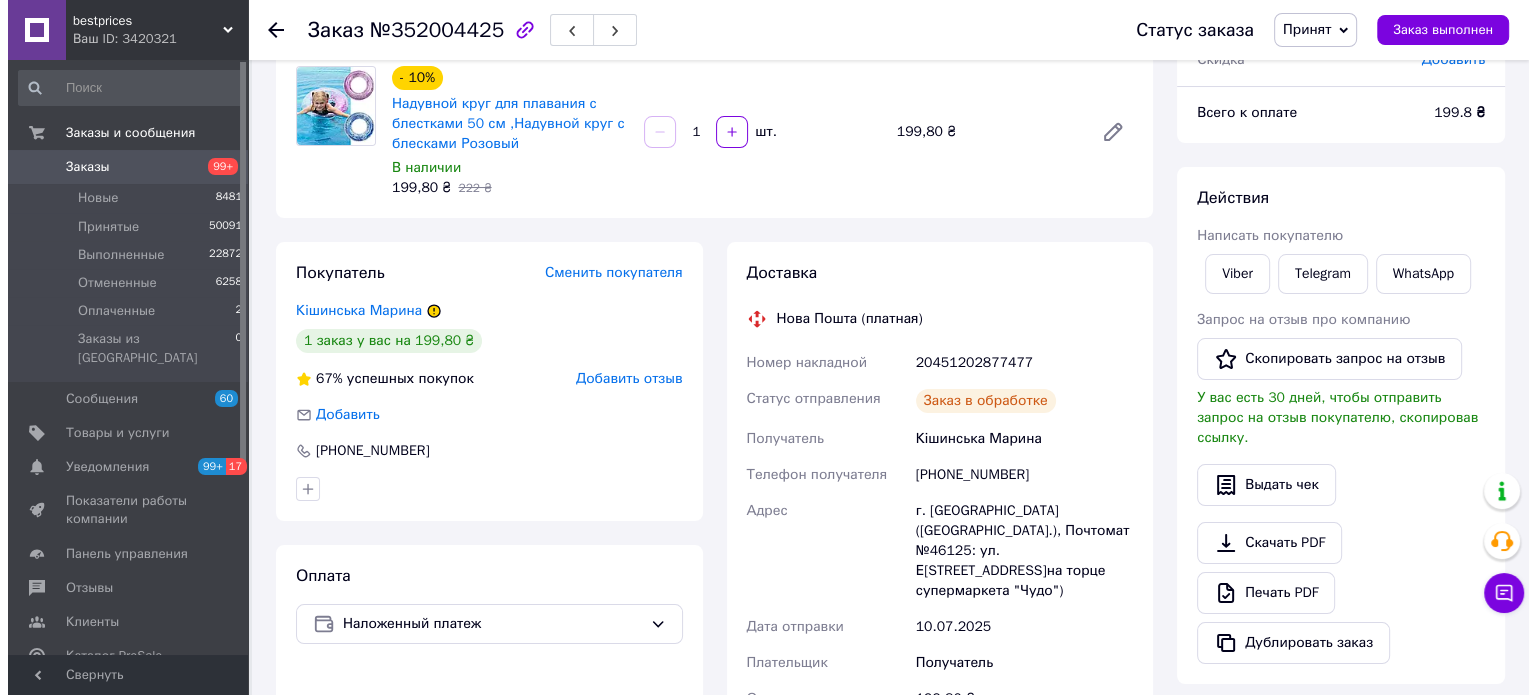 scroll, scrollTop: 0, scrollLeft: 0, axis: both 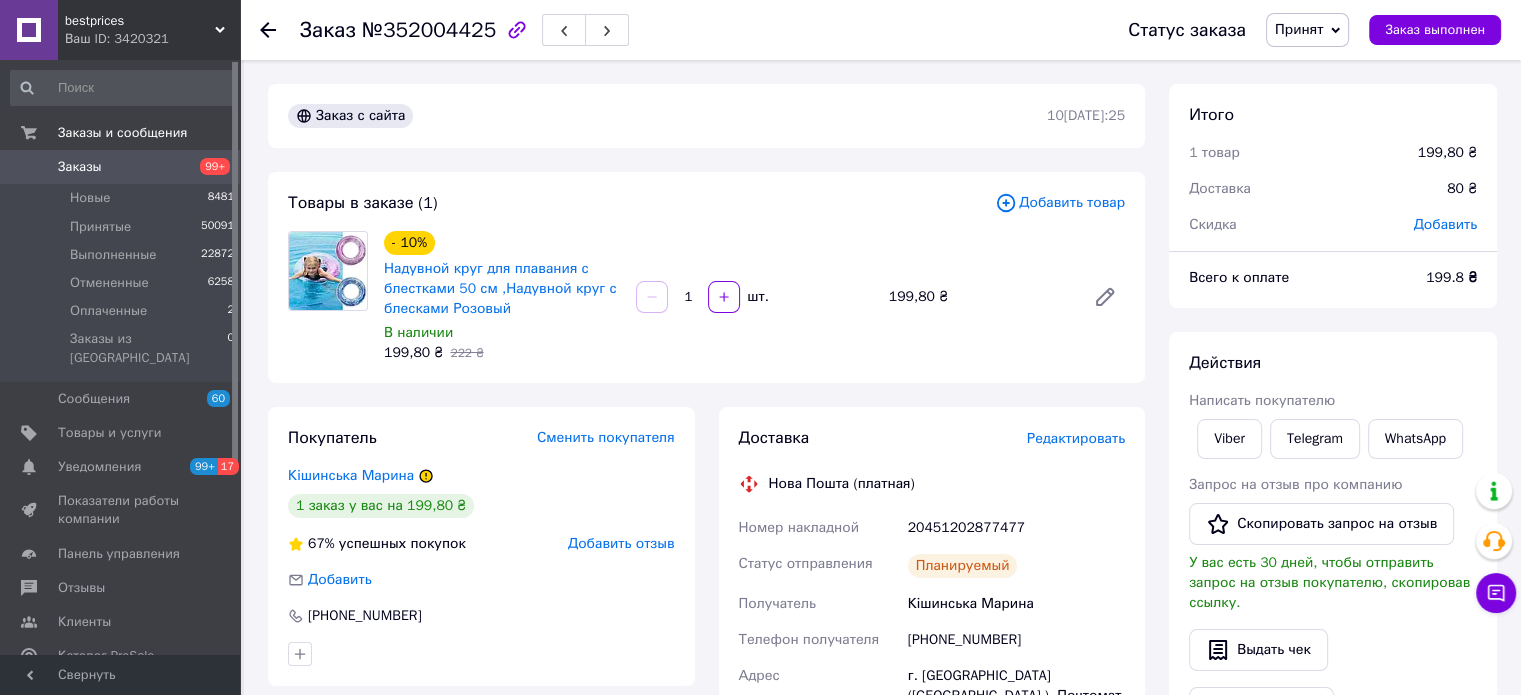 click on "Добавить товар" at bounding box center [1060, 203] 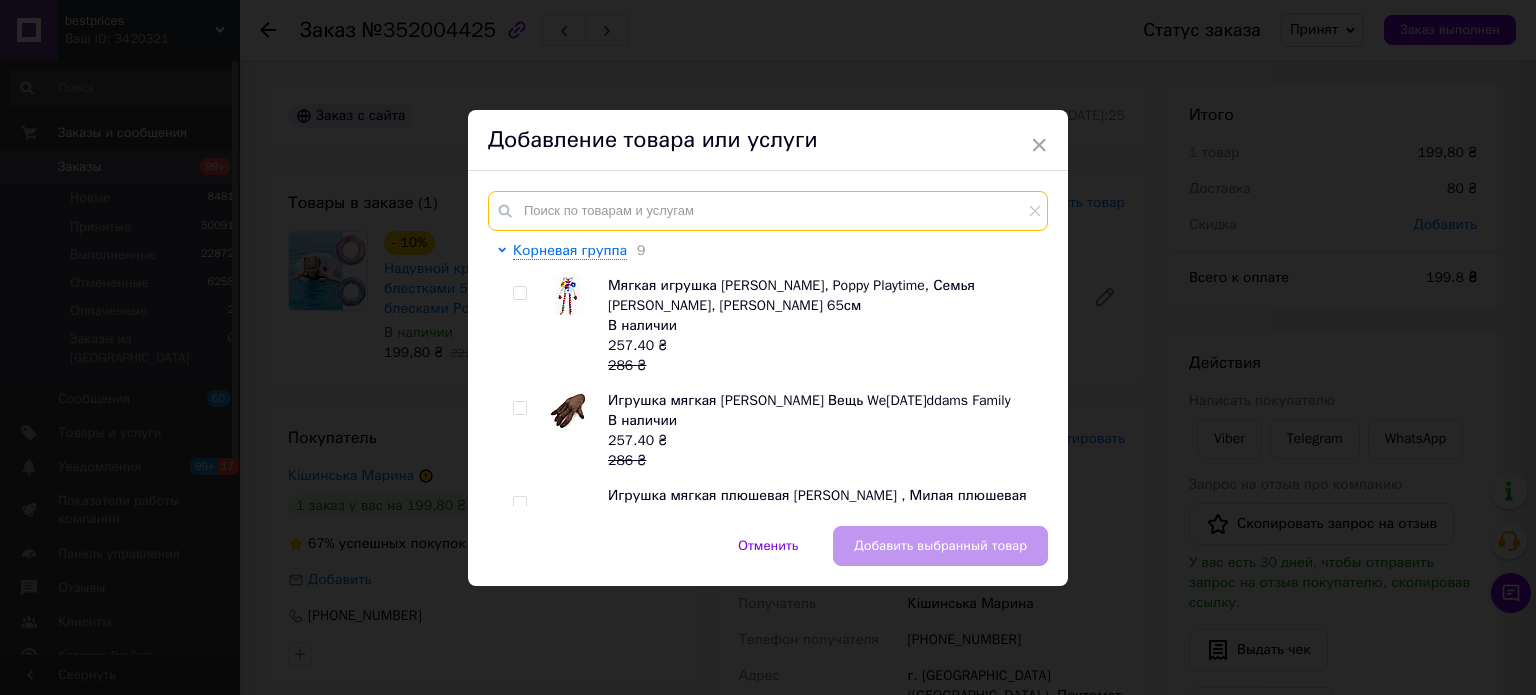 click at bounding box center (768, 211) 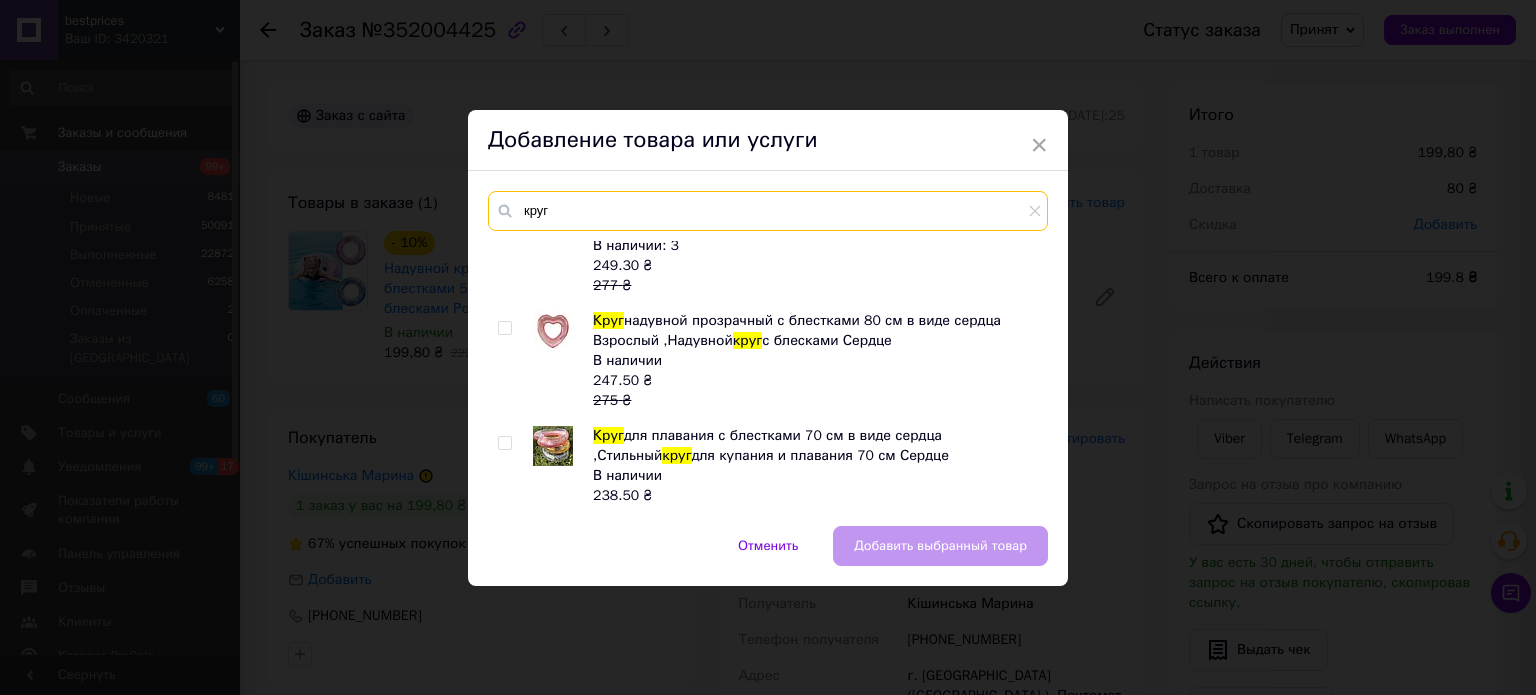 scroll, scrollTop: 4084, scrollLeft: 0, axis: vertical 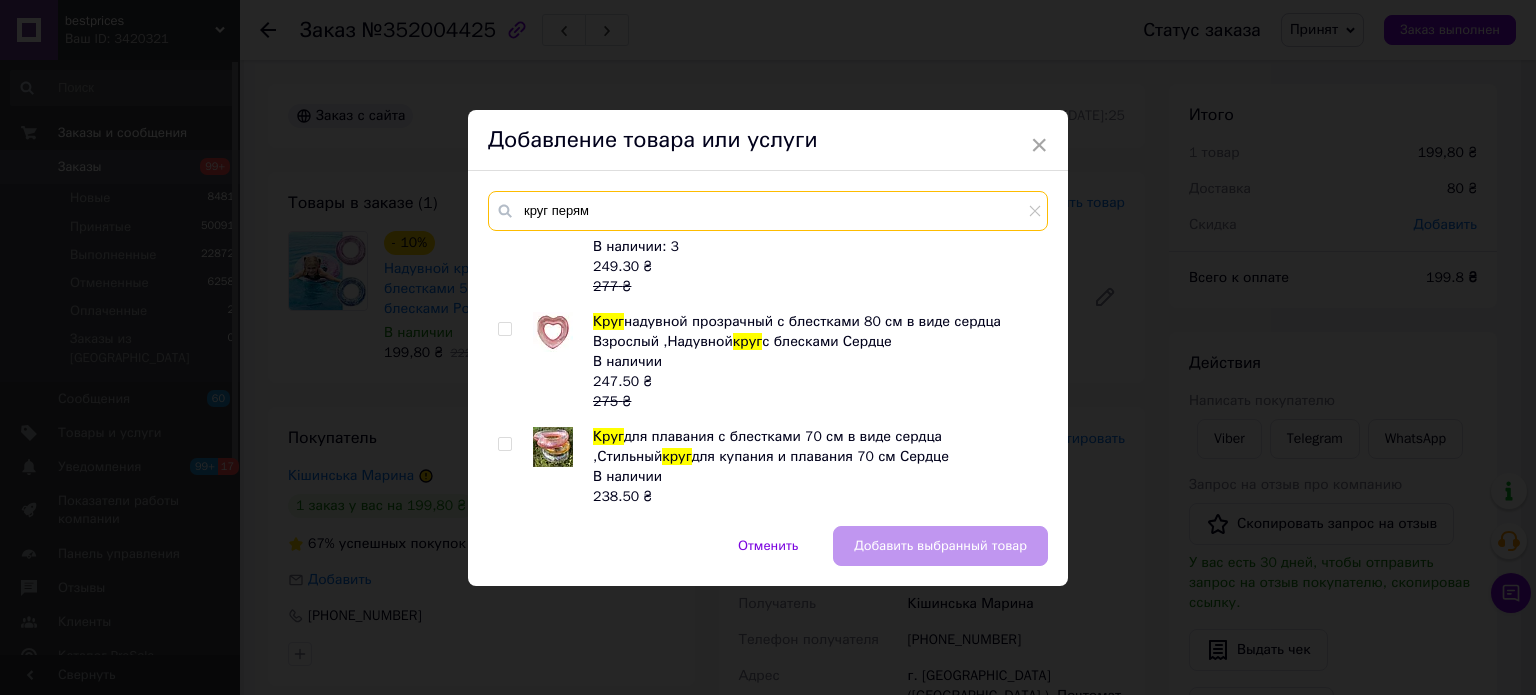type on "круг перям" 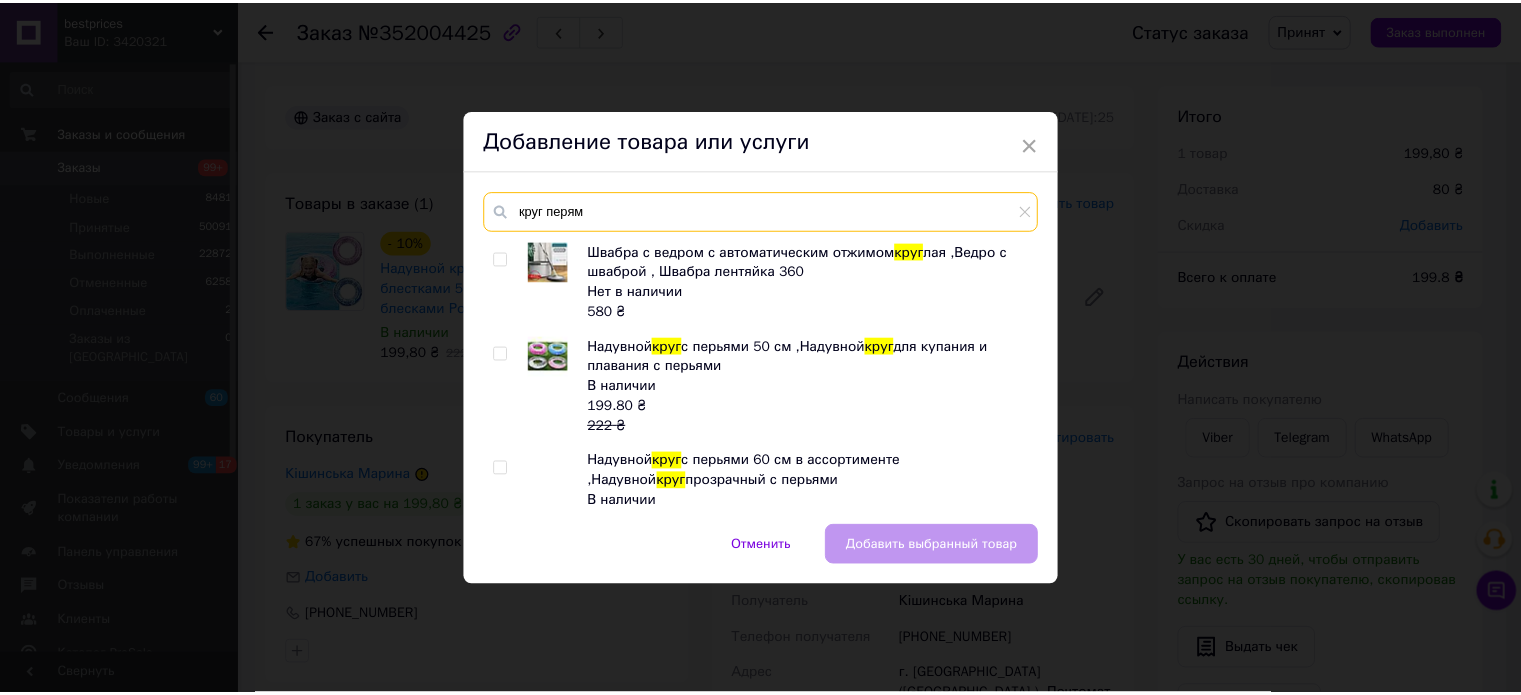 scroll, scrollTop: 1984, scrollLeft: 0, axis: vertical 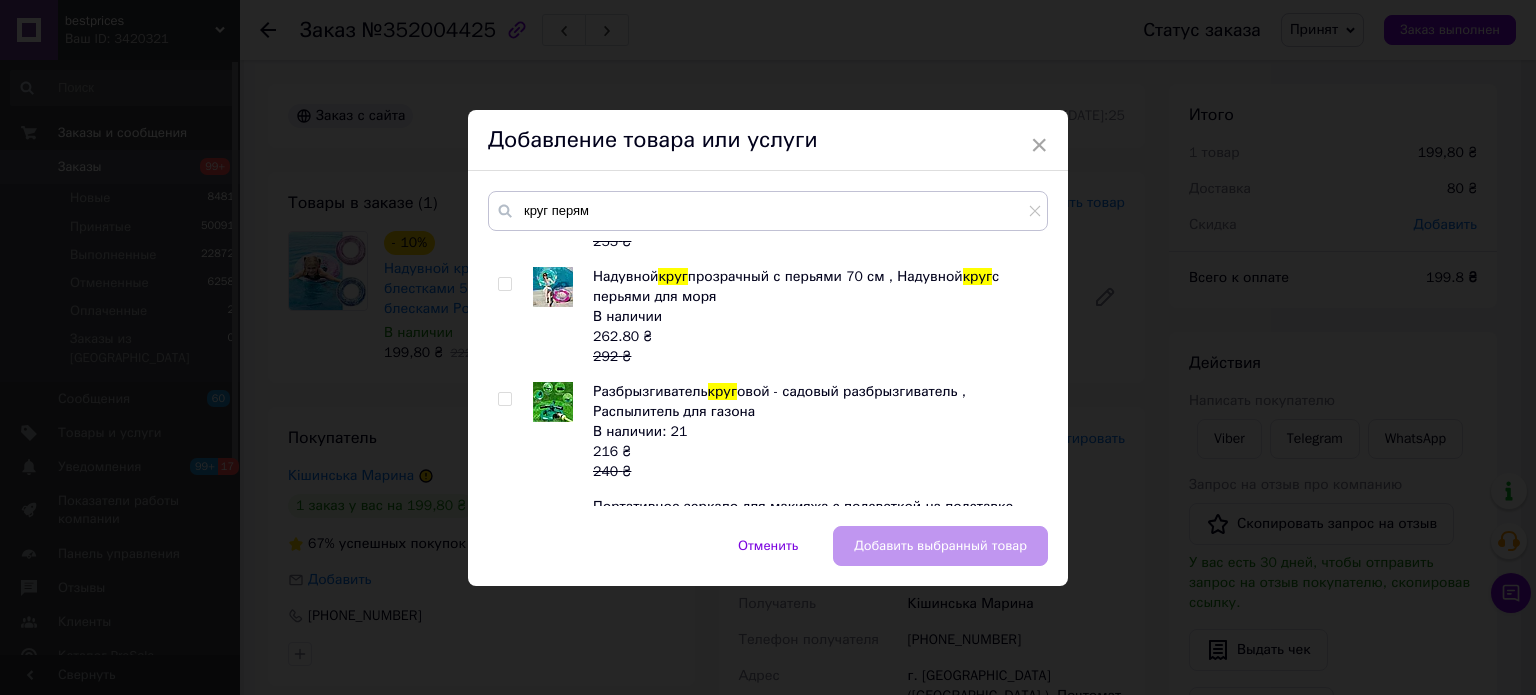 click at bounding box center [504, 284] 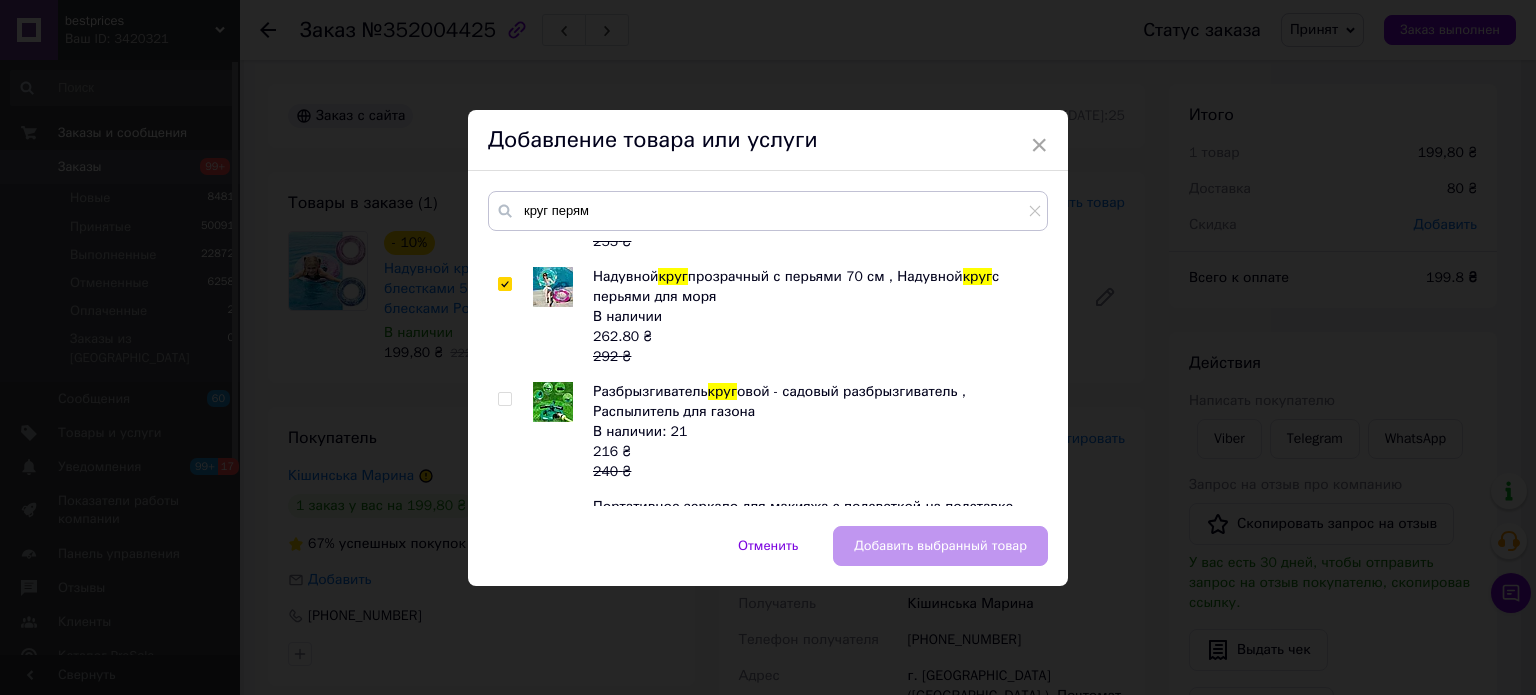 checkbox on "true" 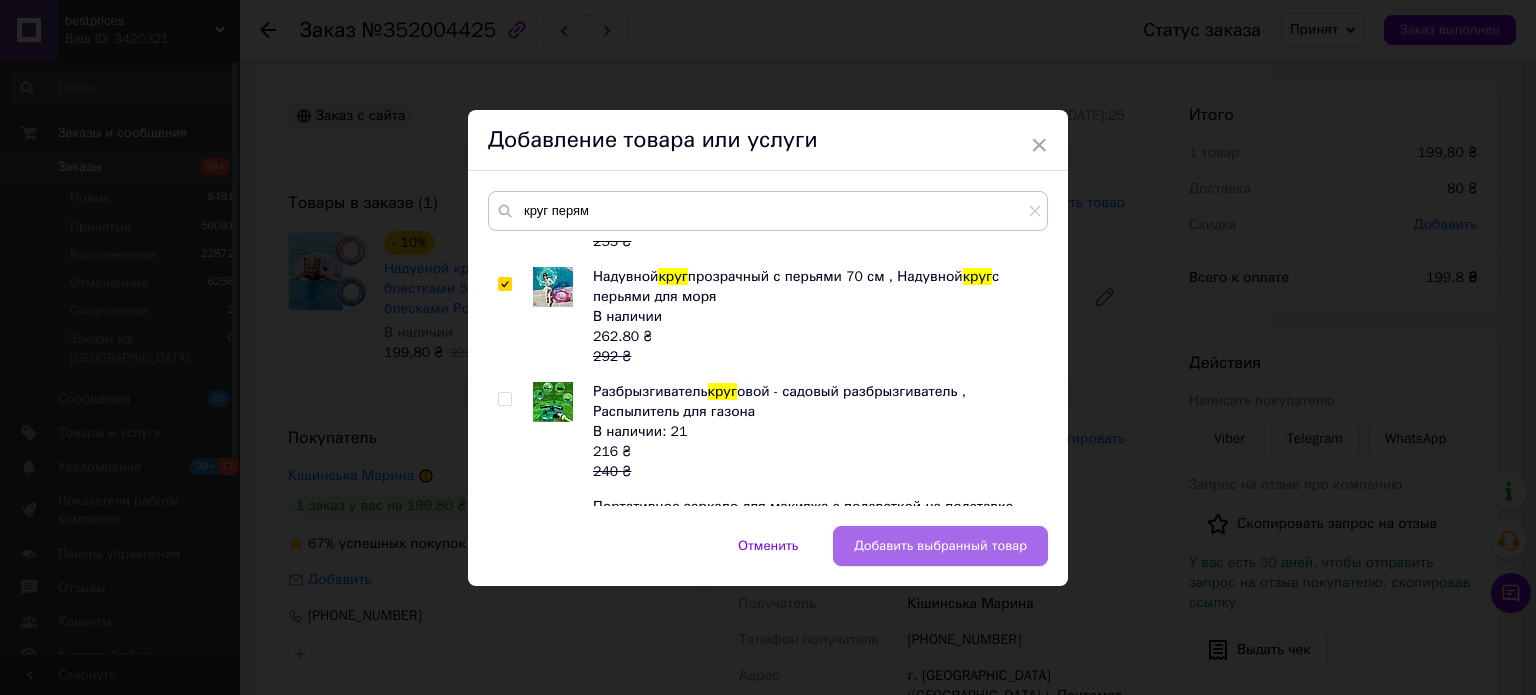 click on "Добавить выбранный товар" at bounding box center [940, 546] 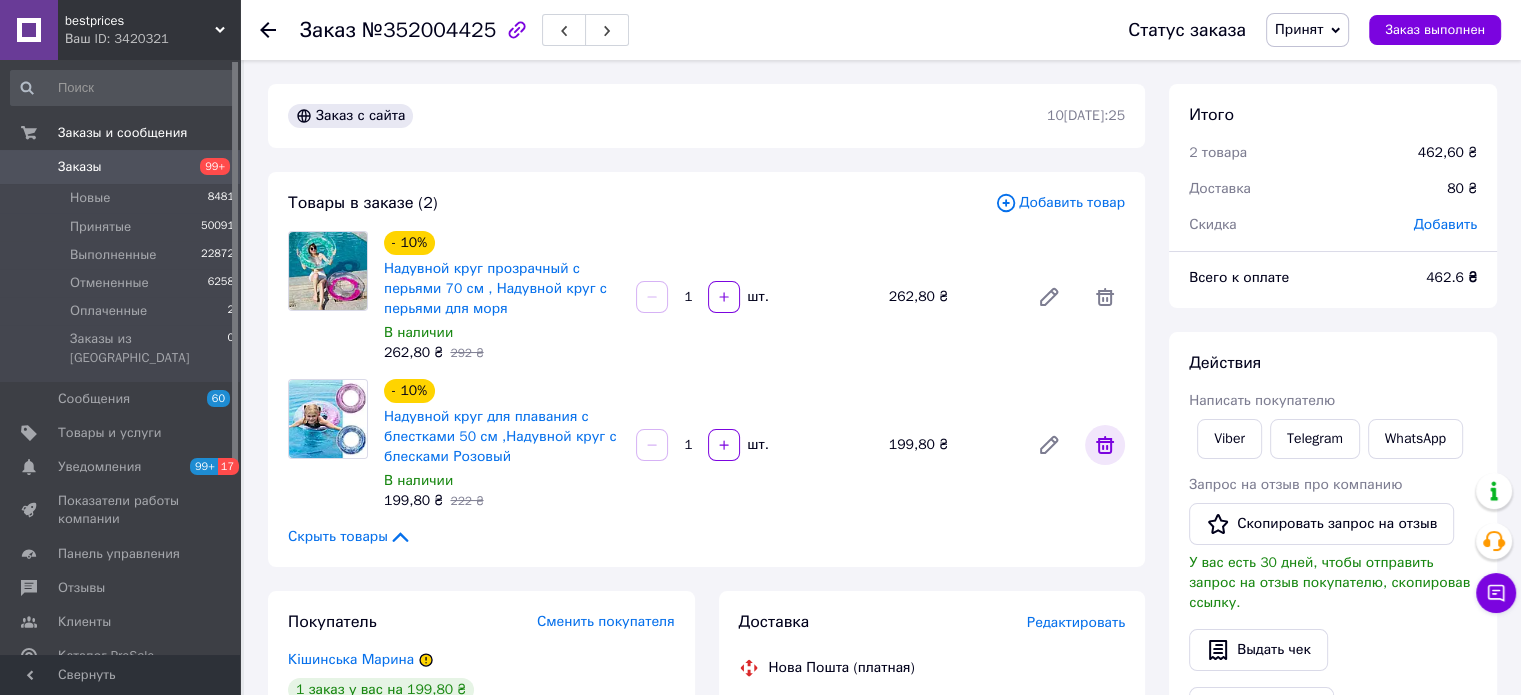 click 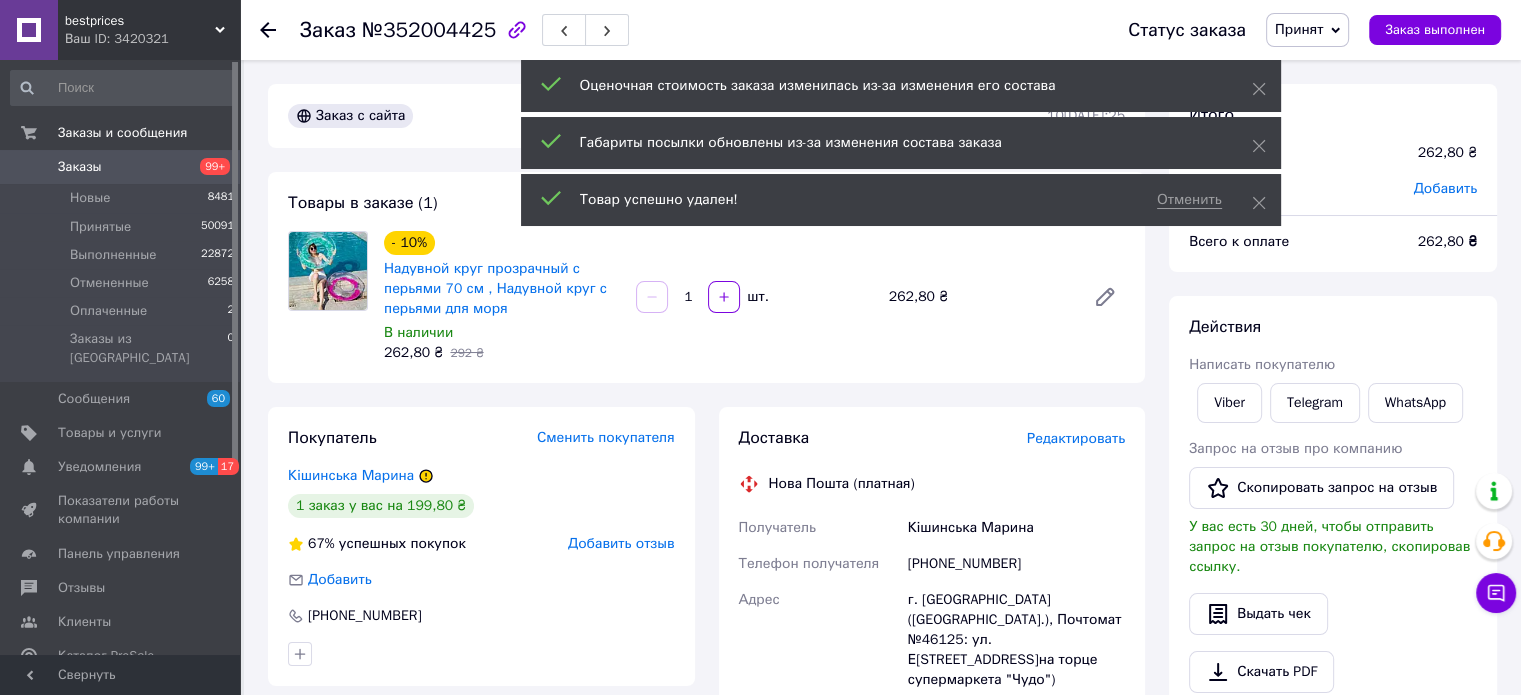 scroll, scrollTop: 15, scrollLeft: 0, axis: vertical 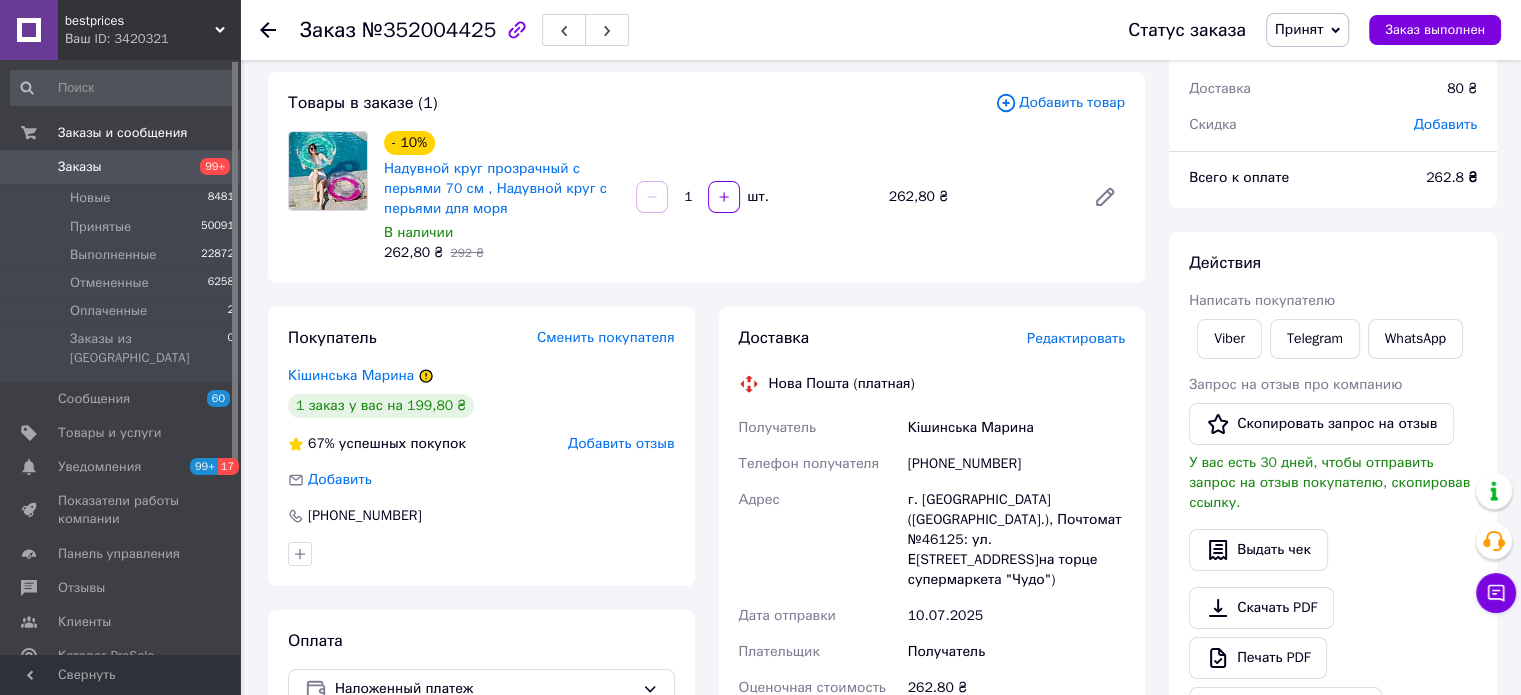 click on "Редактировать" at bounding box center (1076, 338) 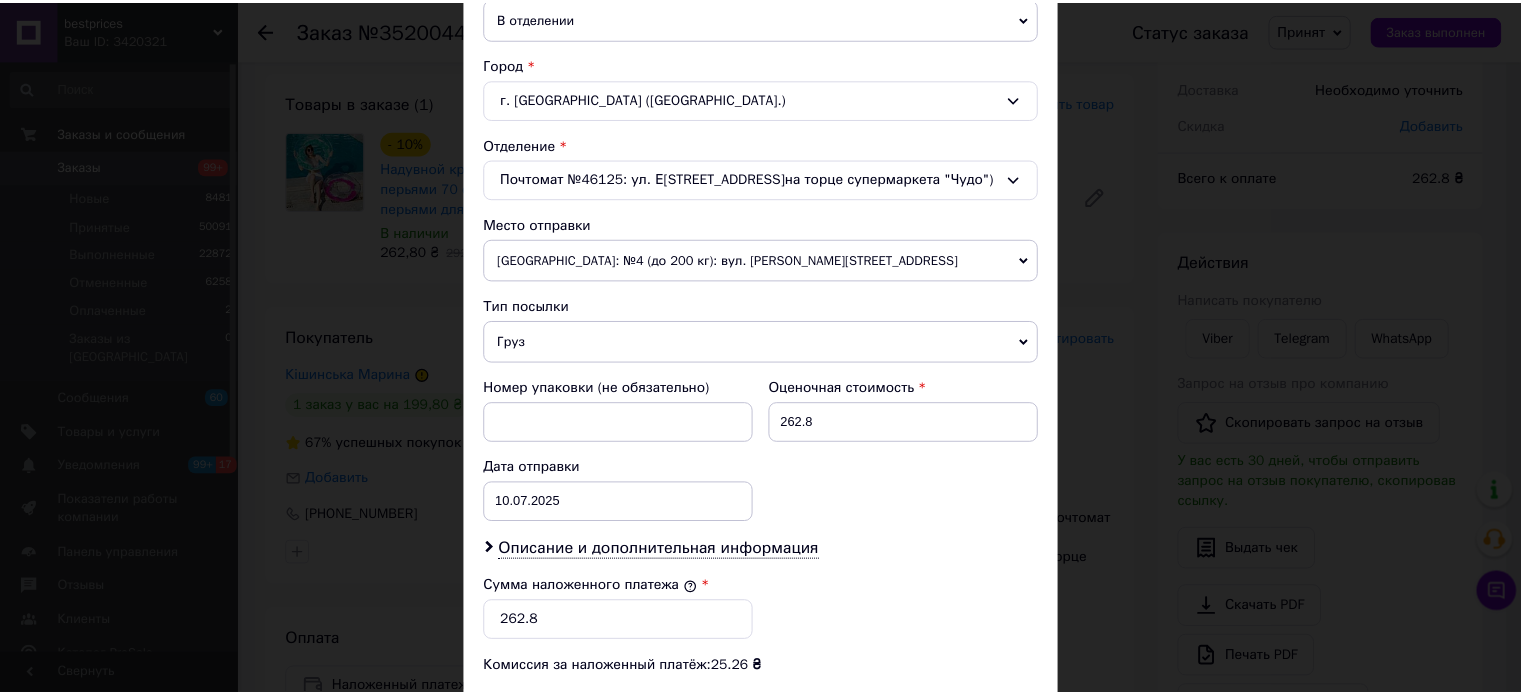 scroll, scrollTop: 800, scrollLeft: 0, axis: vertical 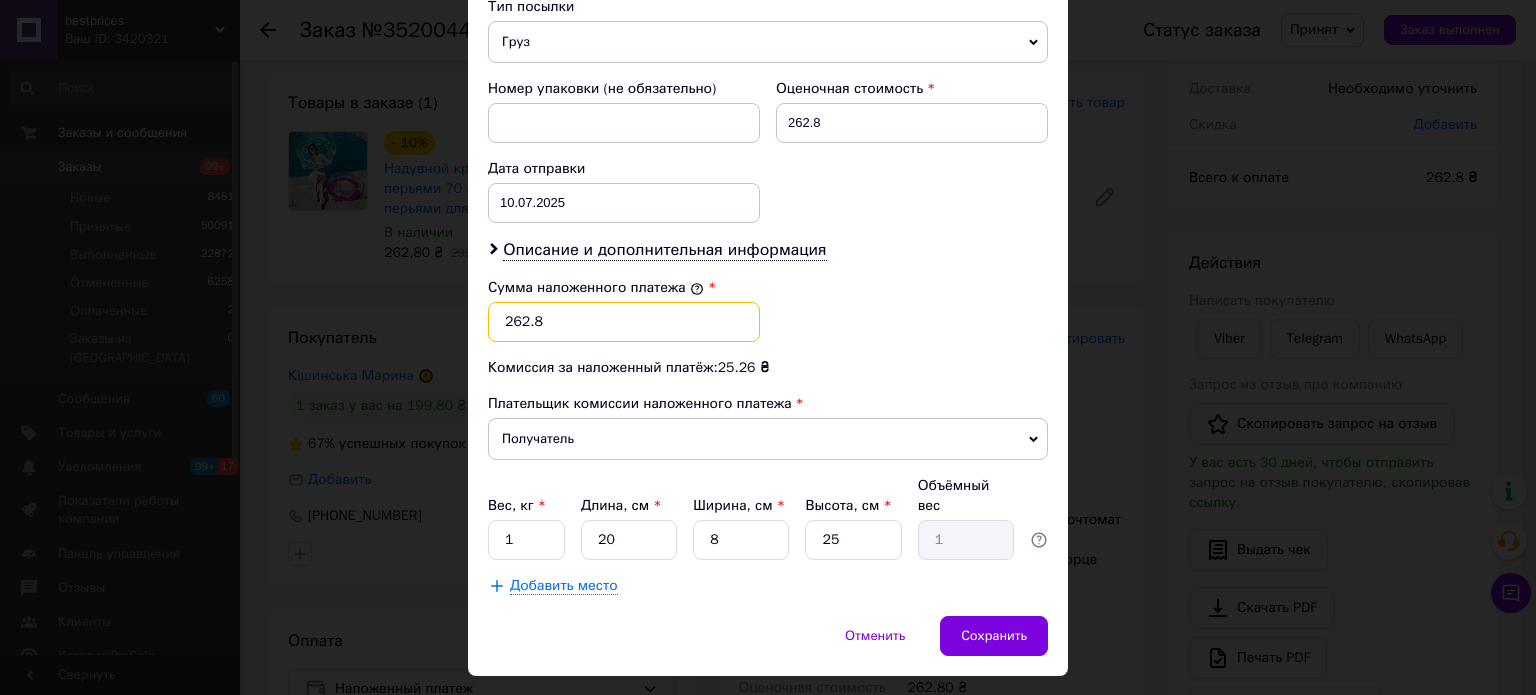 drag, startPoint x: 516, startPoint y: 316, endPoint x: 549, endPoint y: 384, distance: 75.58439 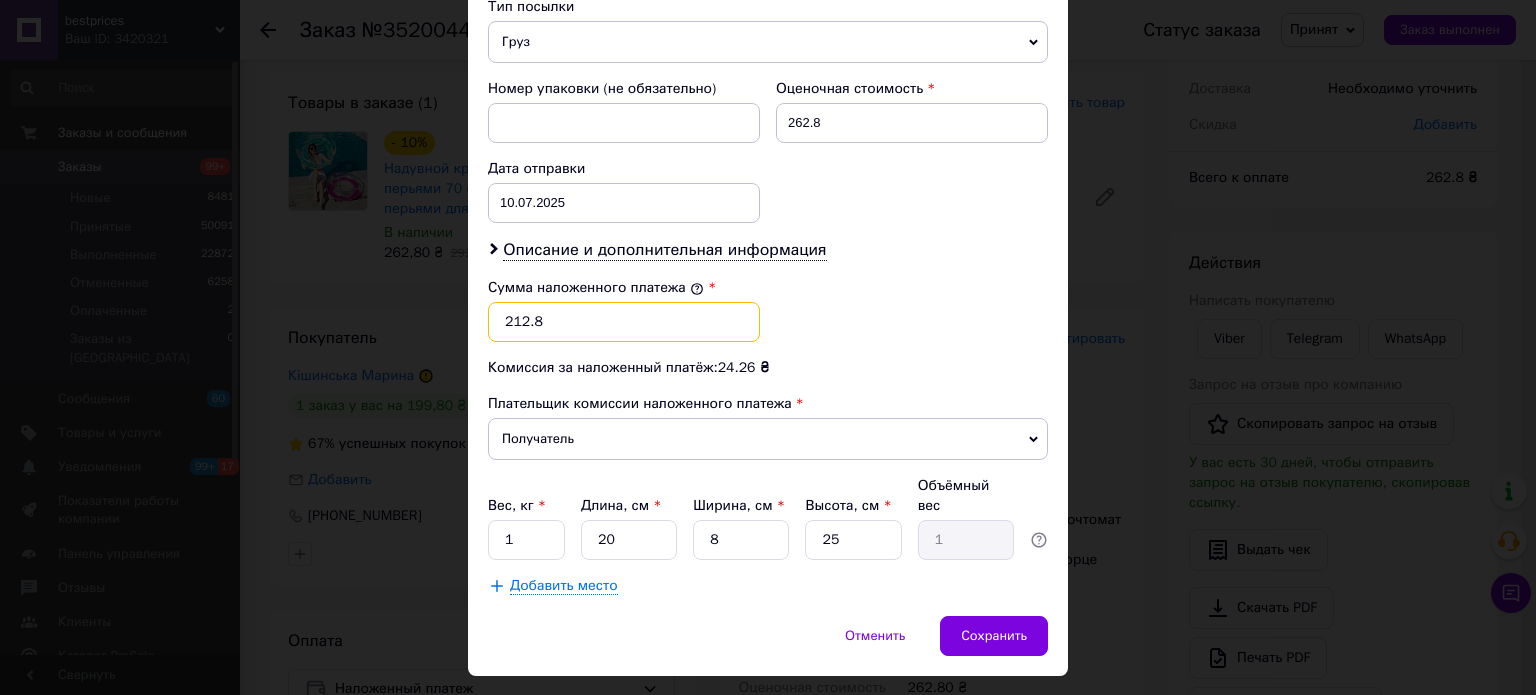 type on "212.8" 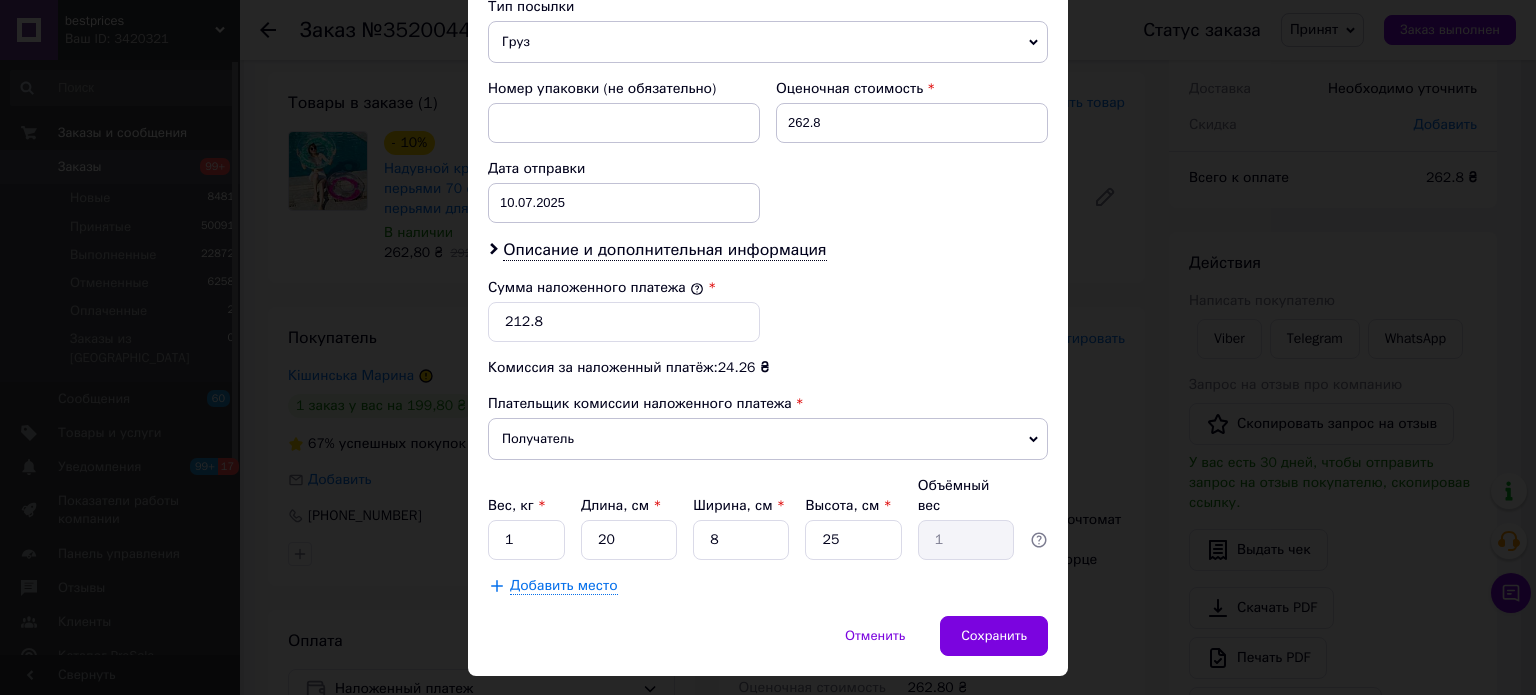 click on "Способ доставки Нова Пошта (платная) Плательщик Получатель Отправитель Фамилия получателя [PERSON_NAME] Имя получателя [PERSON_NAME] Отчество получателя Телефон получателя [PHONE_NUMBER] Тип доставки В отделении Курьером В почтомате Город г. [GEOGRAPHIC_DATA] ([GEOGRAPHIC_DATA].) Отделение Почтомат №46125: ул. [STREET_ADDRESS] (на торце супермаркета "Чудо") Место отправки [GEOGRAPHIC_DATA]: №4 (до 200 кг): вул. [PERSON_NAME], 7 Нет совпадений. Попробуйте изменить условия поиска Добавить еще место отправки Тип посылки Груз Документы Номер упаковки (не обязательно) Оценочная стоимость 262.8 Дата отправки <" at bounding box center [768, -27] 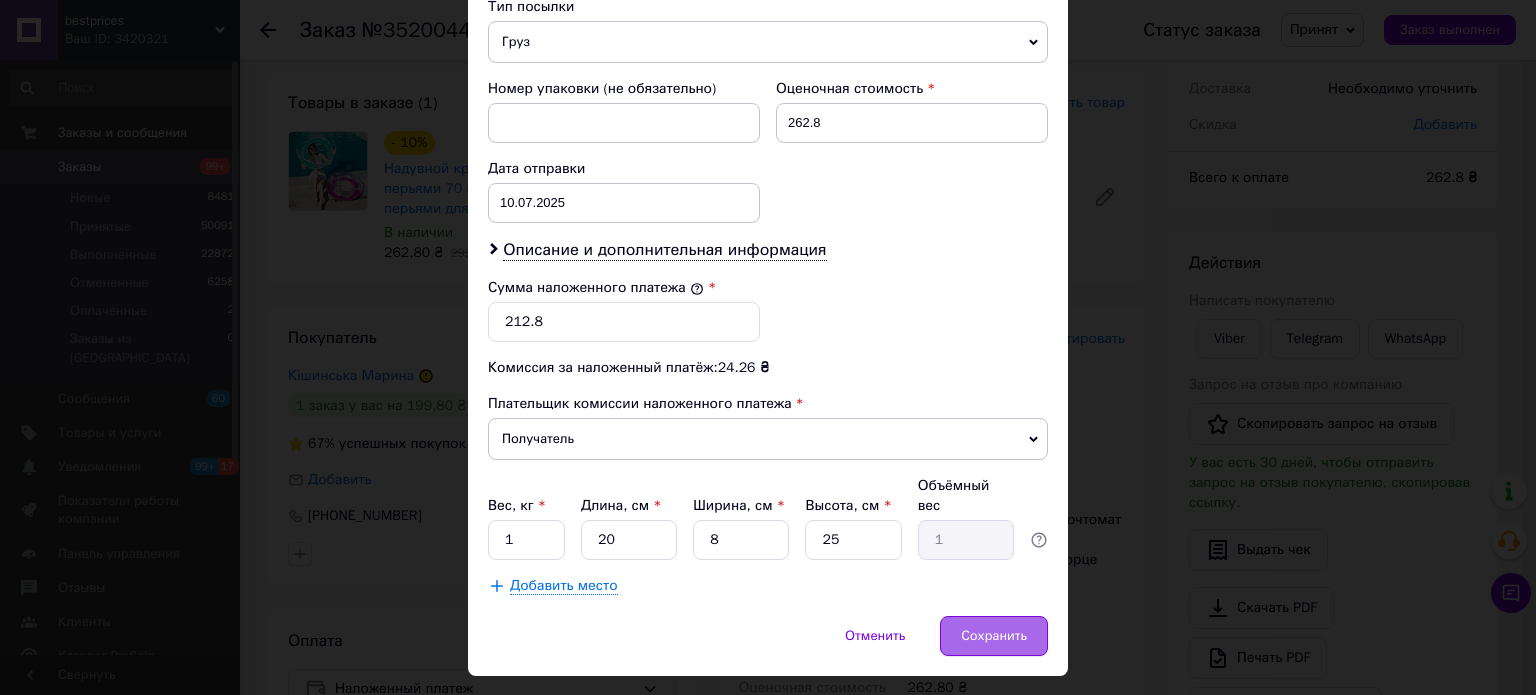 click on "Сохранить" at bounding box center [994, 636] 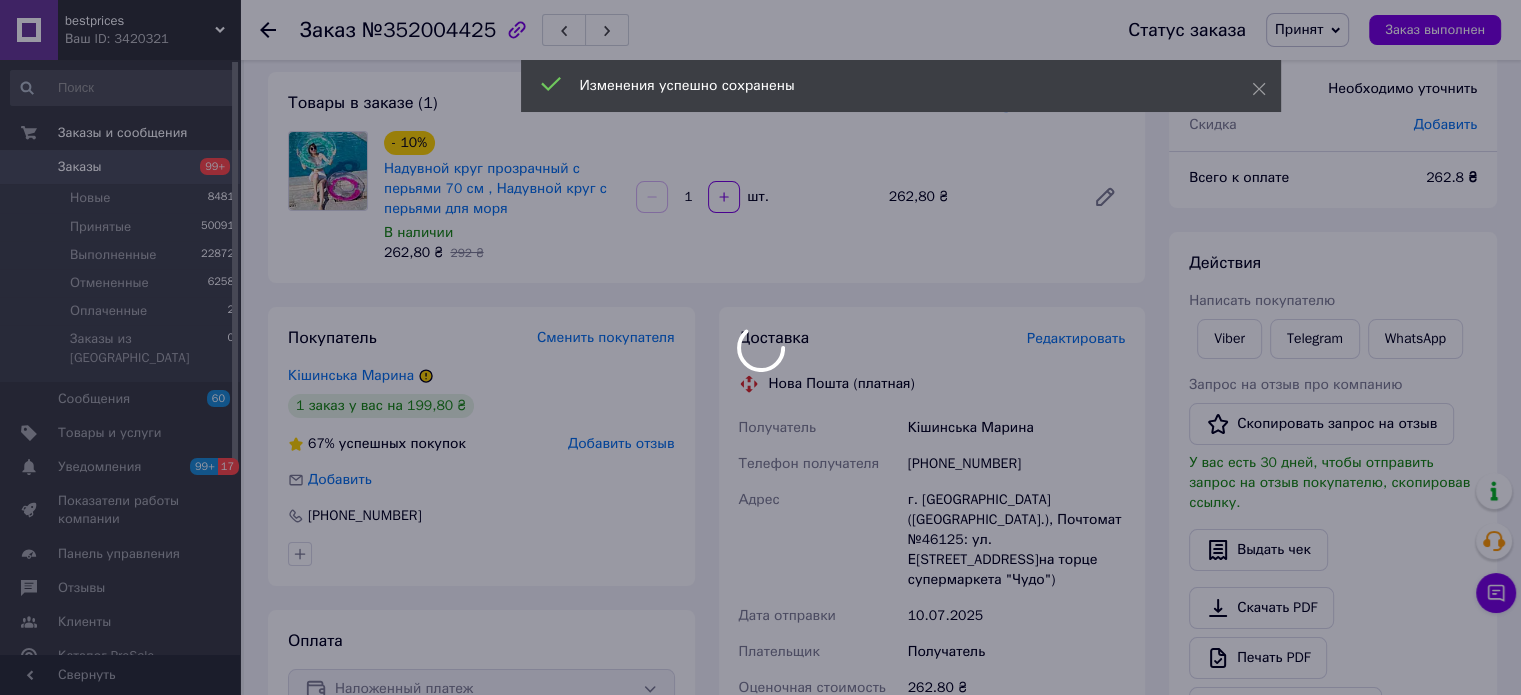 scroll, scrollTop: 132, scrollLeft: 0, axis: vertical 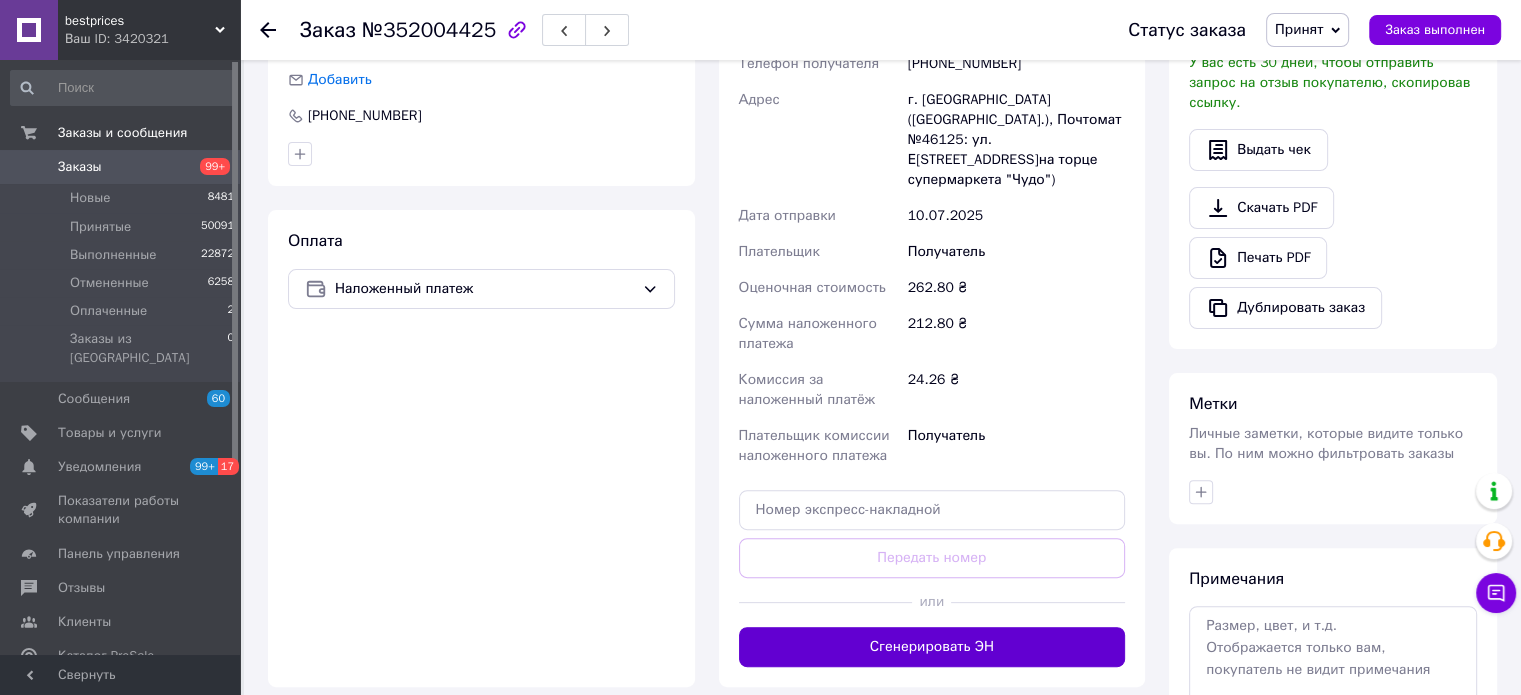 click on "Сгенерировать ЭН" at bounding box center (932, 647) 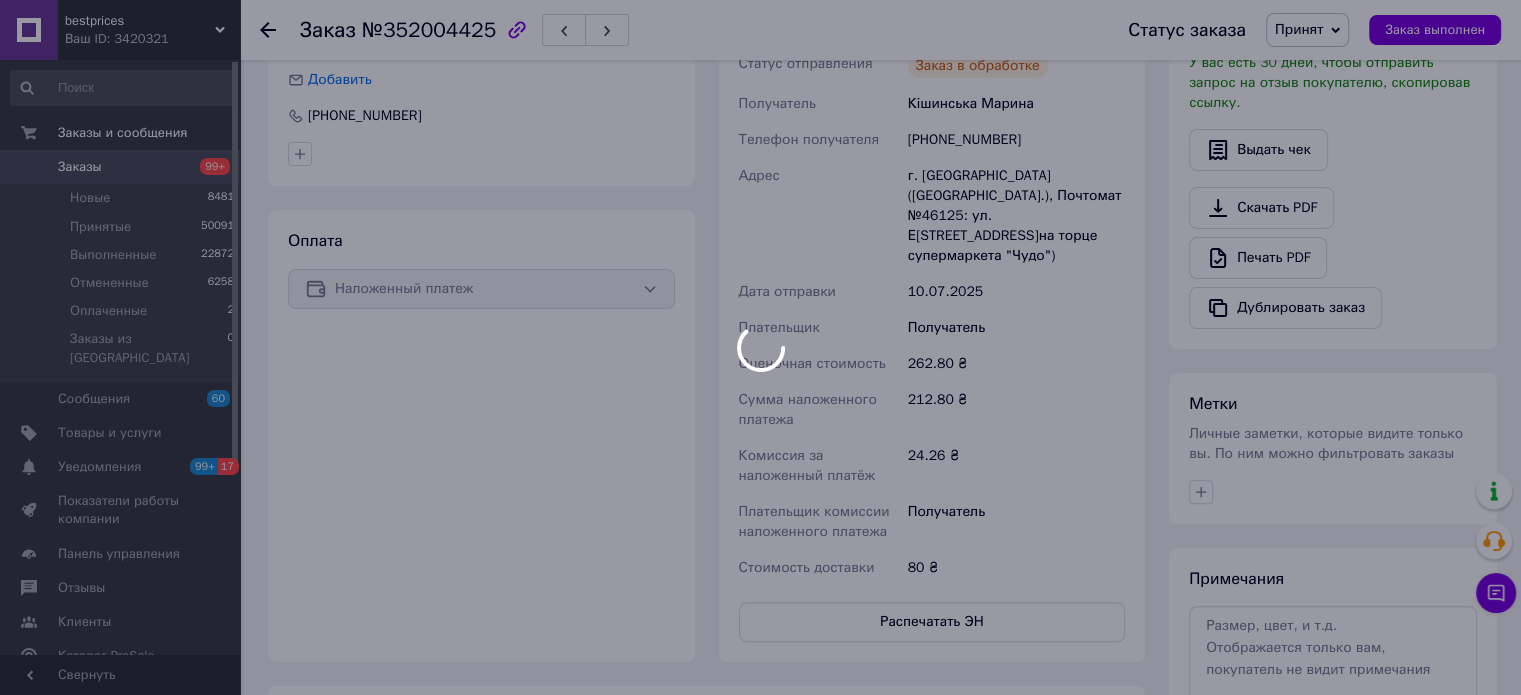 scroll, scrollTop: 180, scrollLeft: 0, axis: vertical 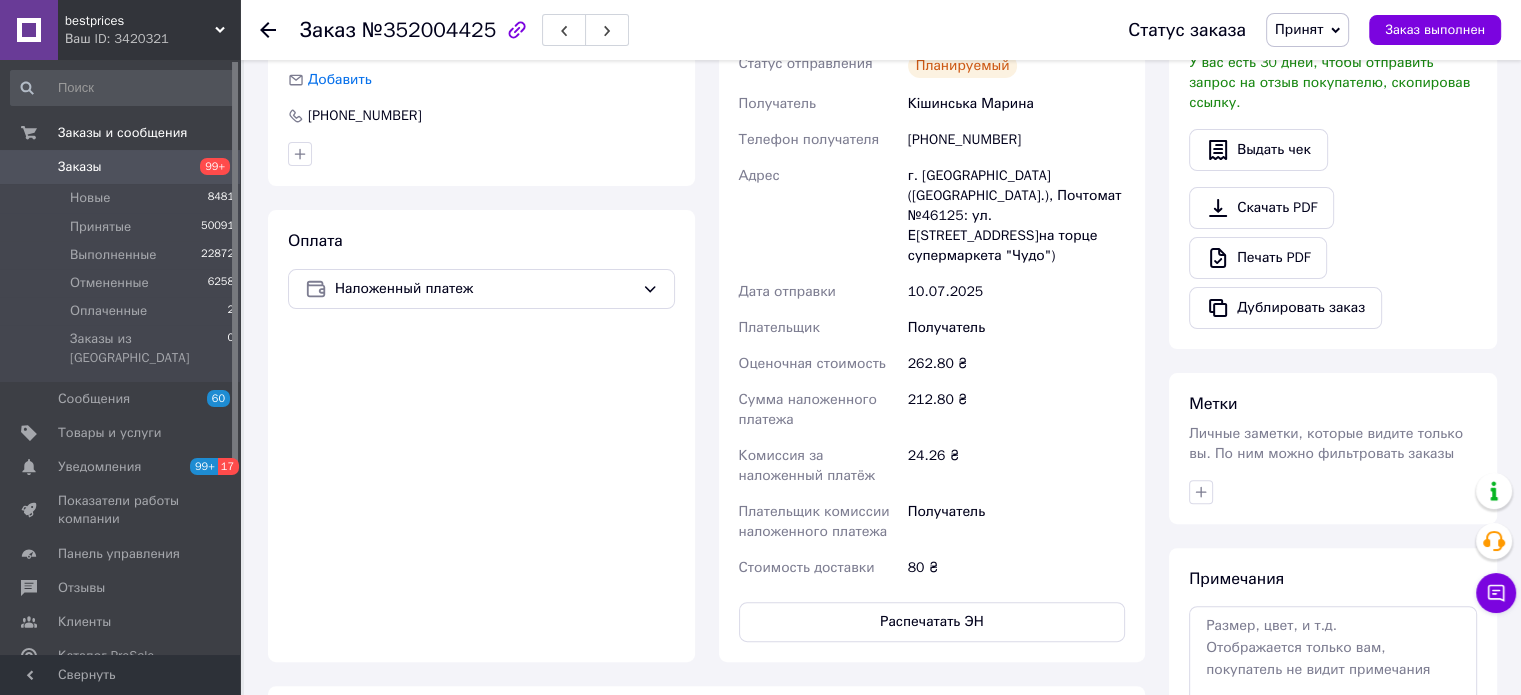click on "Заказы 99+" at bounding box center [123, 167] 